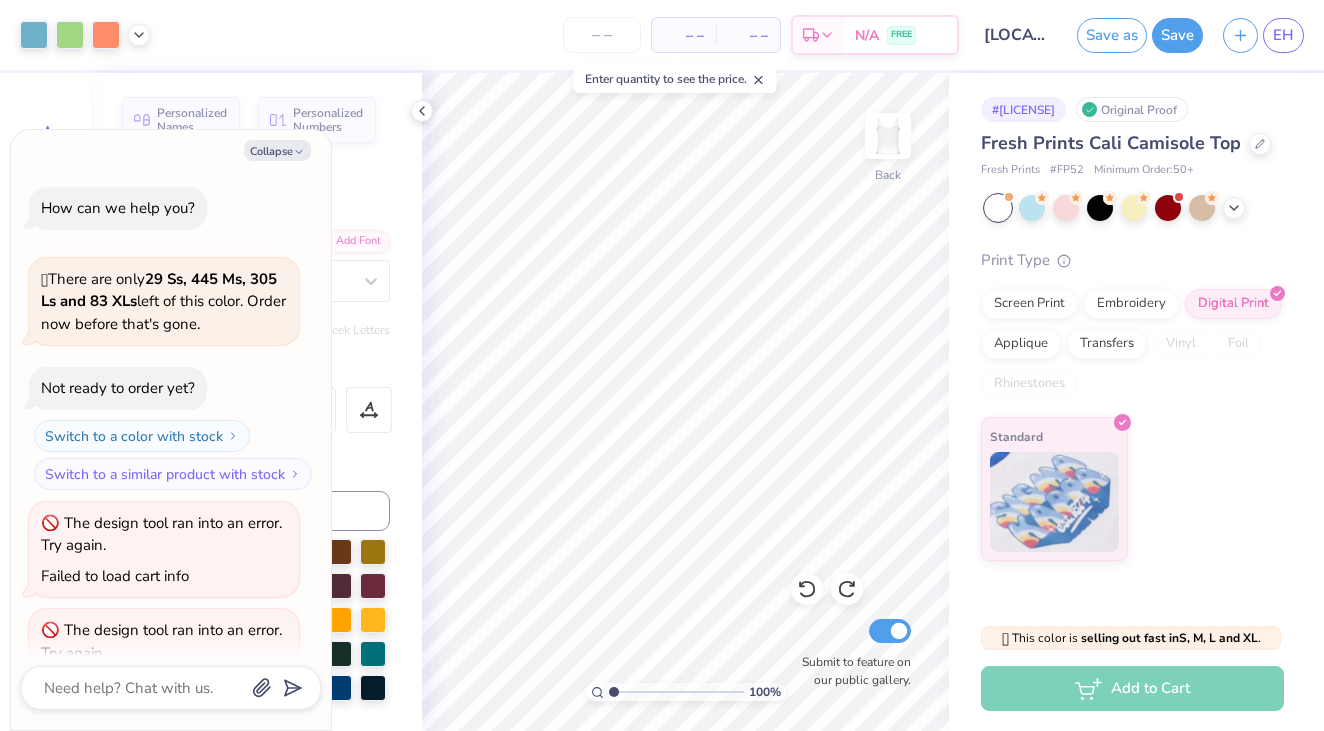 scroll, scrollTop: 0, scrollLeft: 0, axis: both 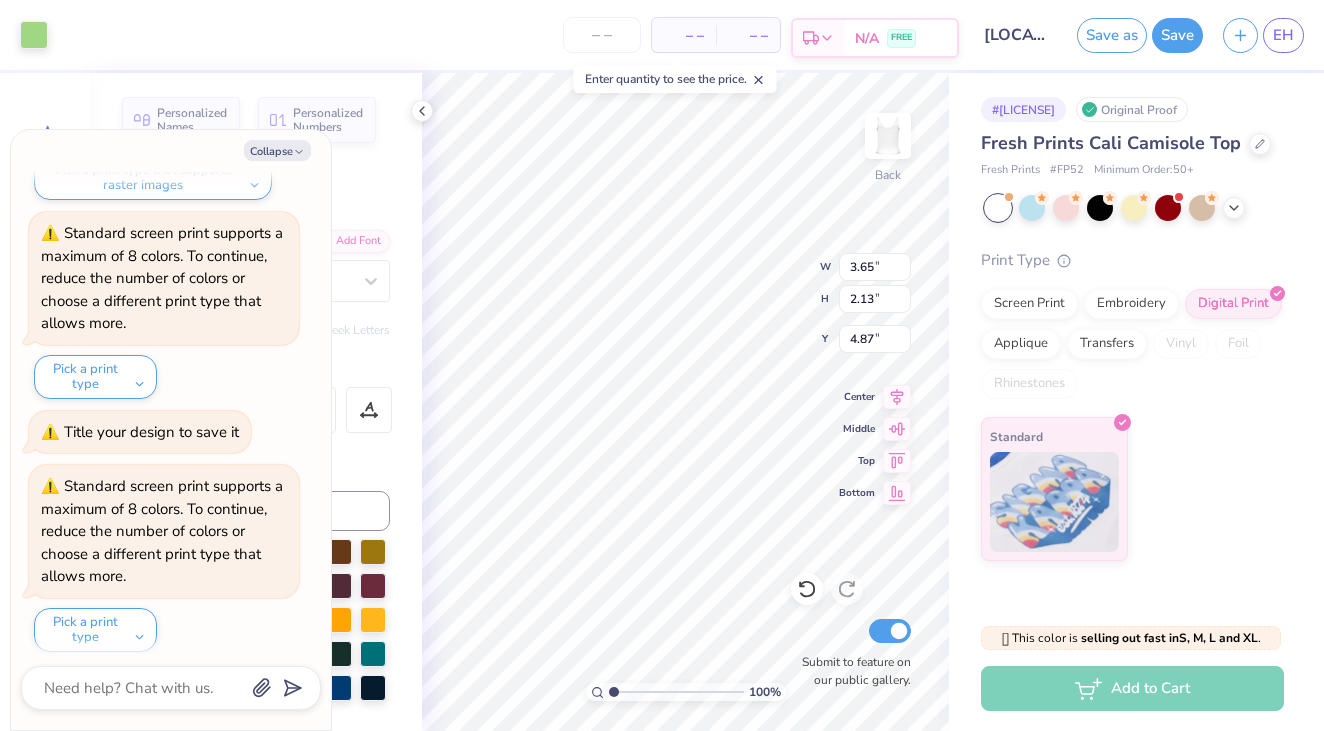 type on "x" 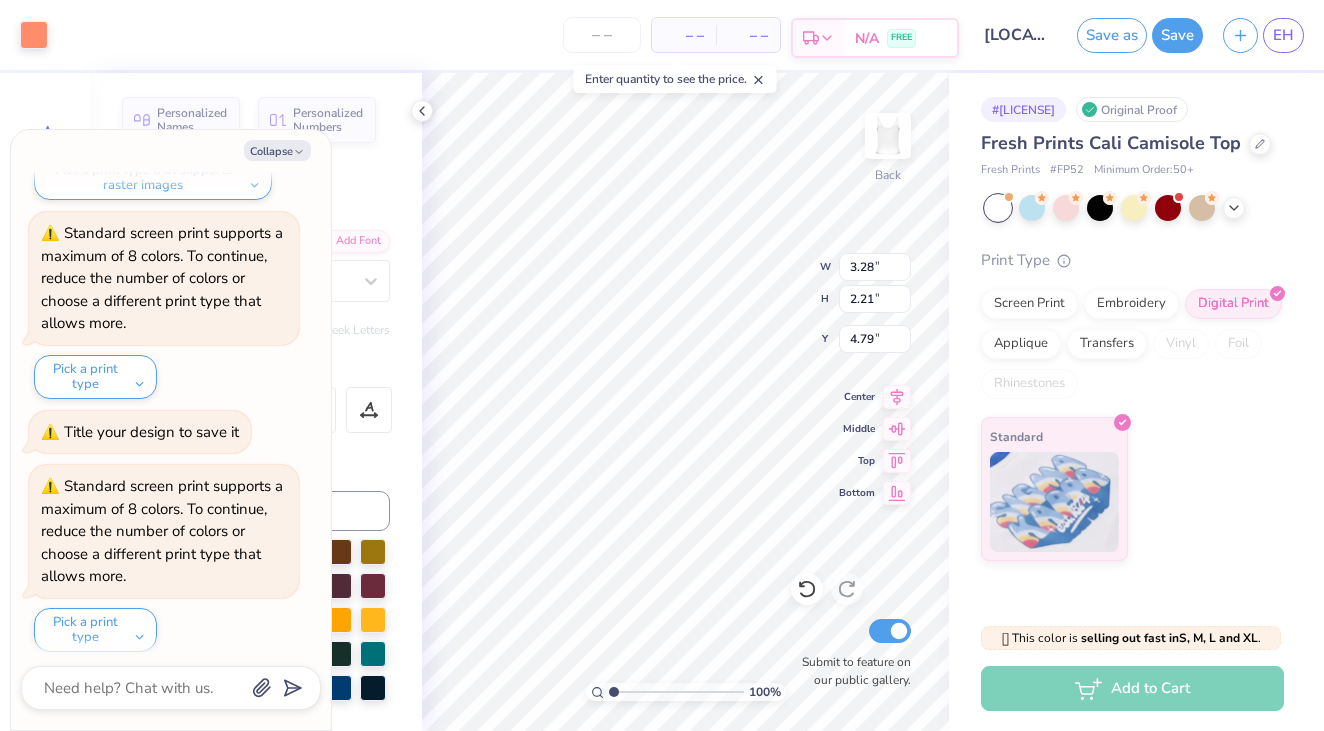type on "x" 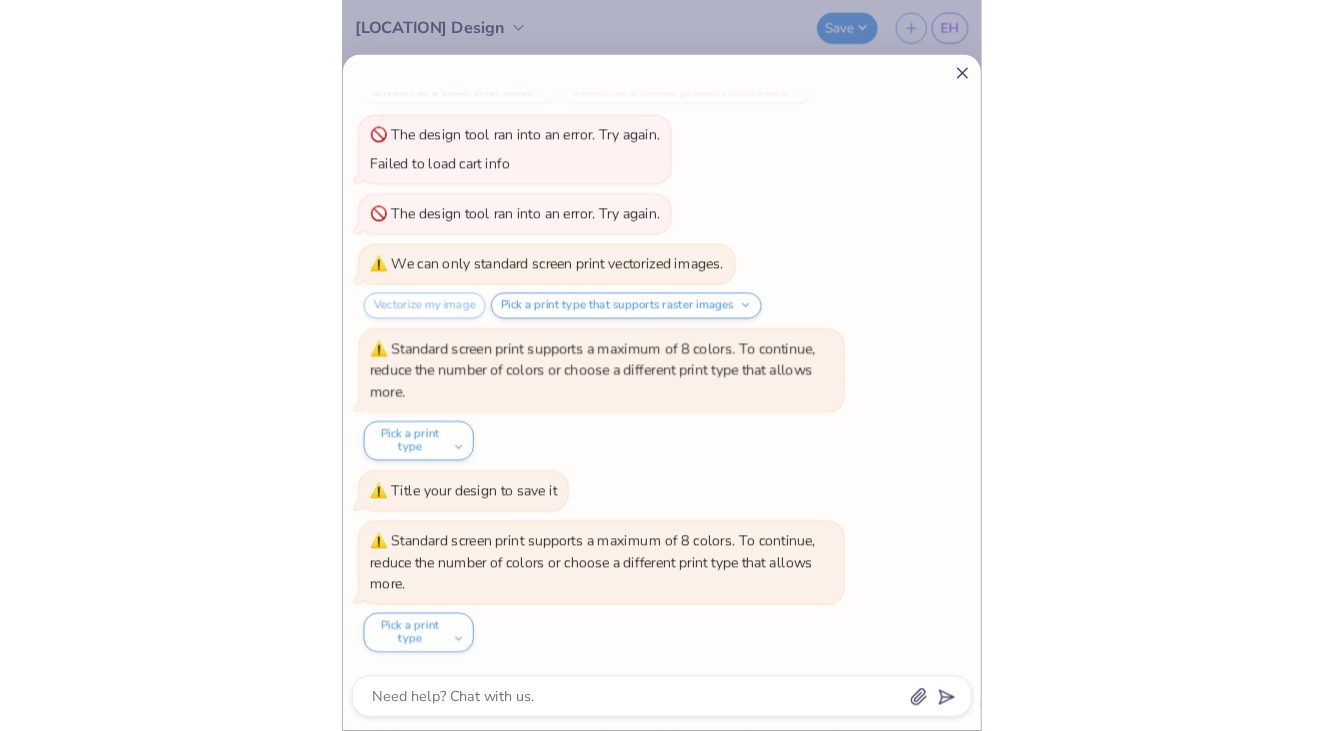 scroll, scrollTop: 249, scrollLeft: 0, axis: vertical 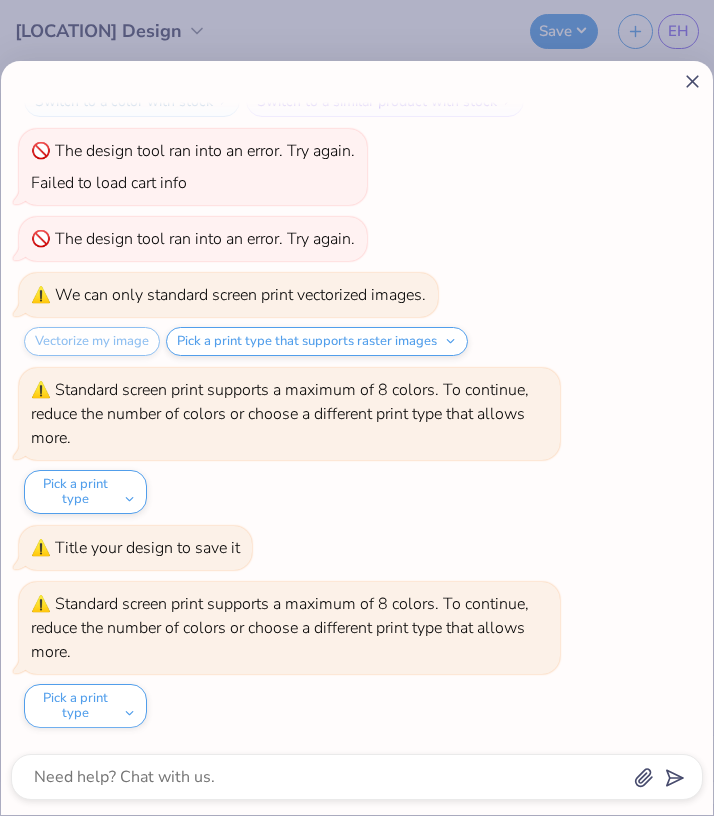 click on "How can we help you? 🫣 There are only  29 Ss, [NUMBER] Ms, [NUMBER] Ls and [NUMBER] XLs  left of this color. Order now before that's gone. Not ready to order yet? Switch to a color with stock Switch to a similar product with stock The design tool ran into an error. Try again. Failed to load cart info The design tool ran into an error. Try again. We can only standard screen print vectorized images. Vectorize my image Pick a print type that supports raster images Standard screen print supports a maximum of 8 colors. To continue, reduce the number of colors or choose a different print type that allows more. Pick a print type Title your design to save it Standard screen print supports a maximum of 8 colors. To continue, reduce the number of colors or choose a different print type that allows more. Pick a print type" at bounding box center [357, 438] 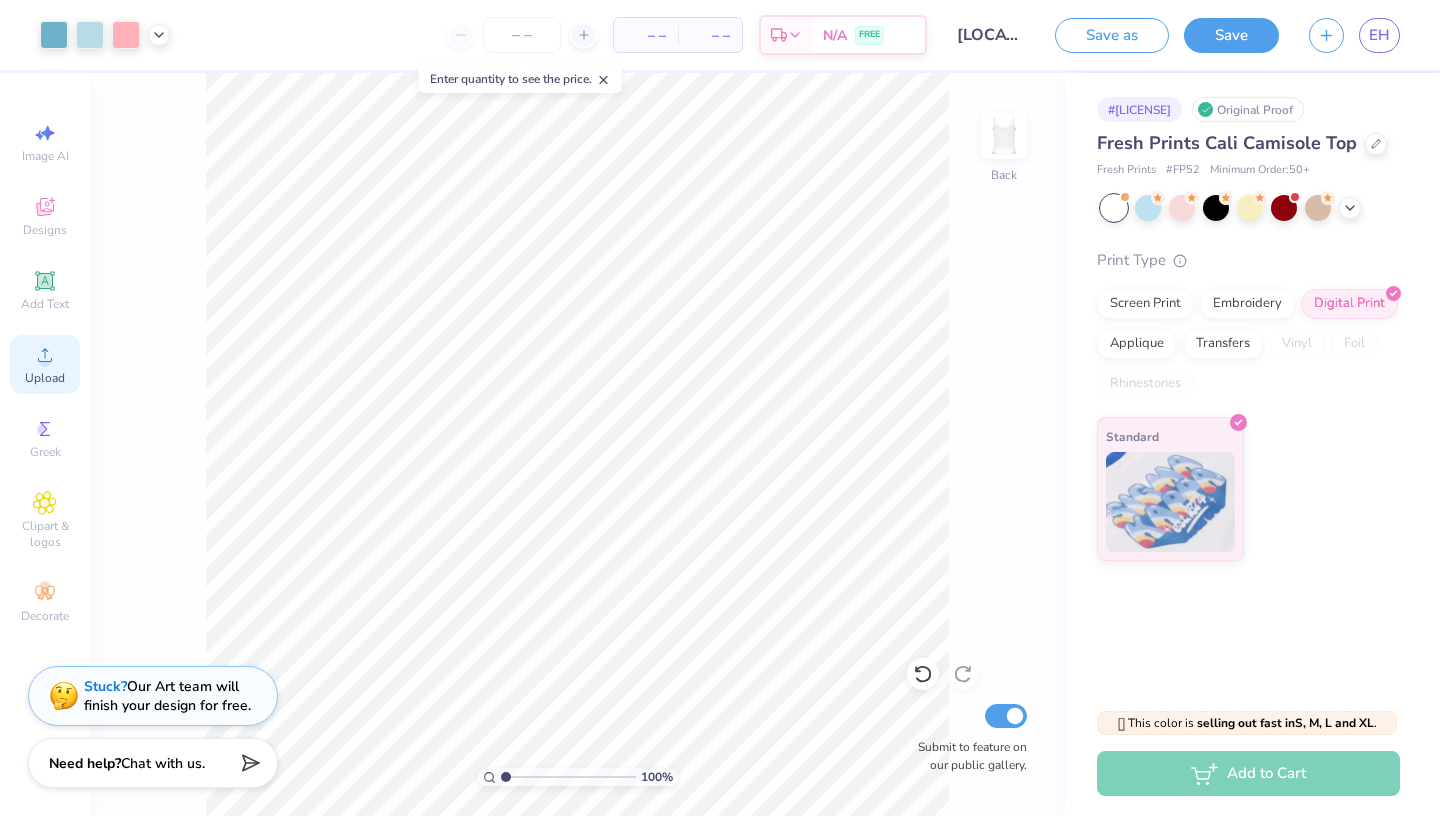 click on "Upload" at bounding box center (45, 364) 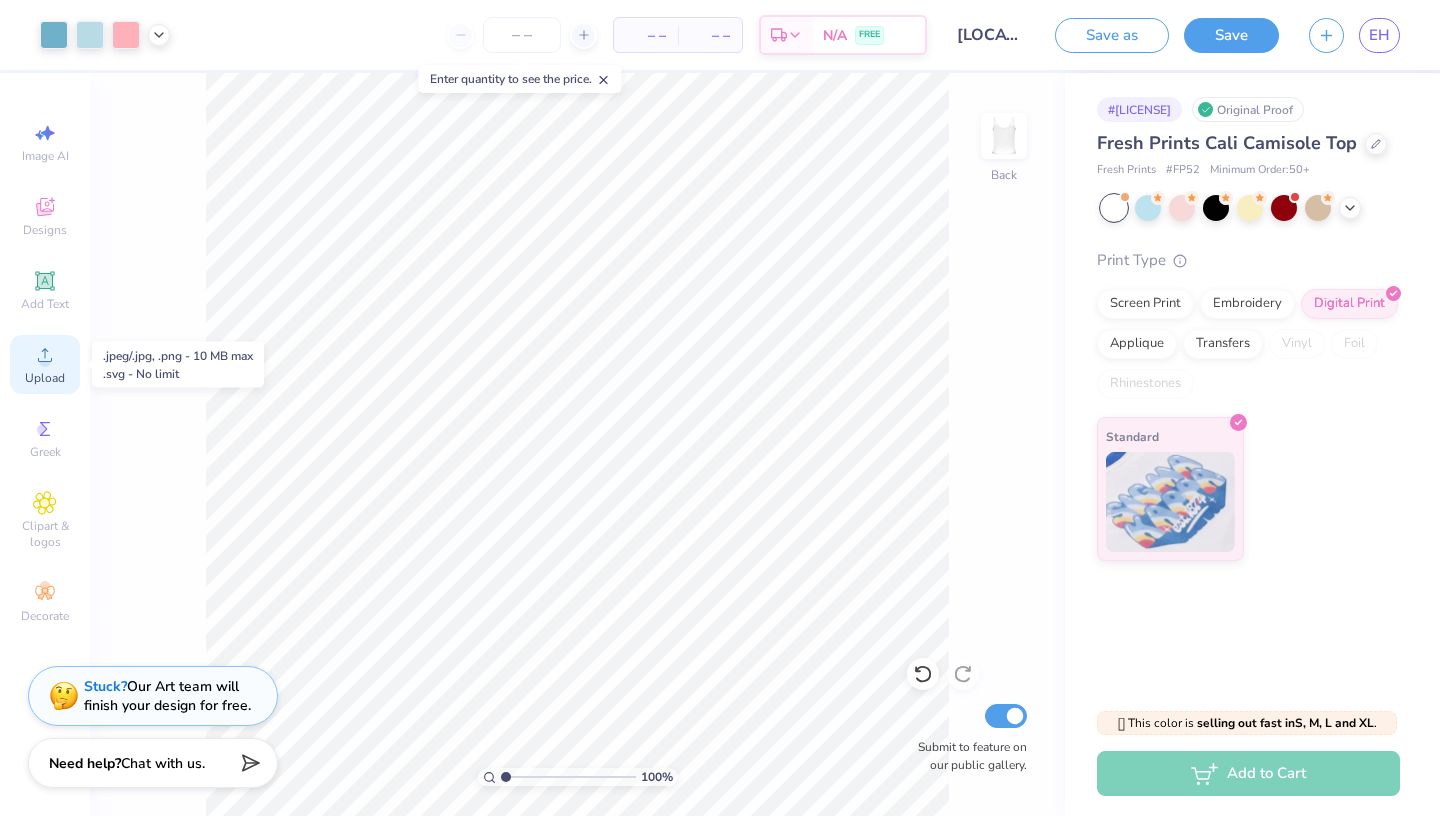 click 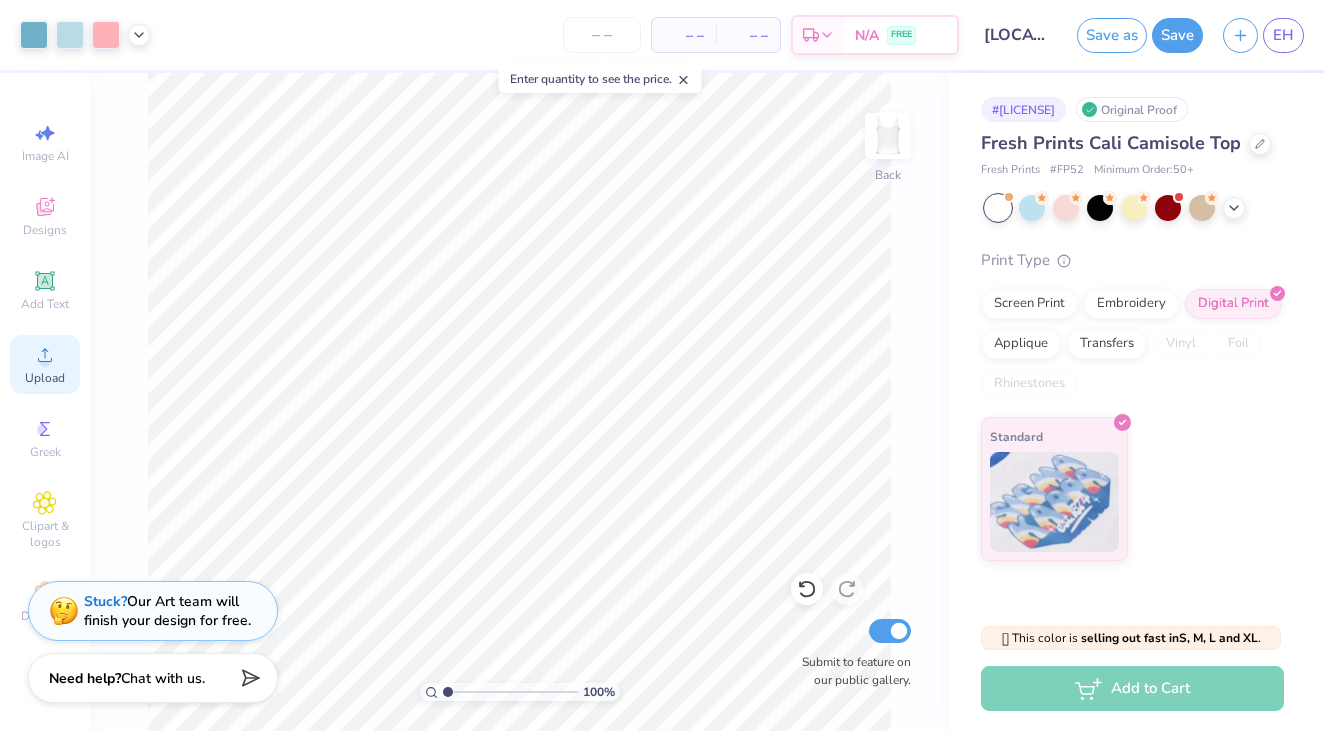 click 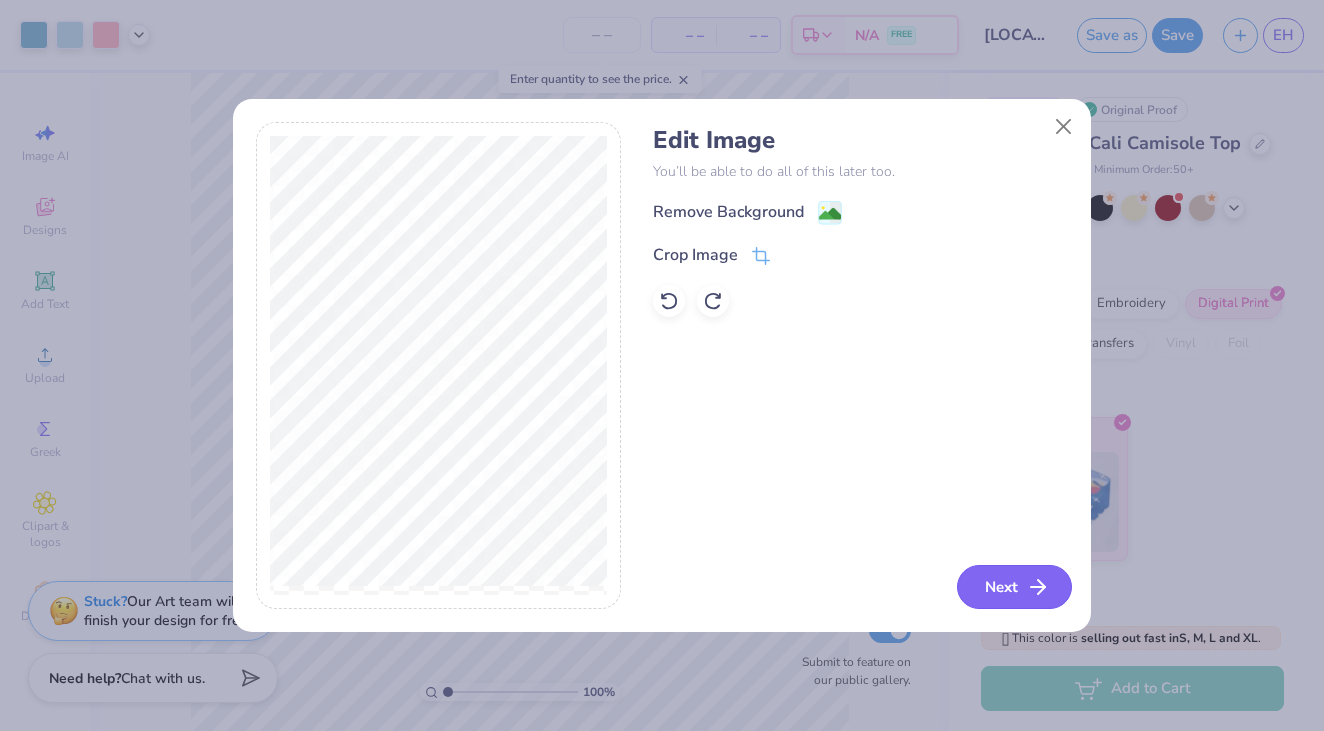 click on "Next" at bounding box center (1014, 587) 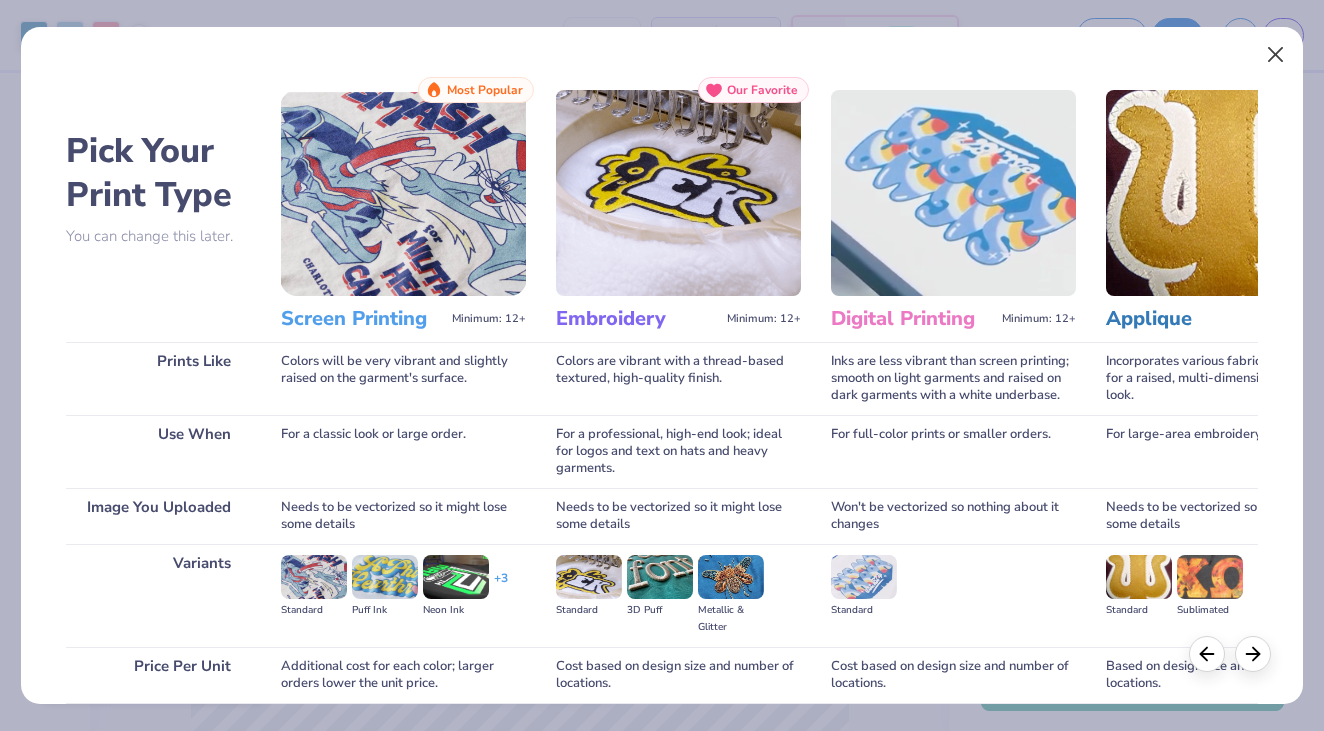 click at bounding box center (1276, 55) 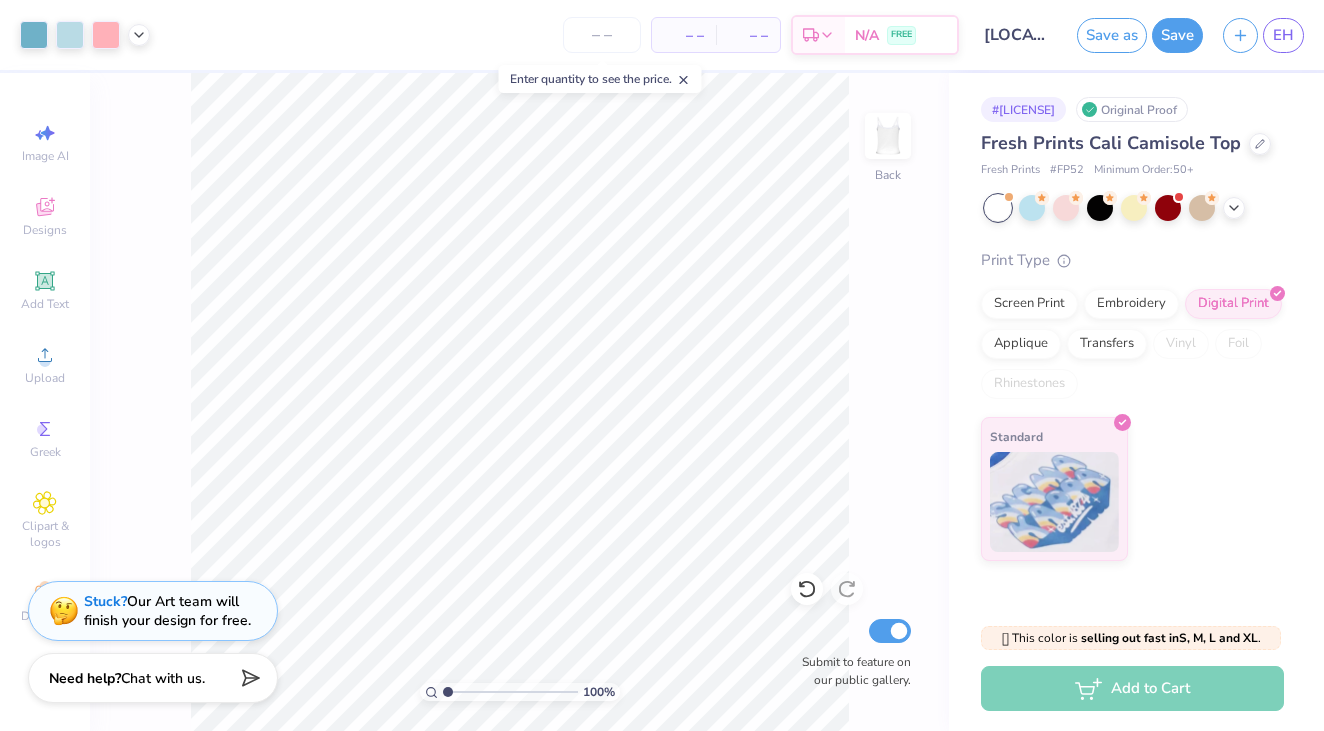 scroll, scrollTop: 0, scrollLeft: 0, axis: both 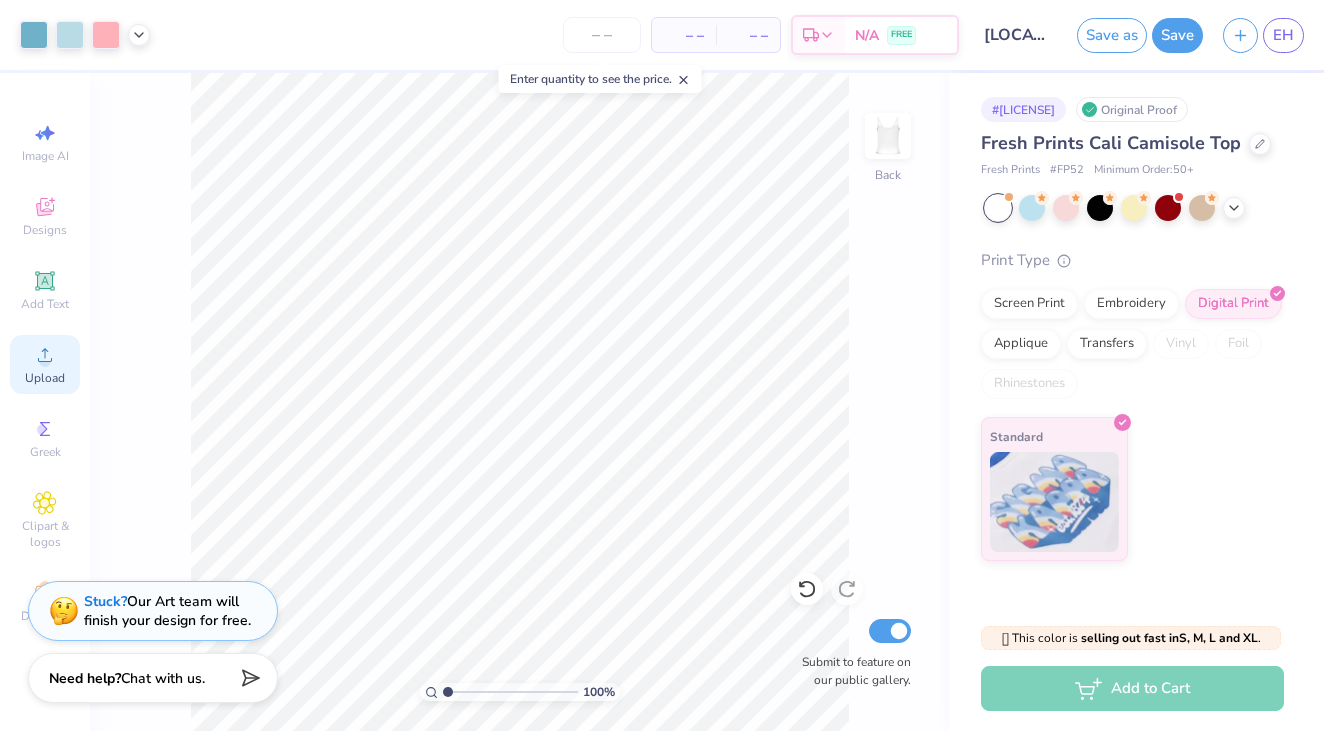 click 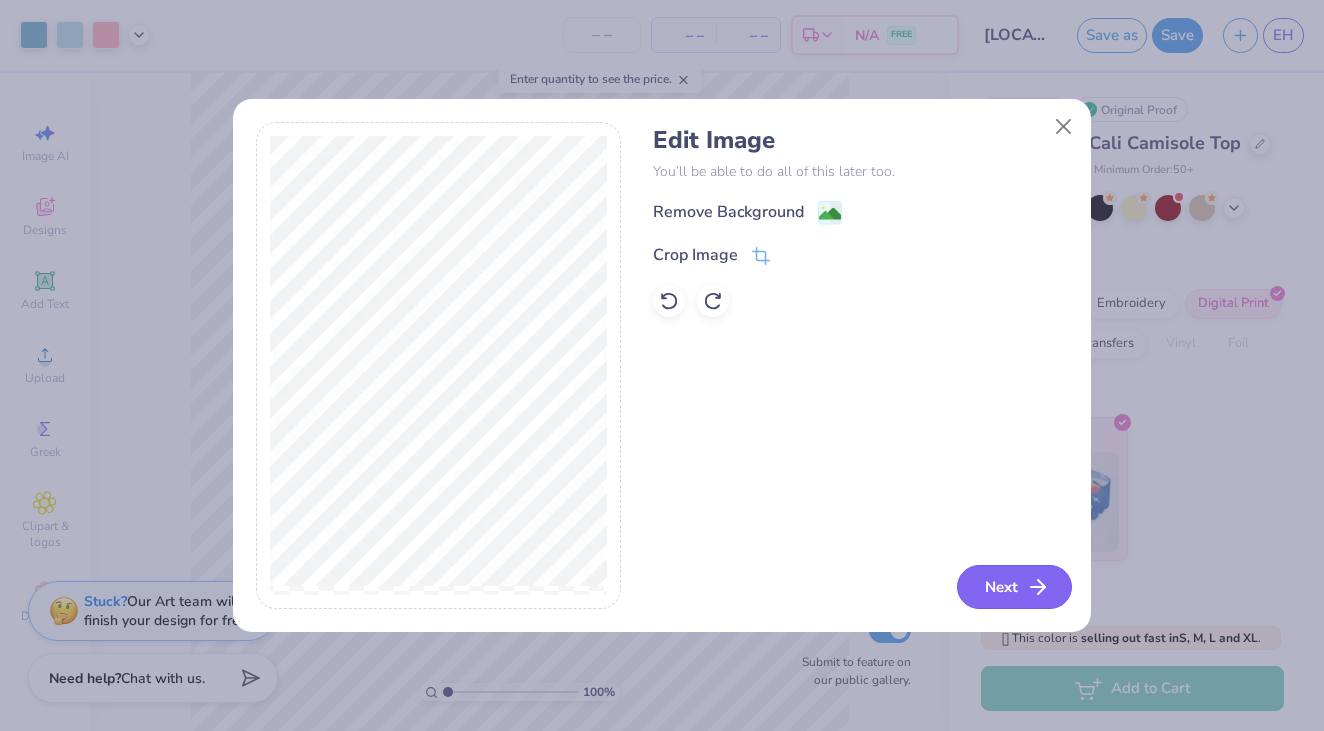 click 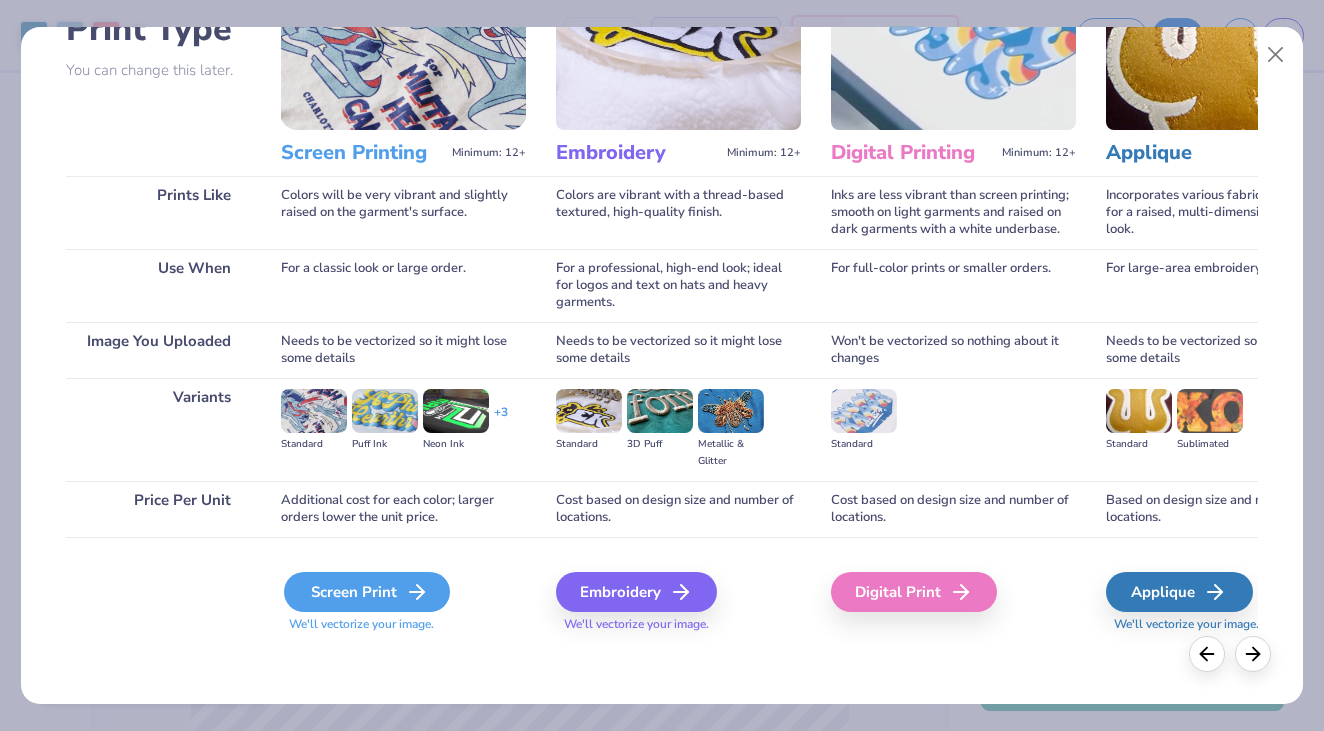 scroll, scrollTop: 166, scrollLeft: 0, axis: vertical 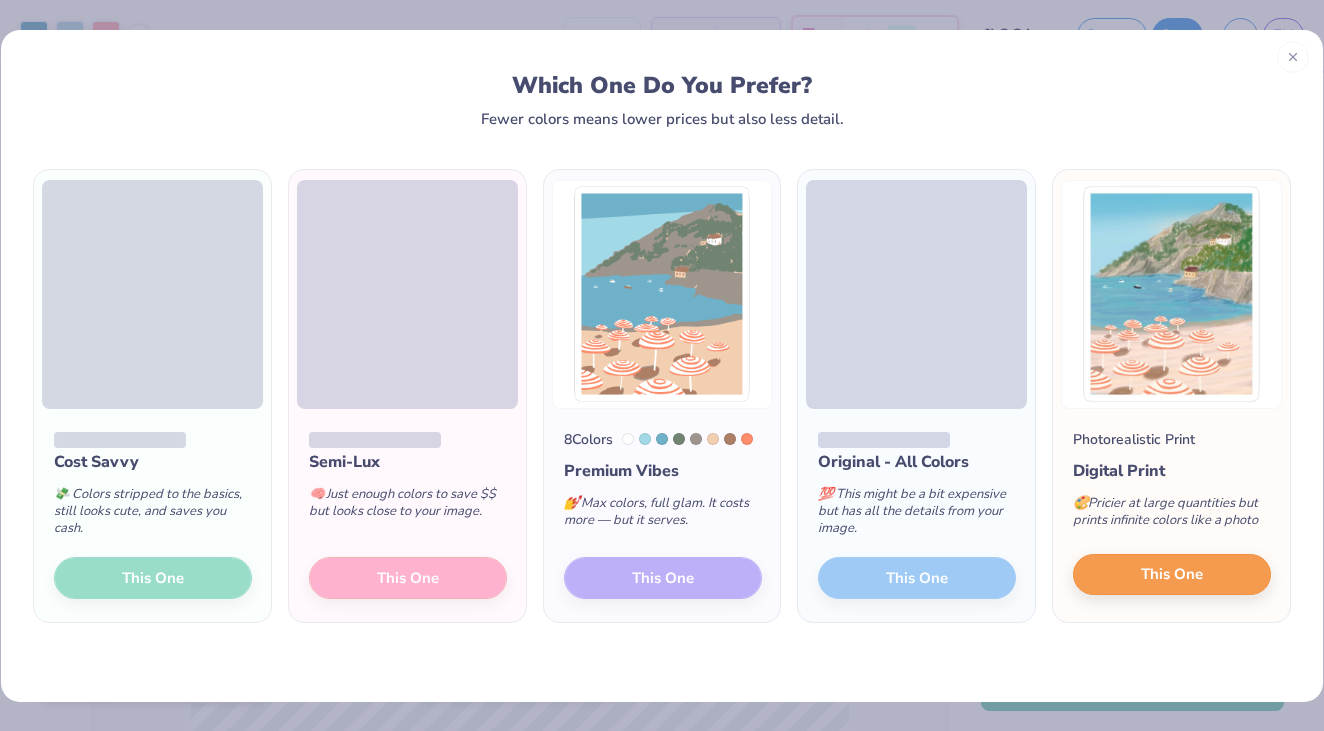 click on "This One" at bounding box center [1172, 575] 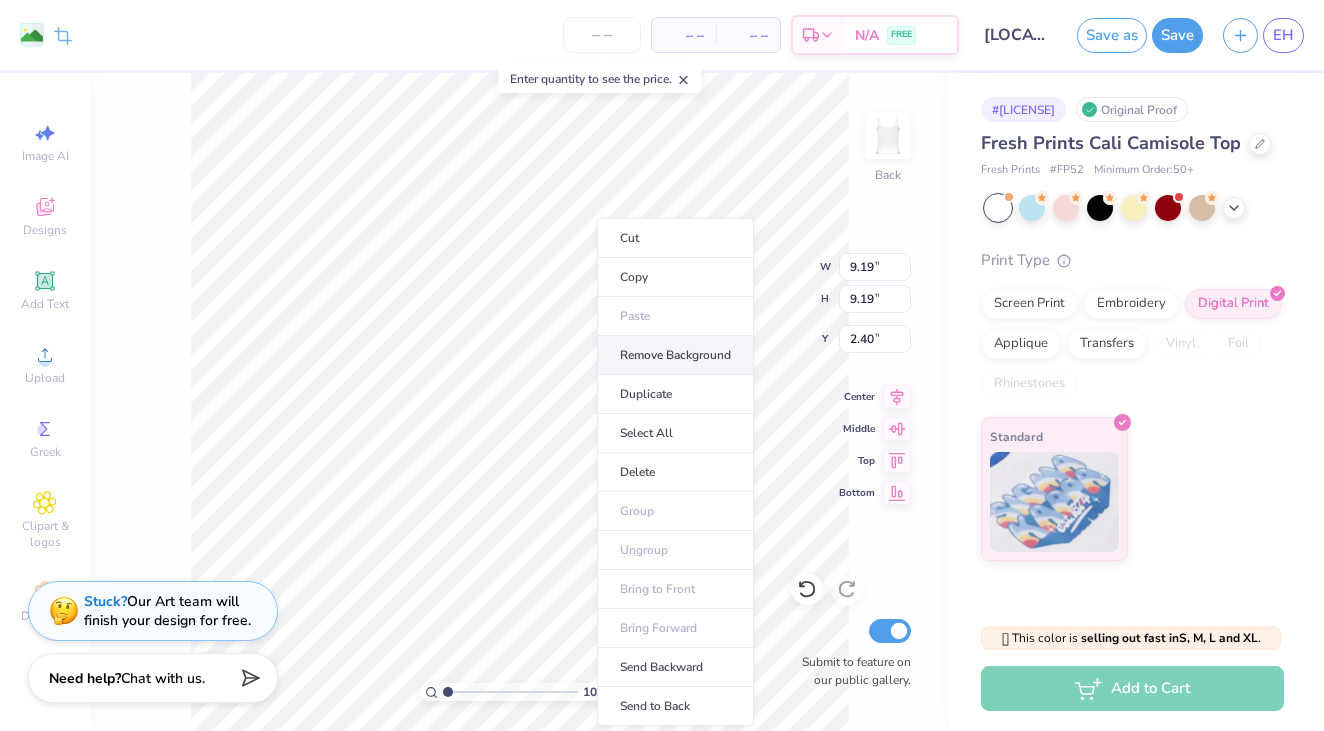 click on "Remove Background" at bounding box center (675, 355) 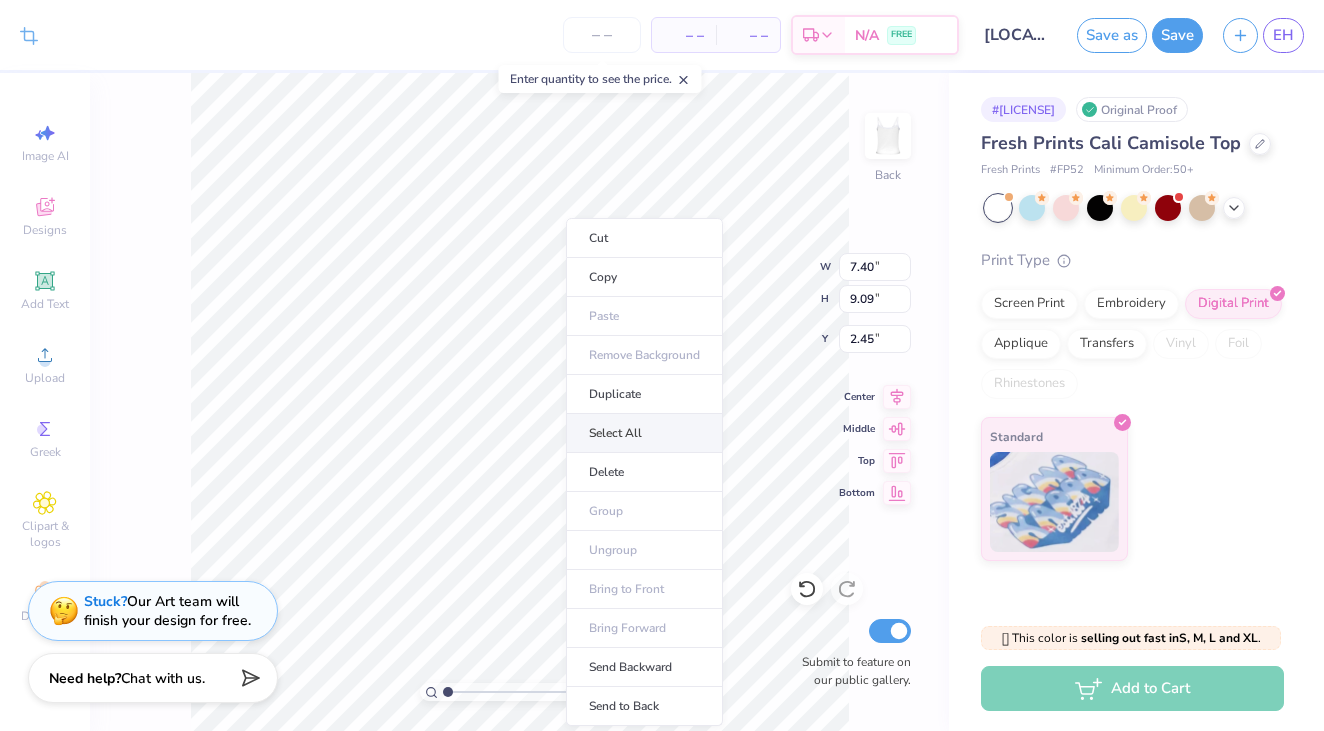 type on "2.69" 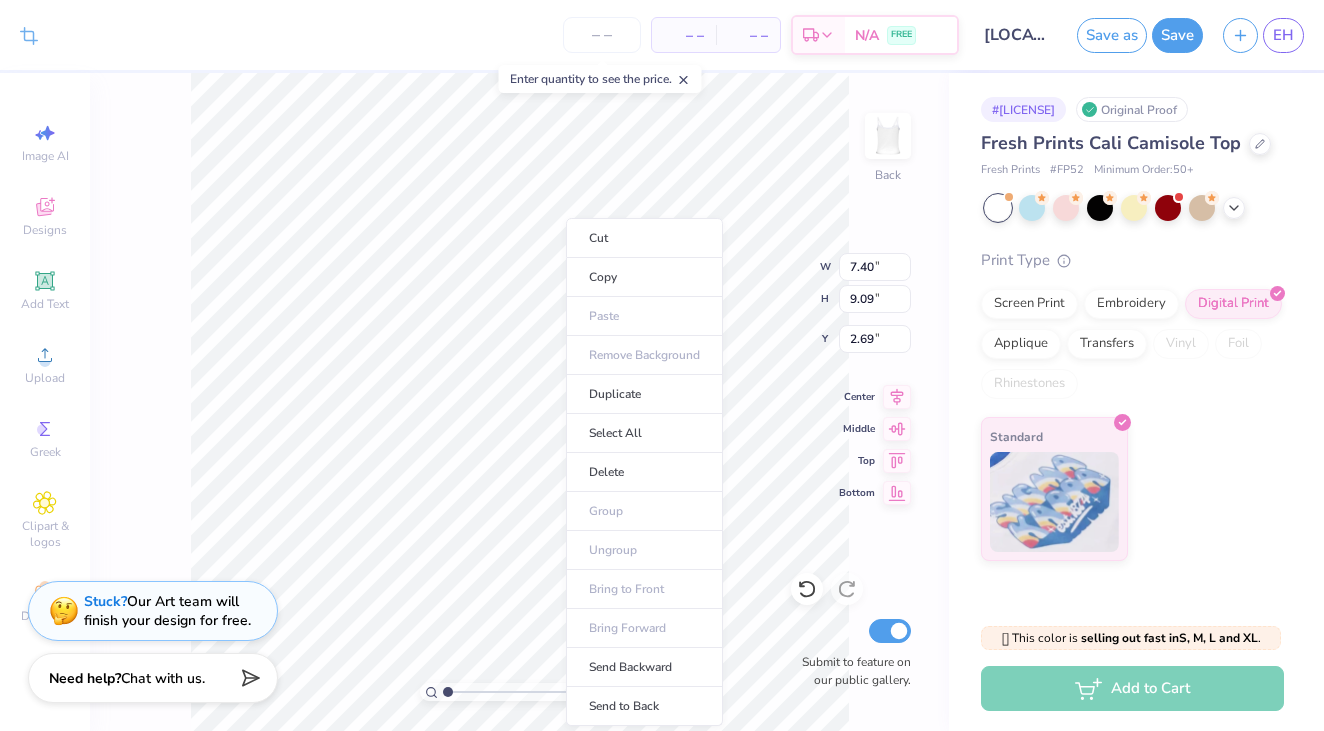 click on "Cut Copy Paste Remove Background Duplicate Select All Delete Group Ungroup Bring to Front Bring Forward Send Backward Send to Back" at bounding box center [644, 472] 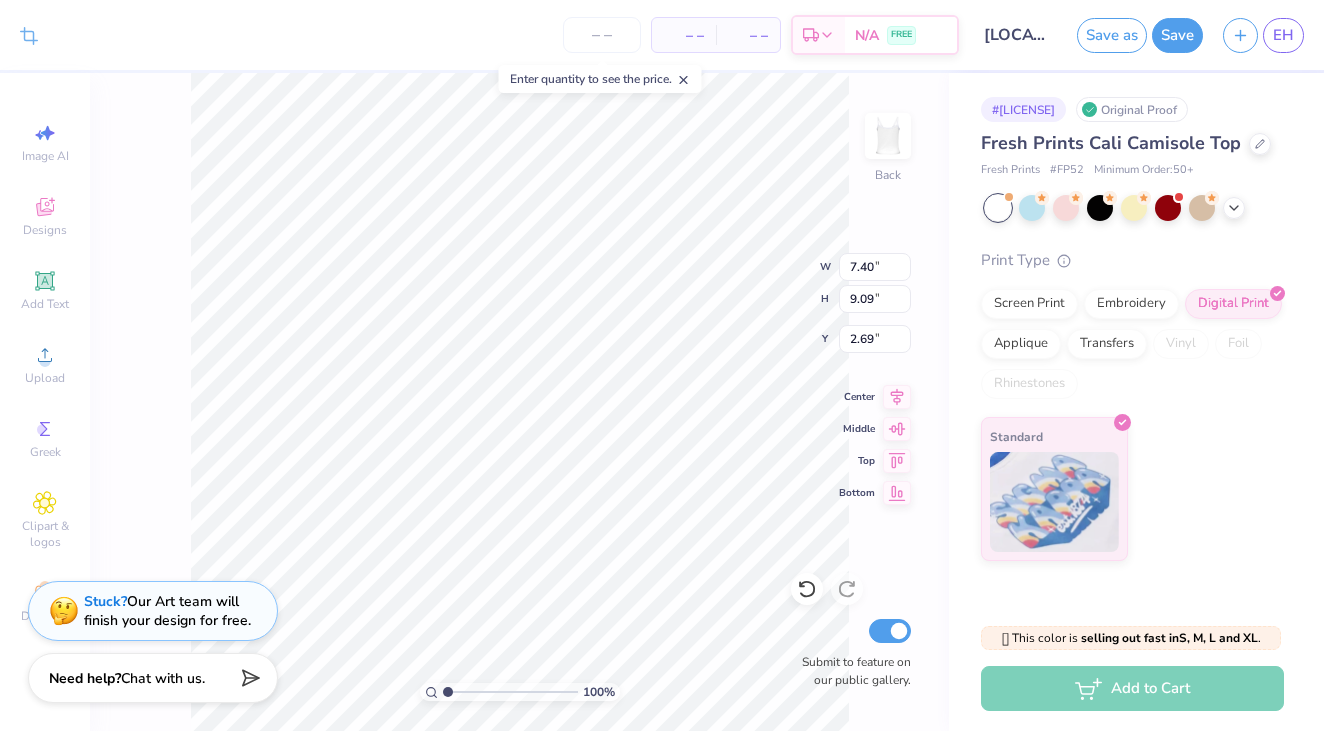 type on "2.42" 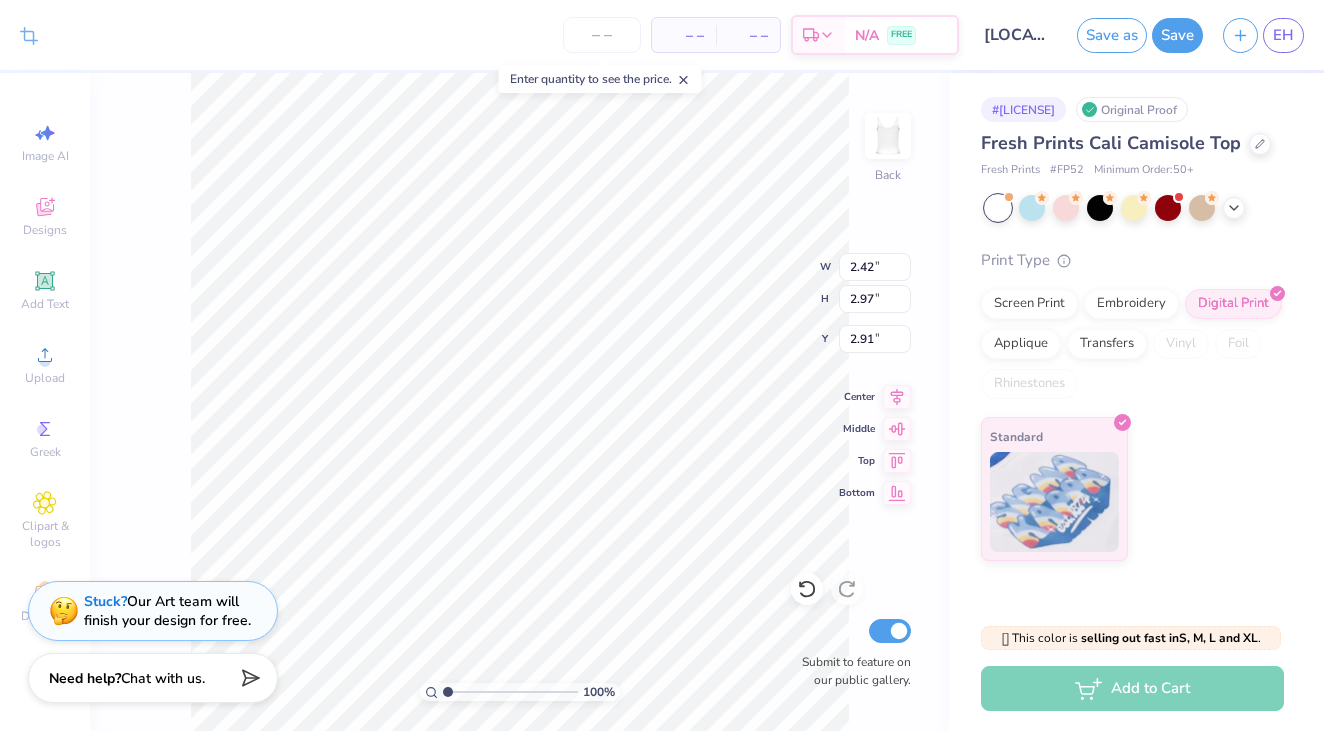 type on "3.66" 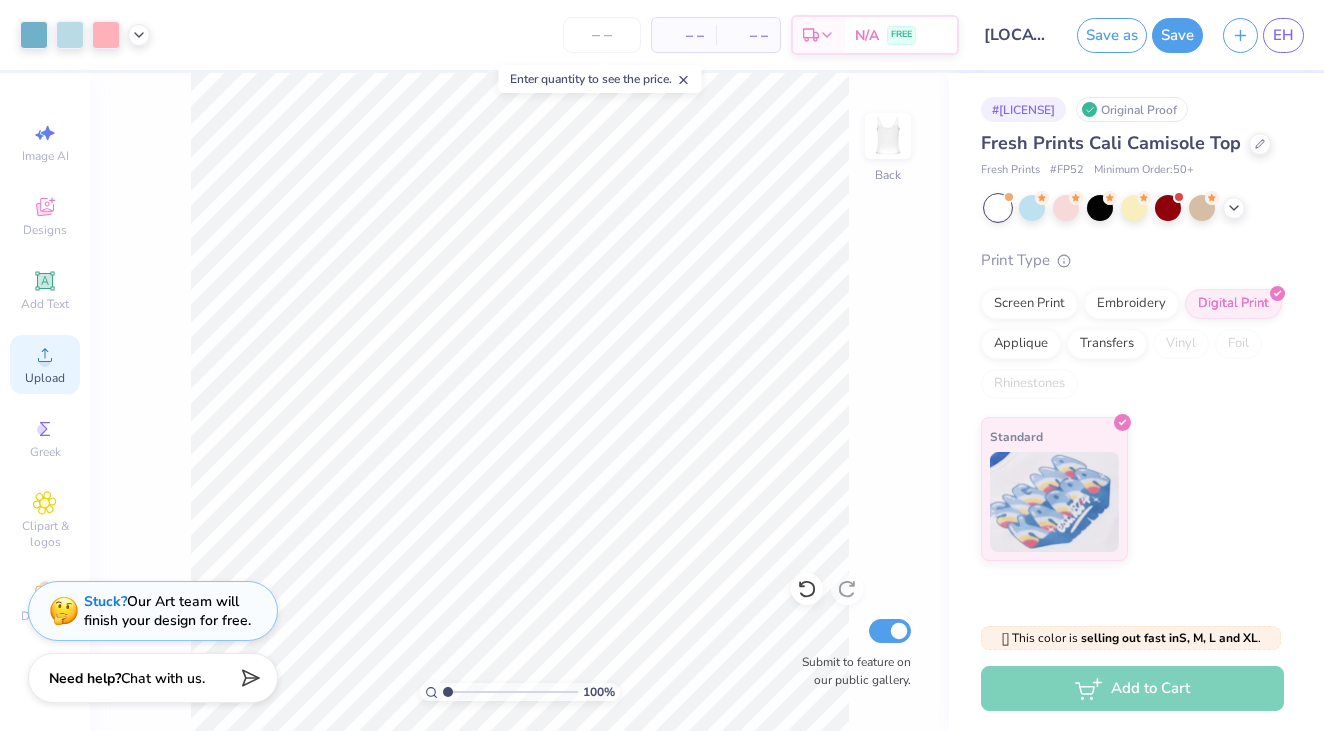 click 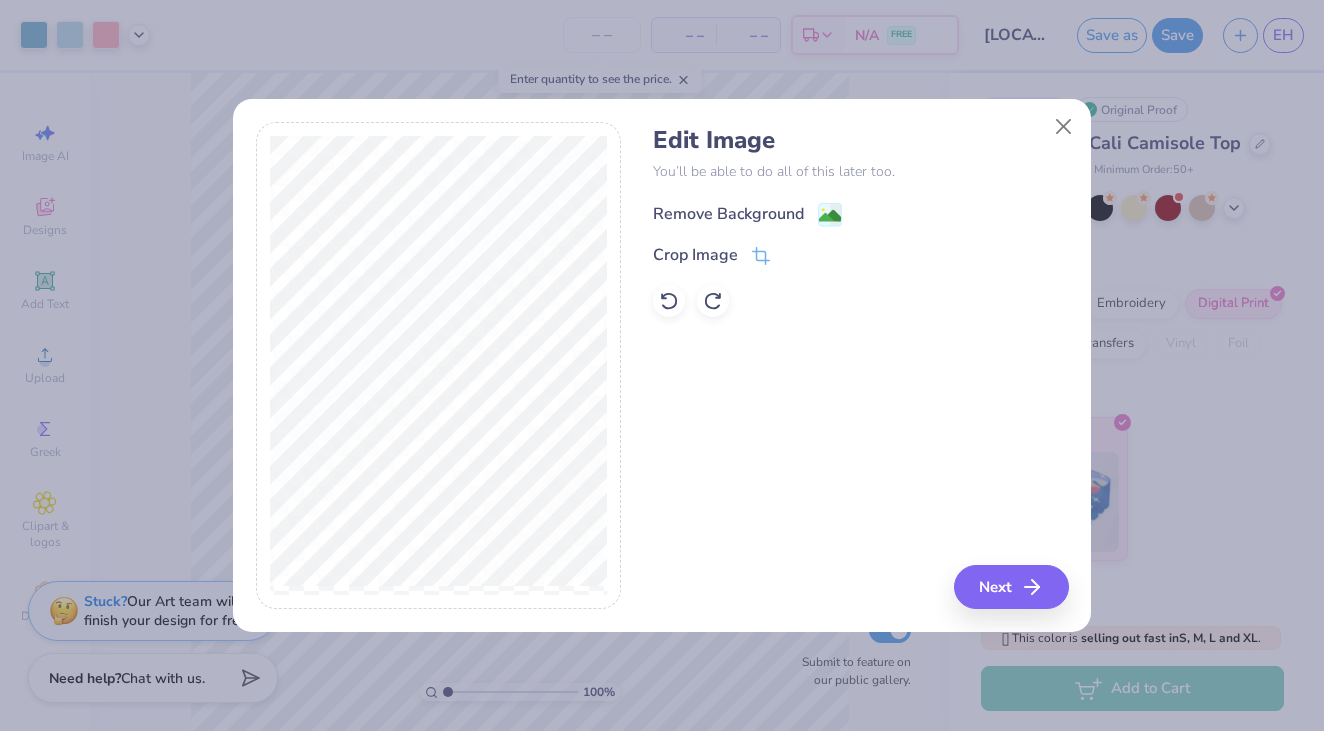 click on "Remove Background" at bounding box center [728, 214] 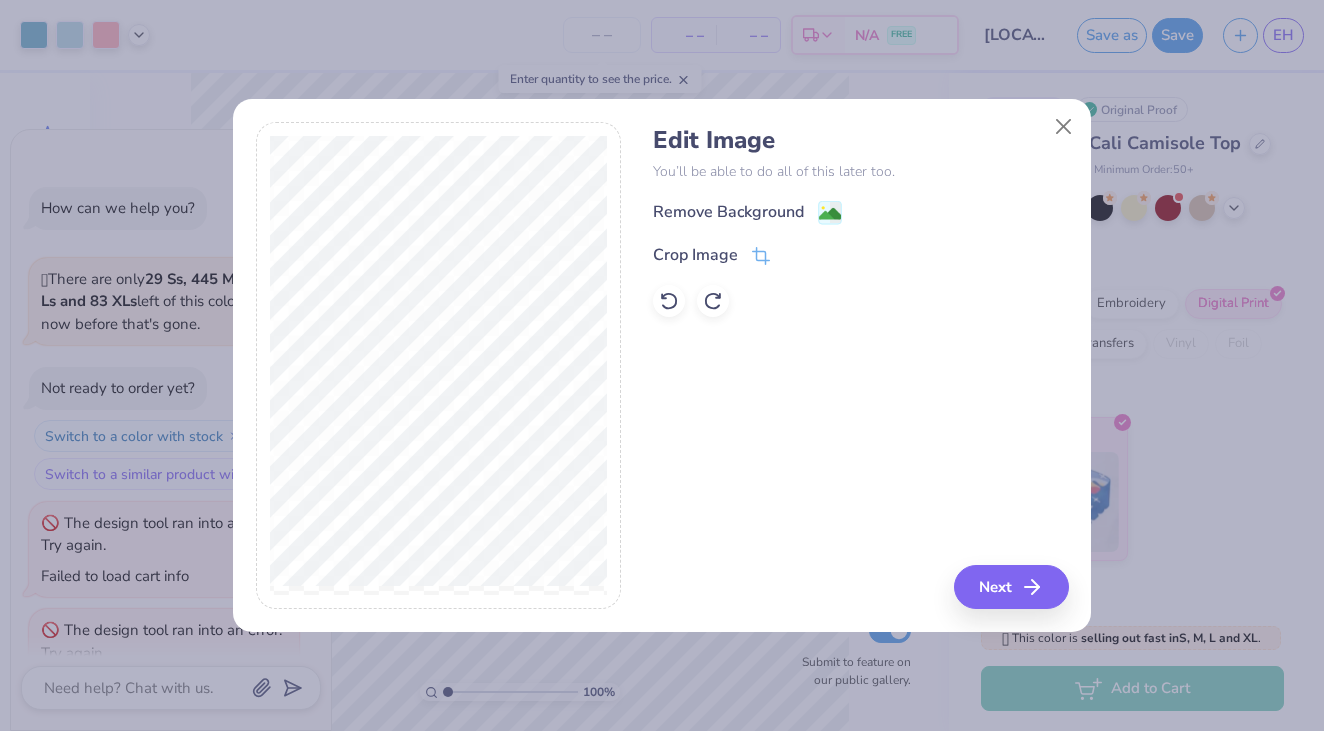 scroll, scrollTop: 716, scrollLeft: 0, axis: vertical 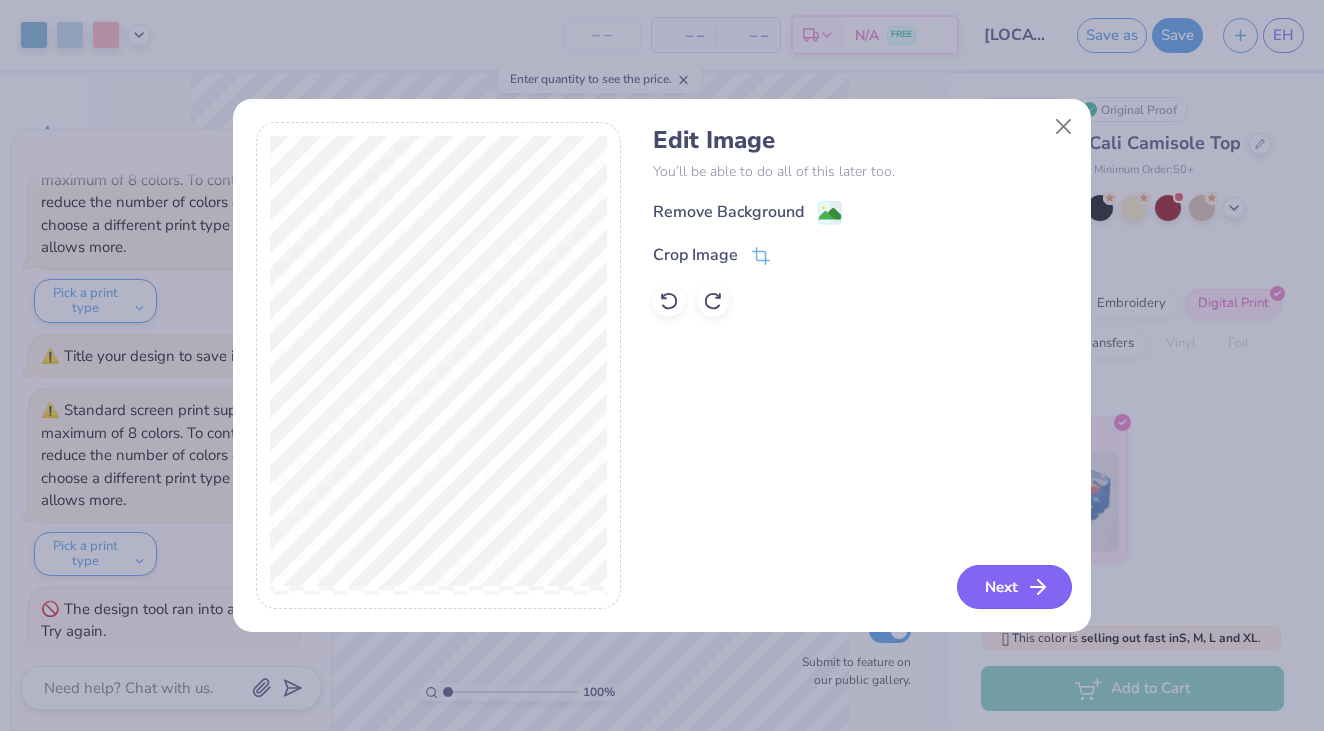 click on "Next" at bounding box center (1014, 587) 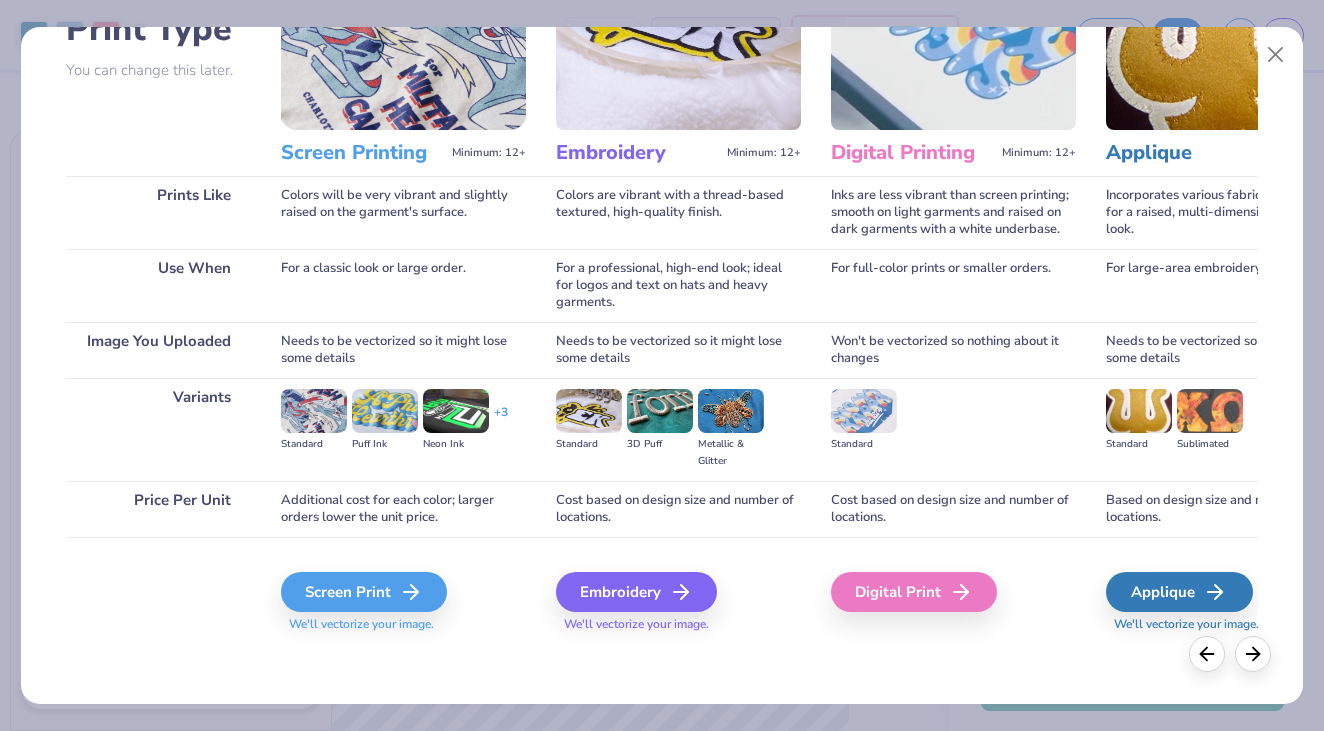 scroll, scrollTop: 166, scrollLeft: 0, axis: vertical 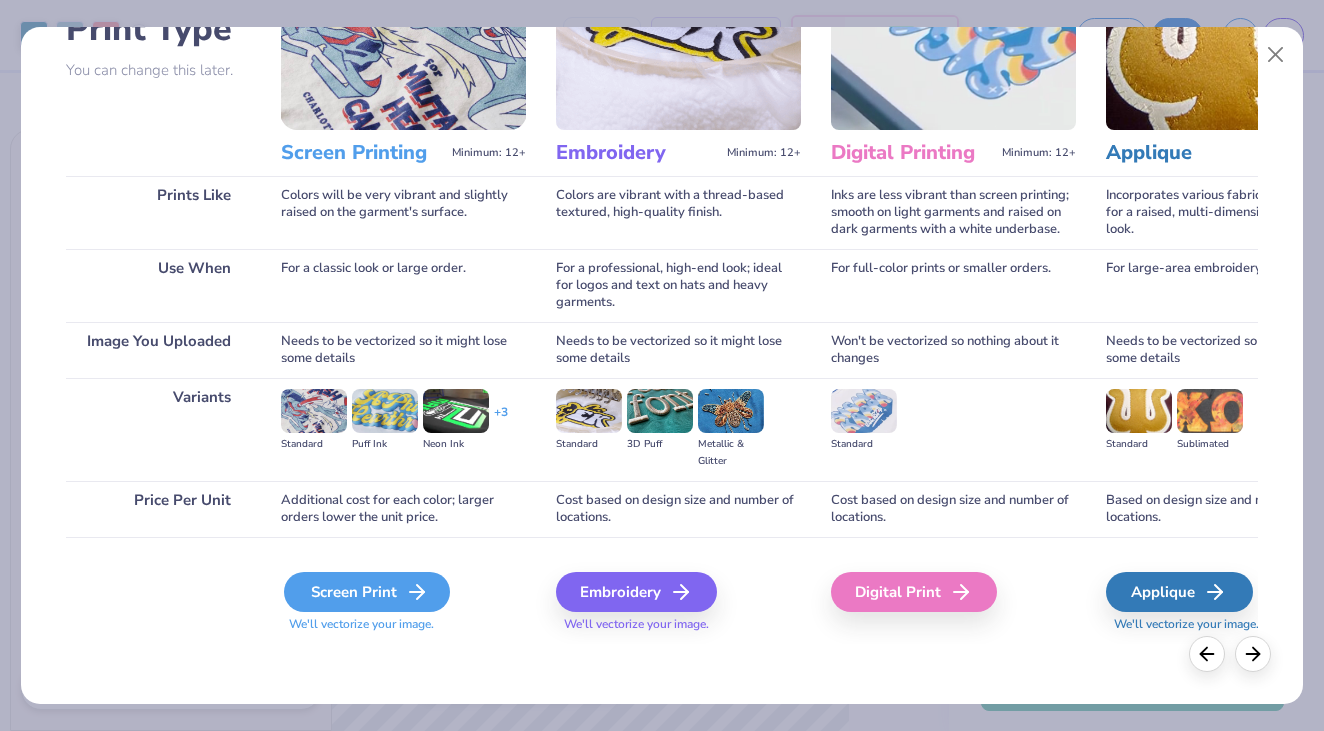 click on "Screen Print" at bounding box center (367, 592) 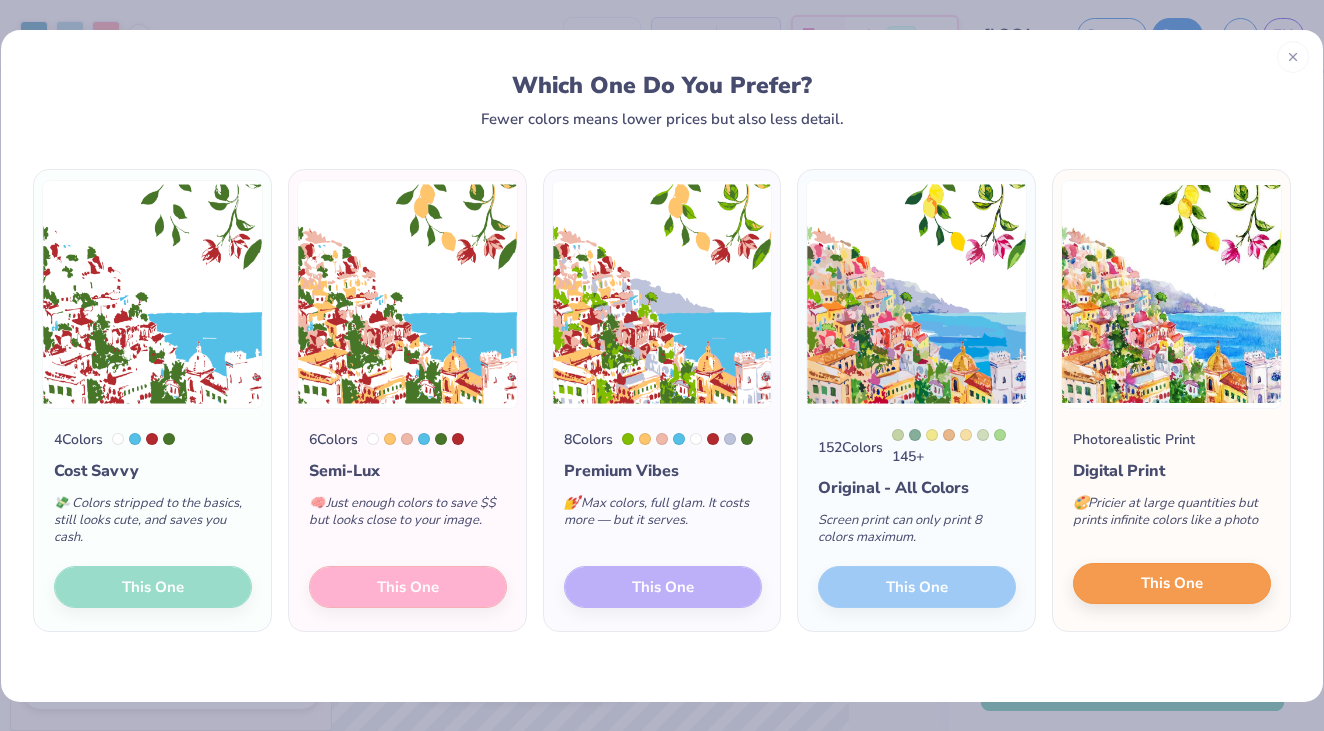 click on "This One" at bounding box center [1172, 584] 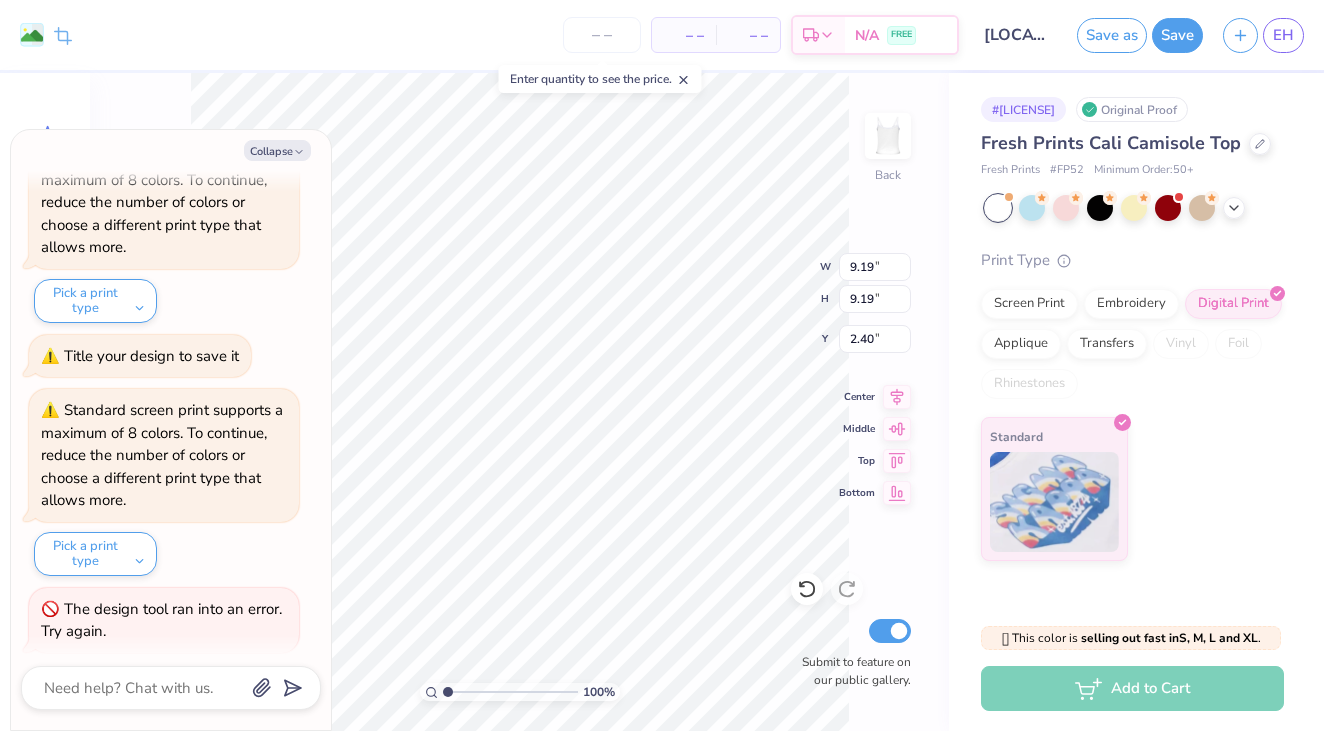 type on "x" 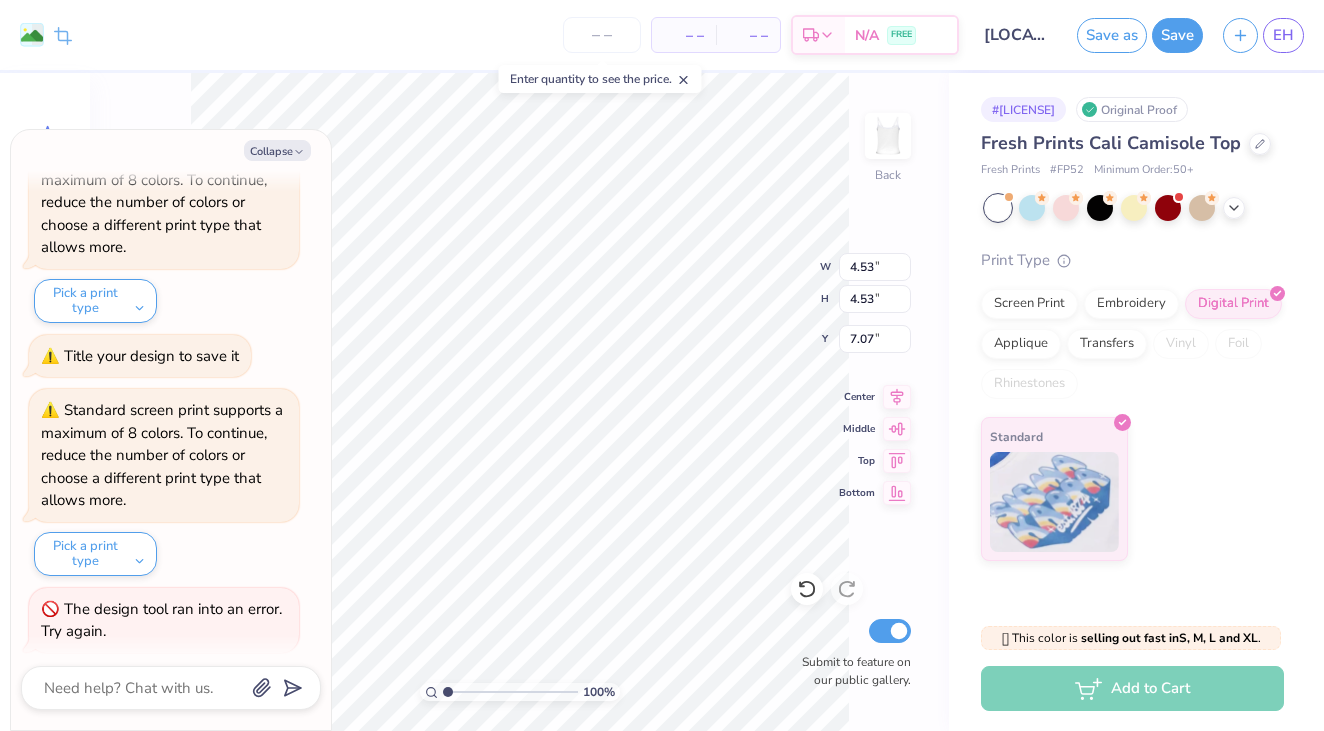 type on "x" 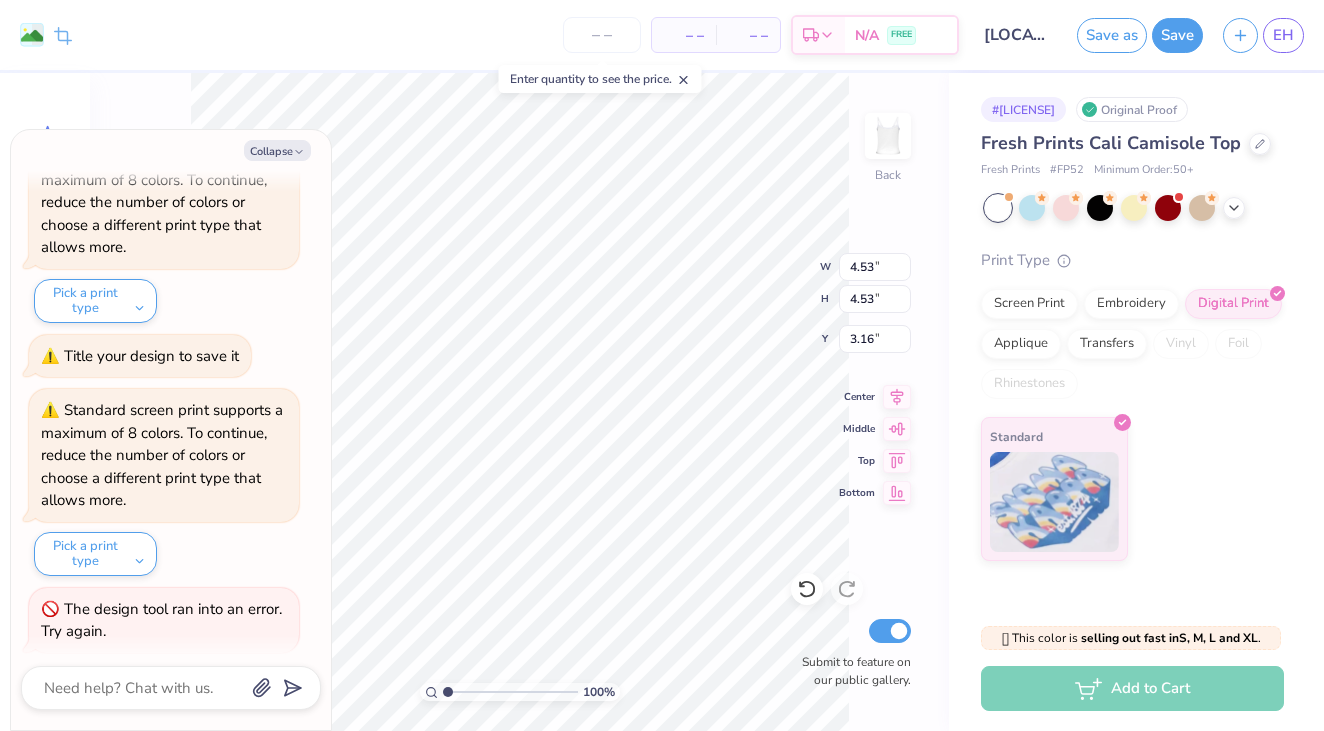 type on "x" 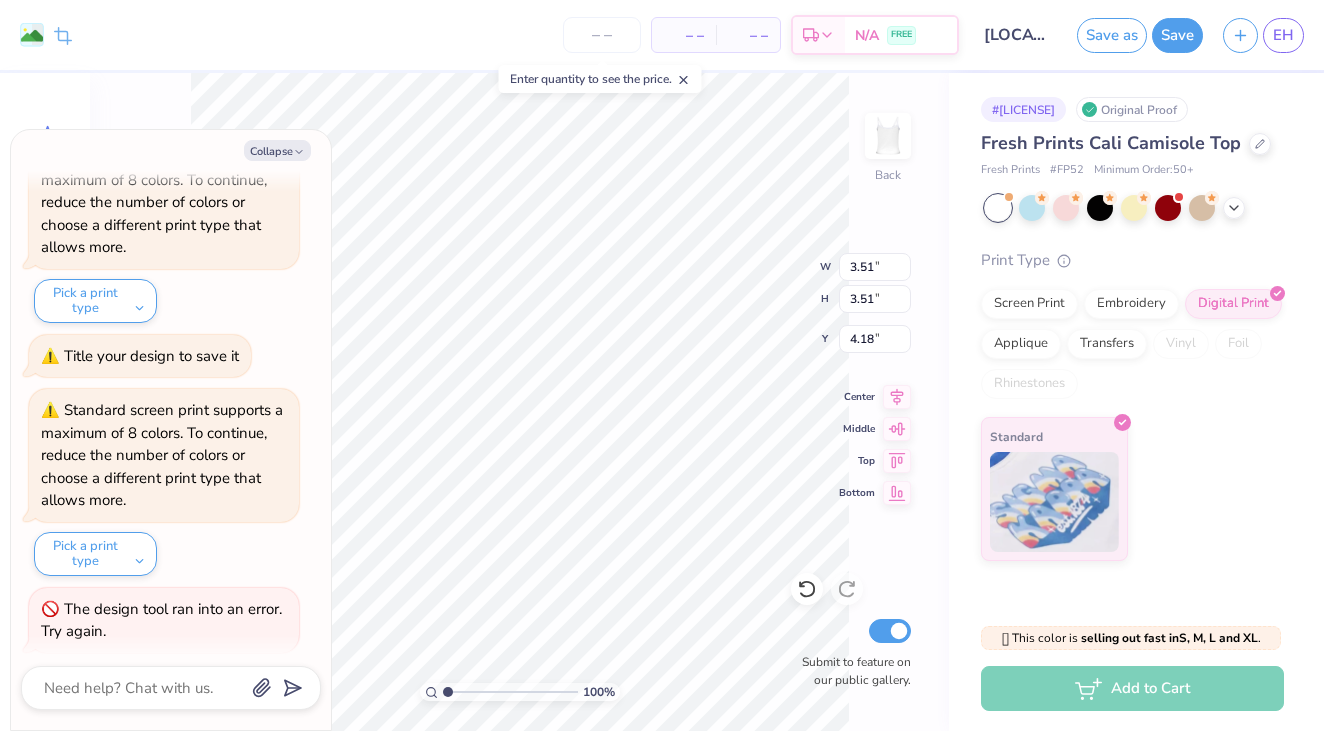 type on "x" 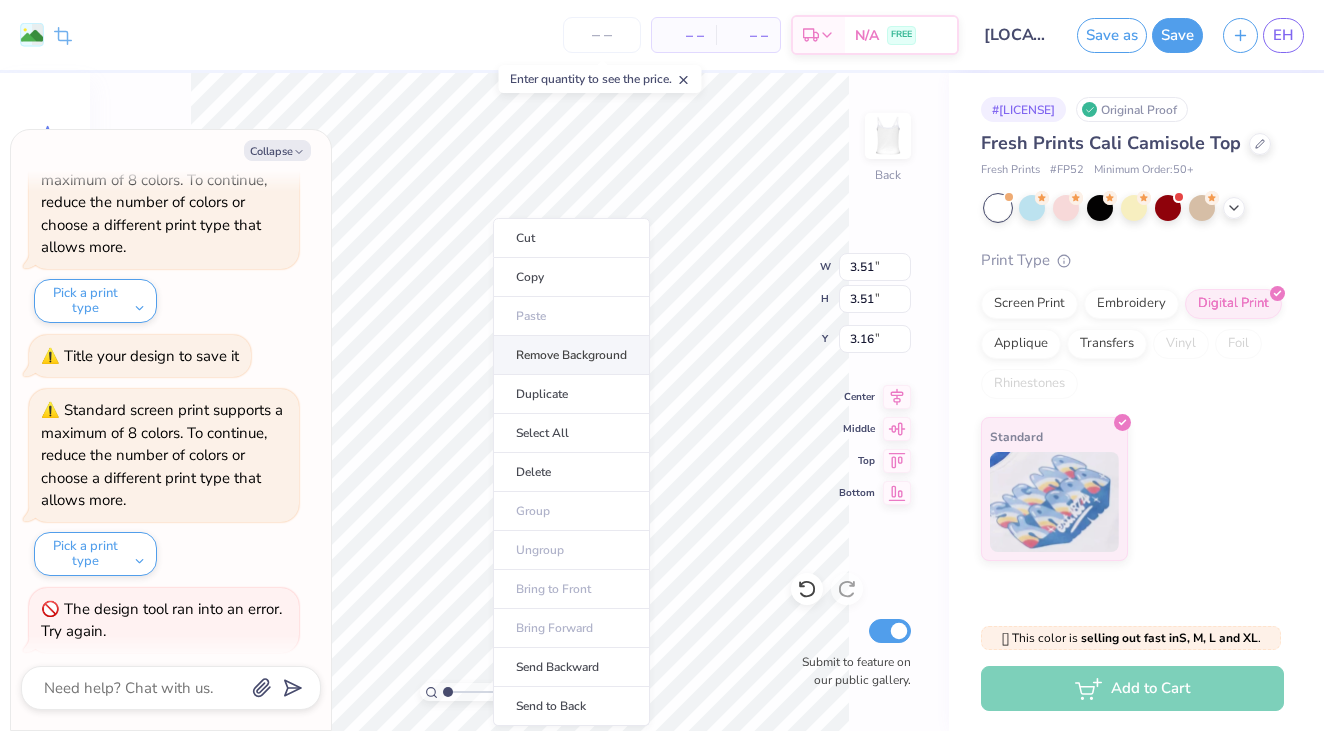 click on "Remove Background" at bounding box center (571, 355) 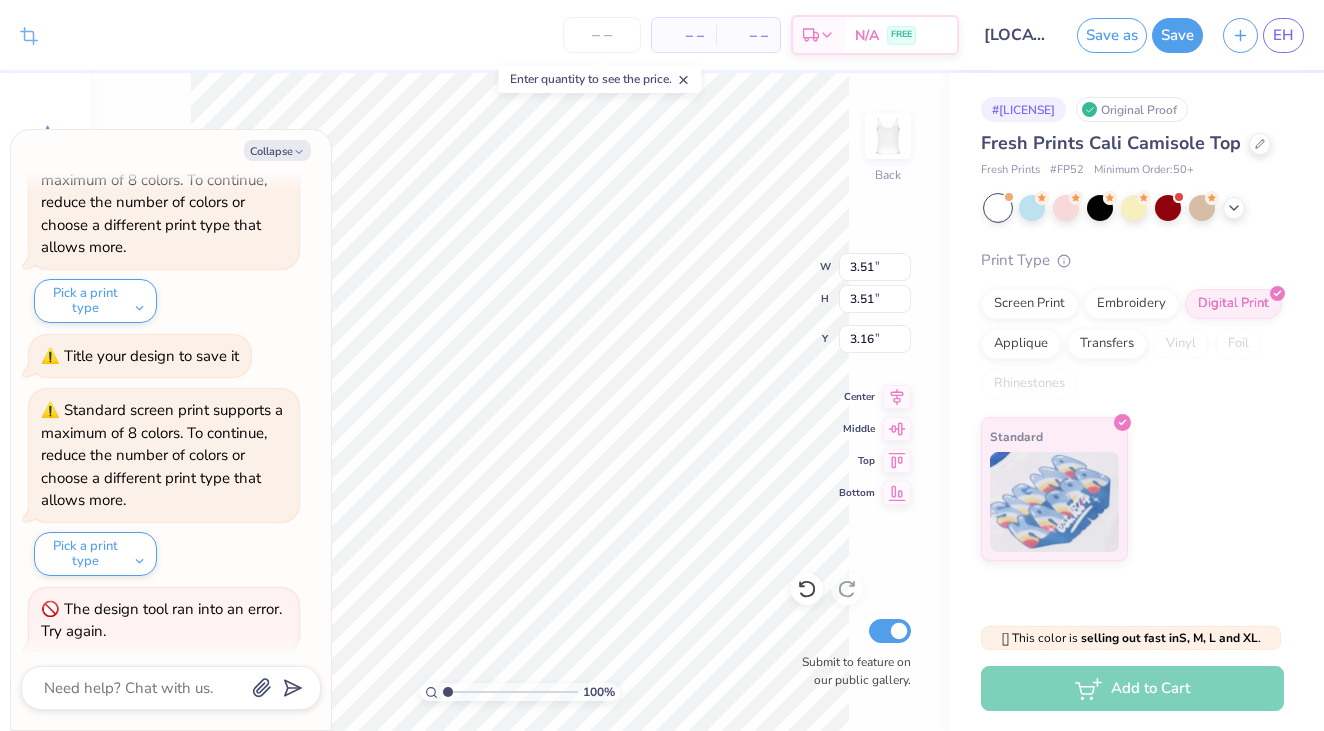 type on "x" 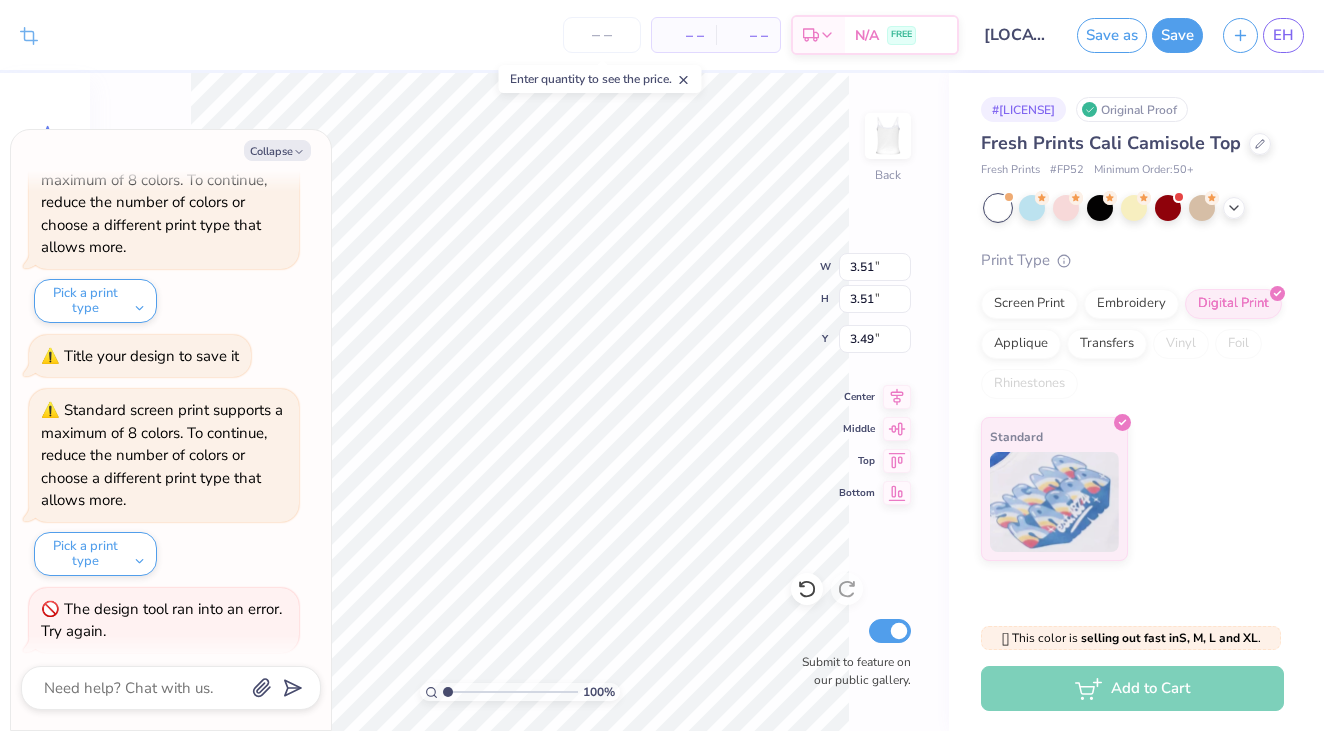 type on "x" 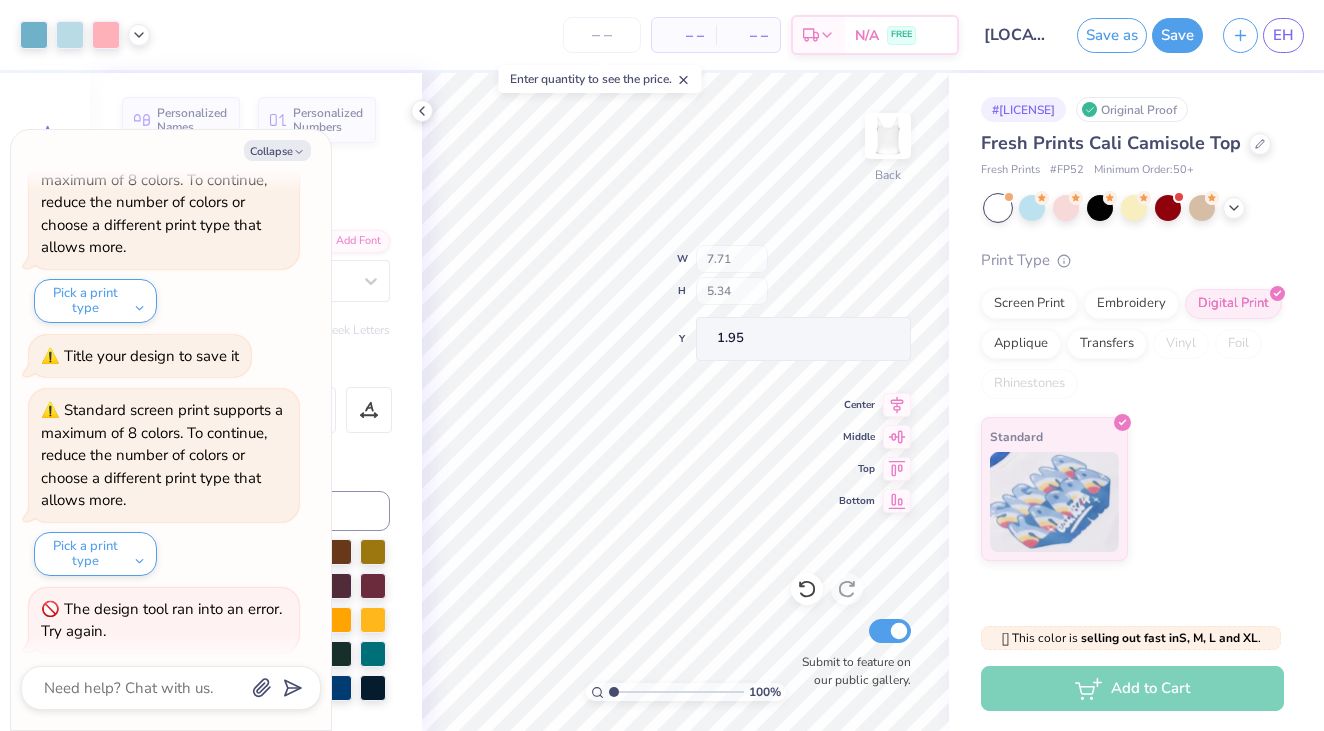 type on "x" 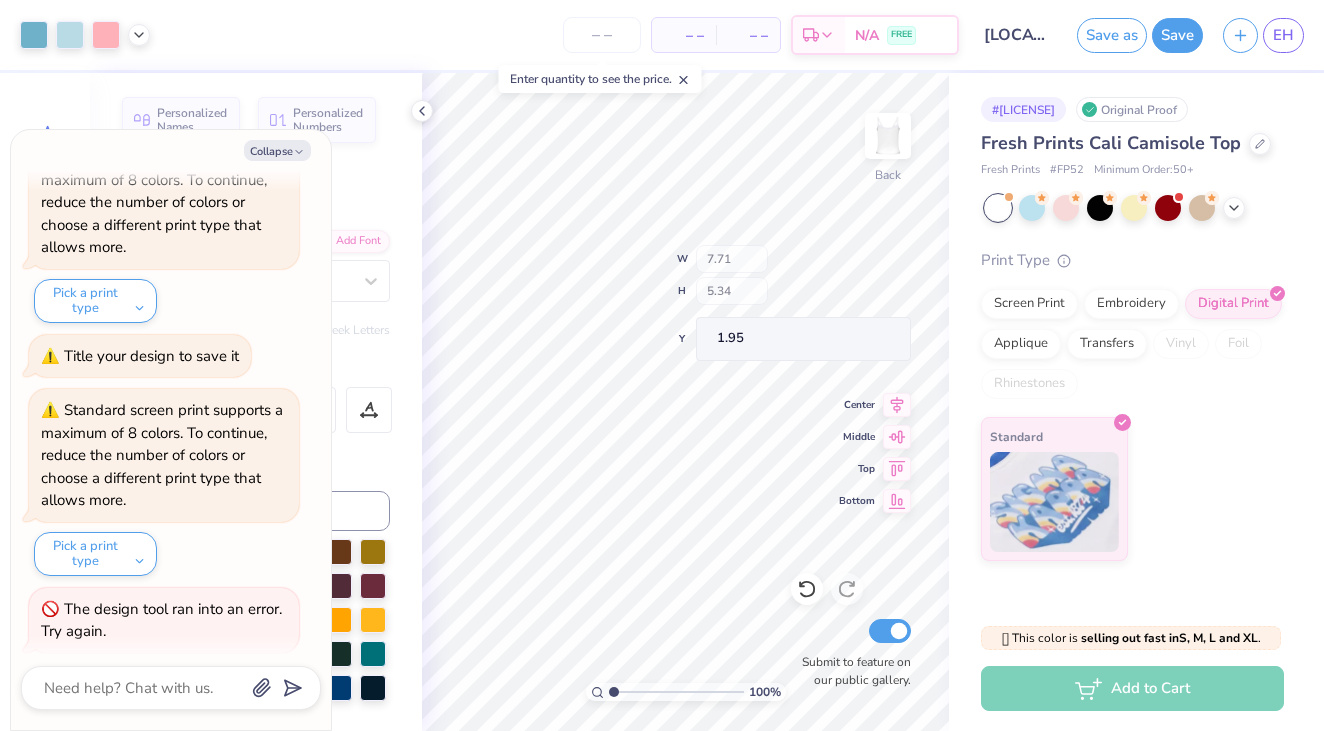 type on "2.49" 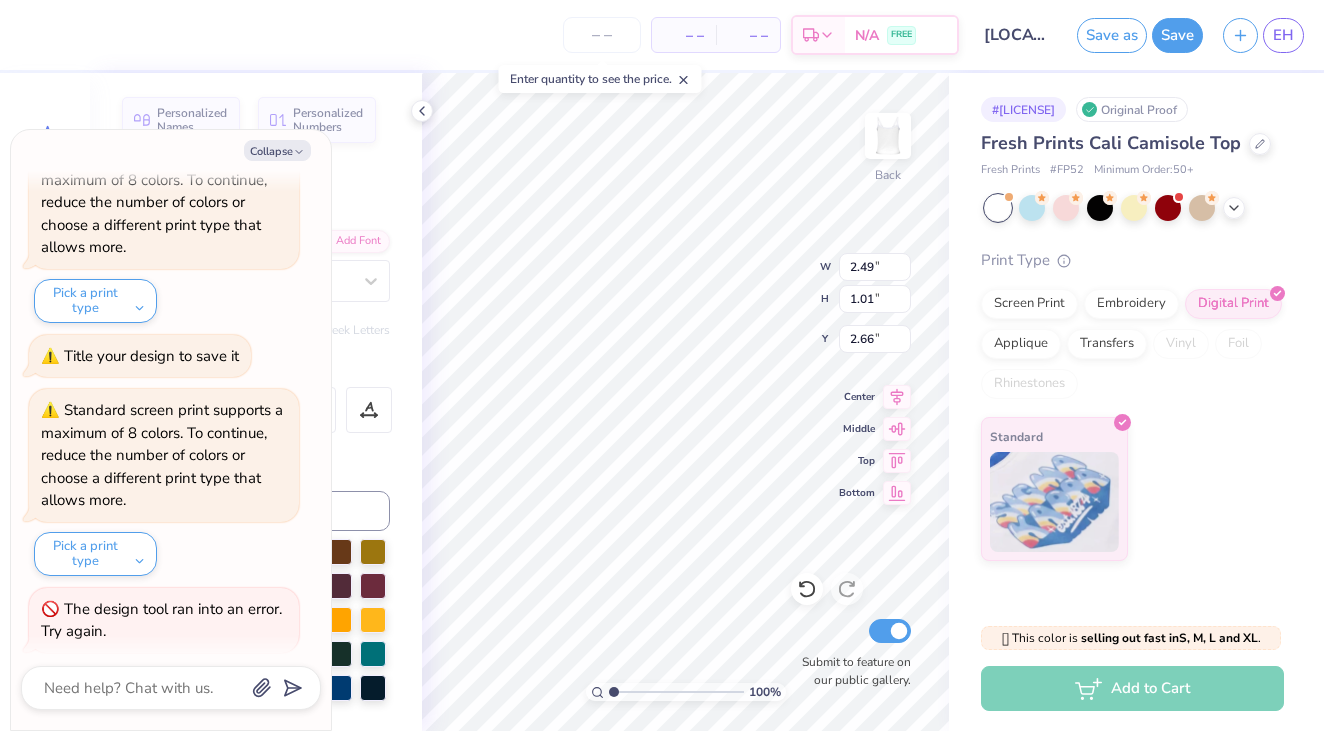 type on "x" 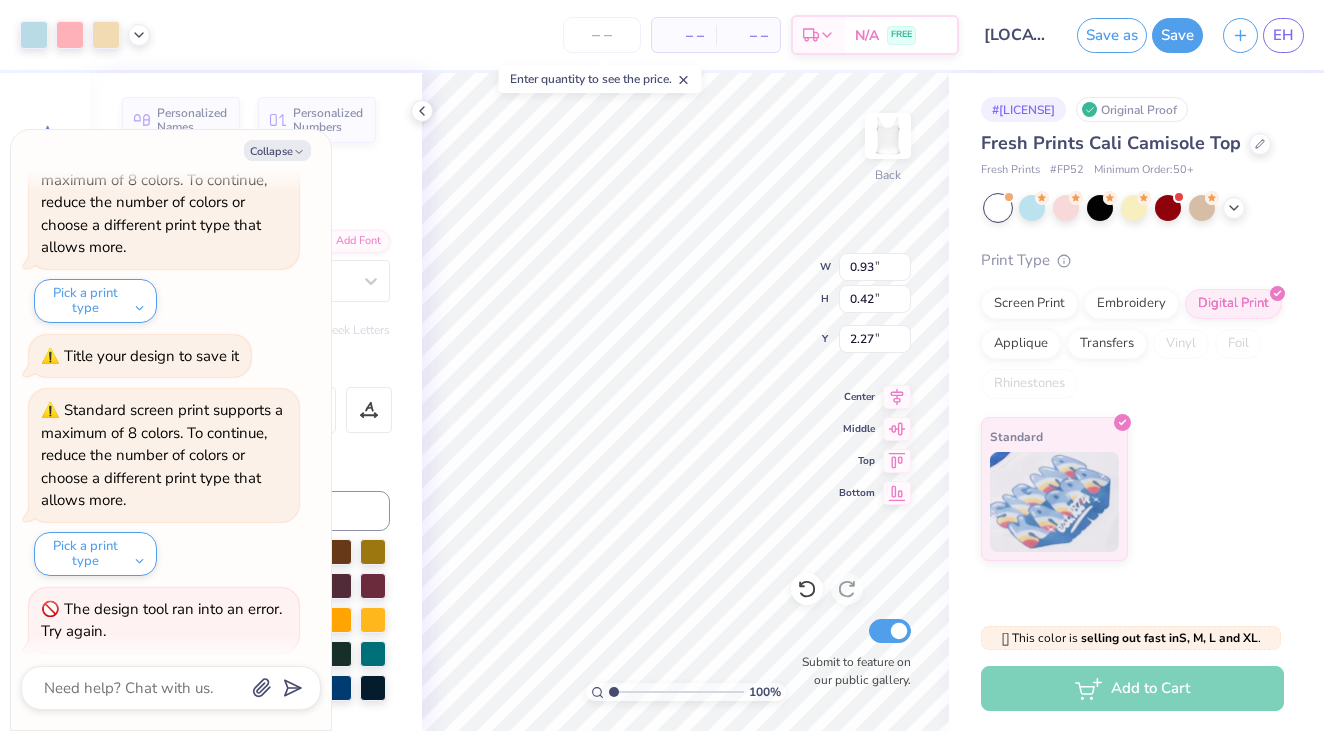 type on "x" 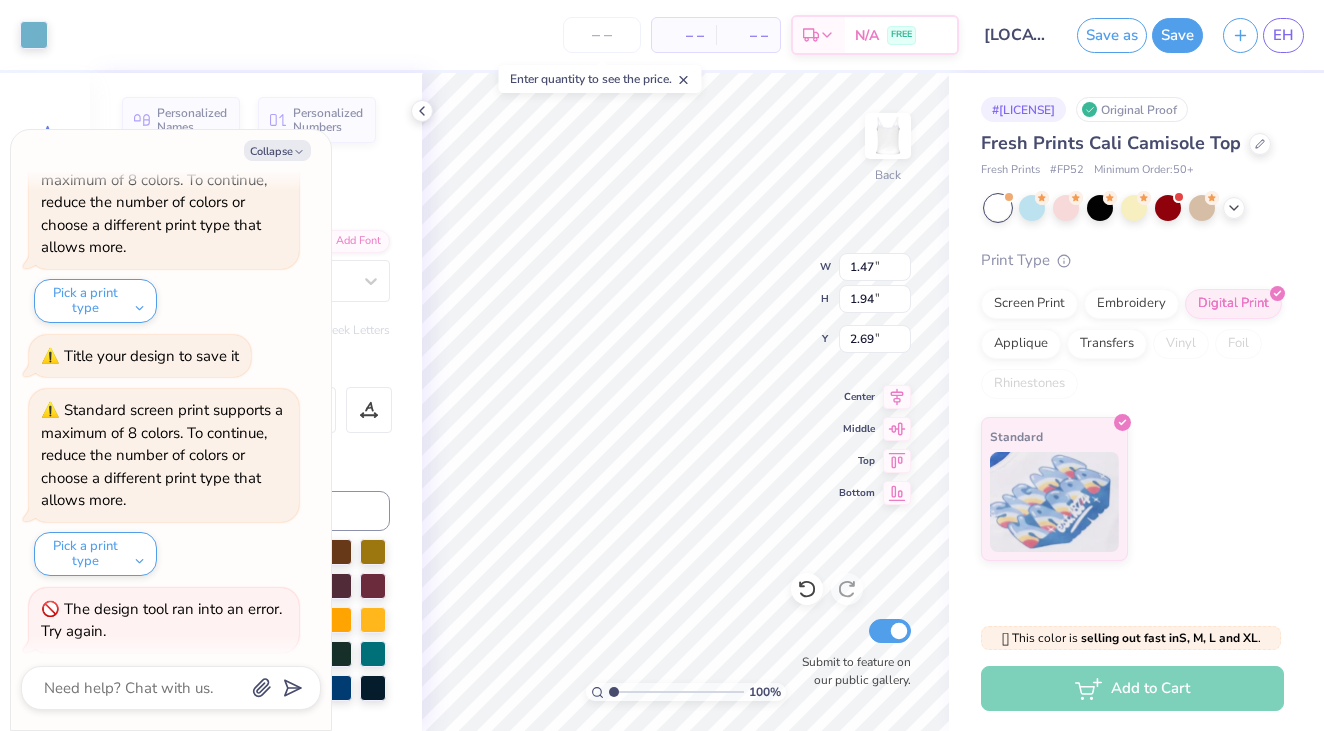 type on "x" 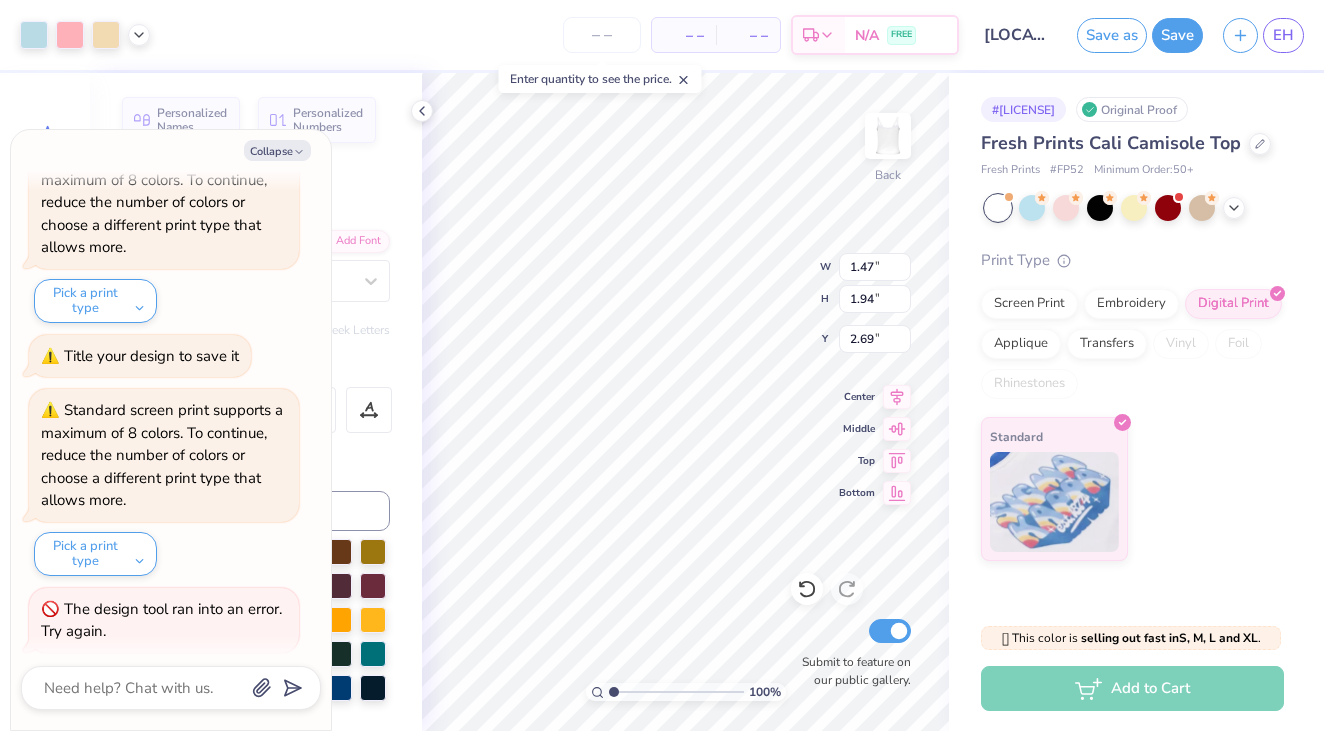 type on "x" 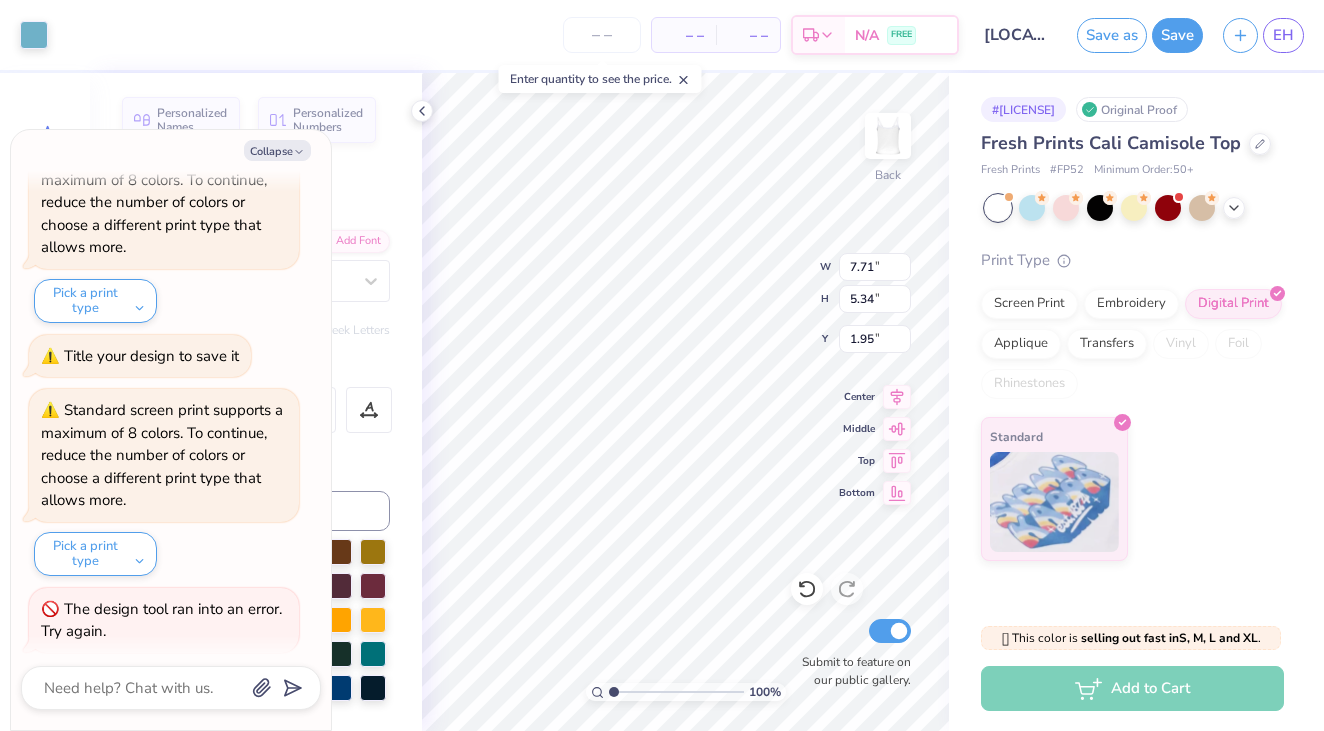 type on "x" 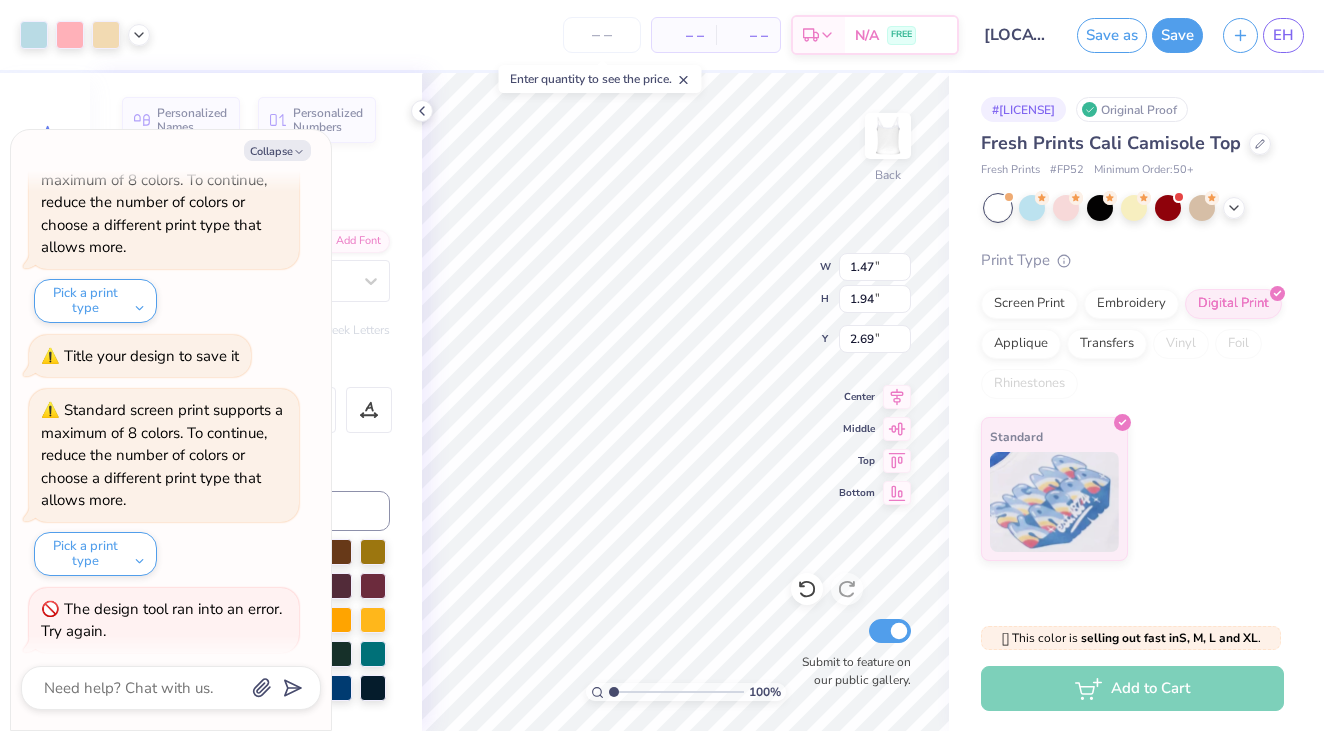 type on "x" 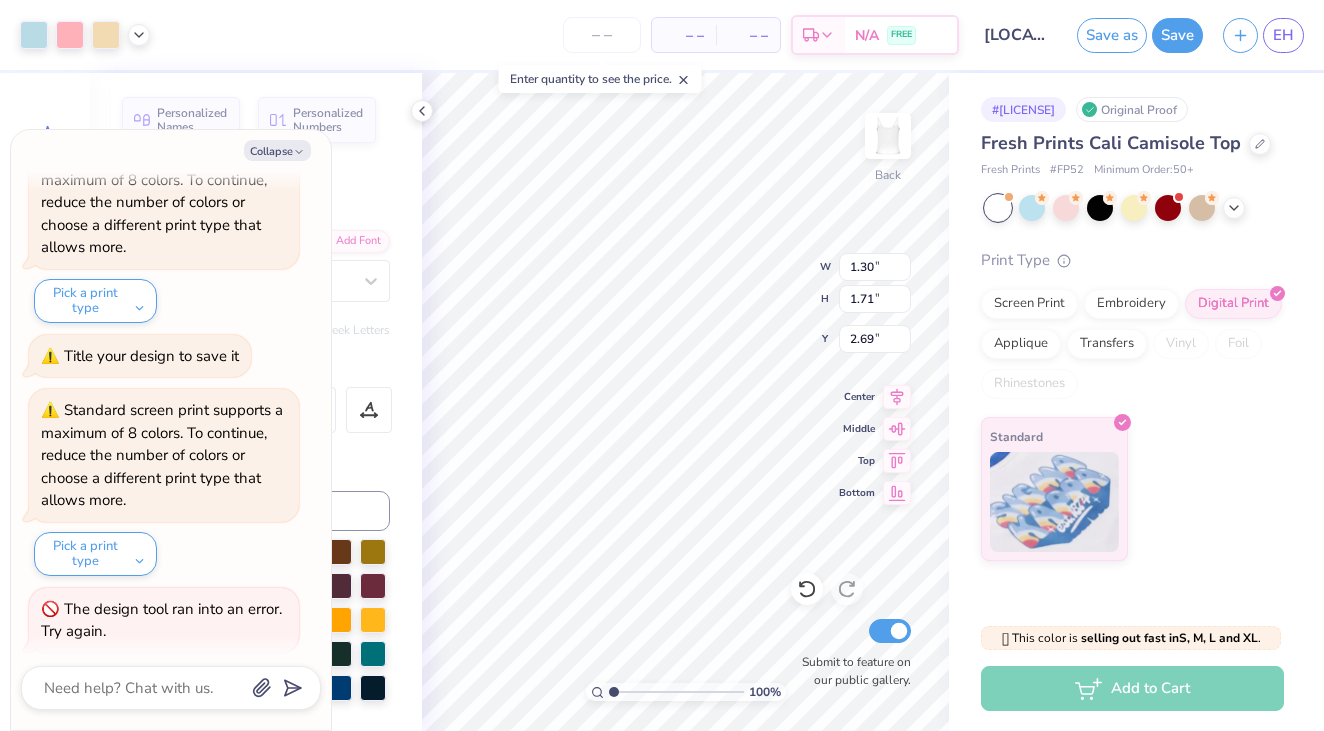 type on "x" 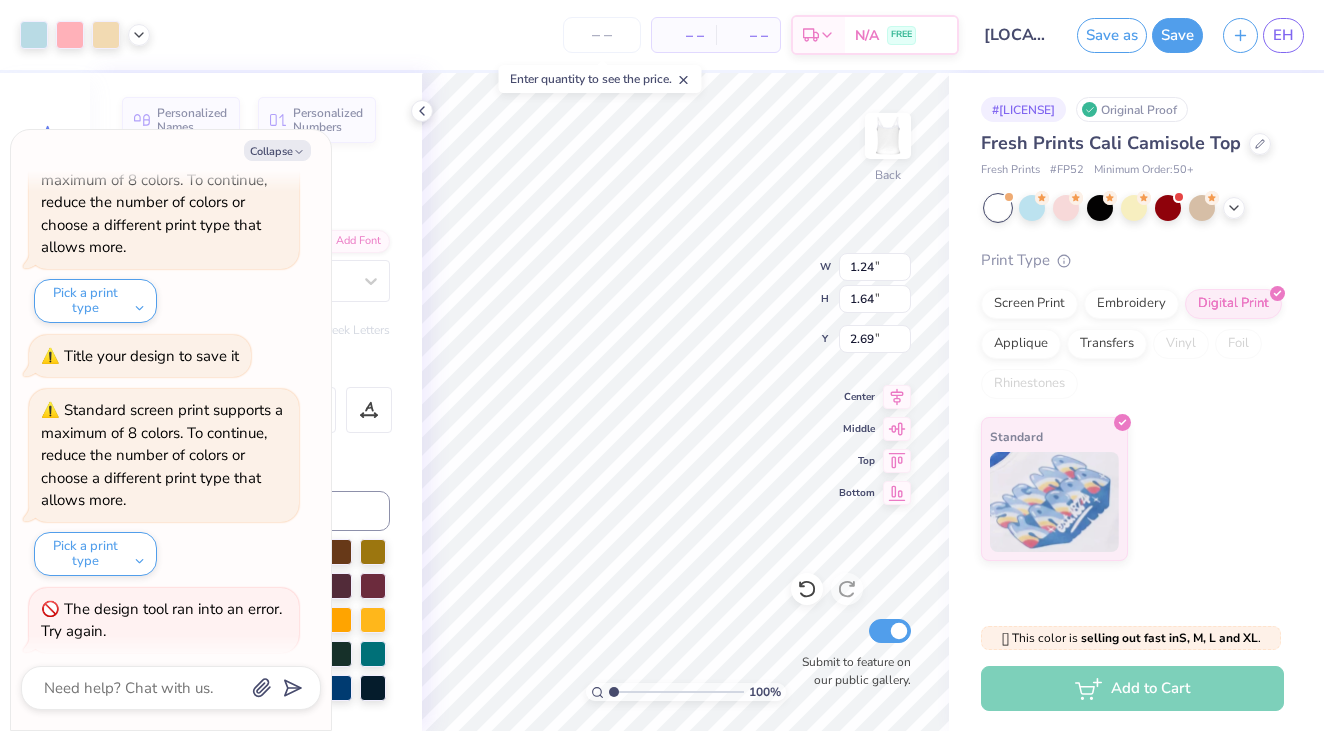 type on "x" 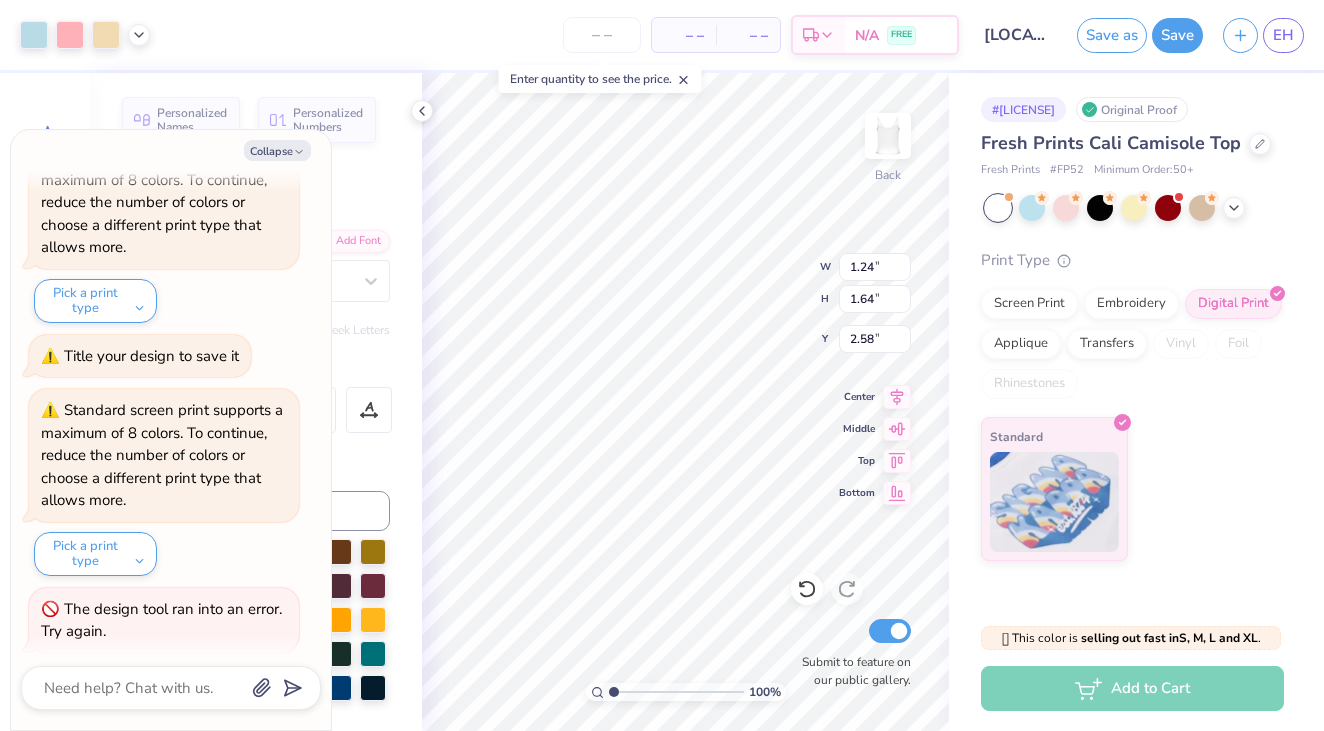 type on "x" 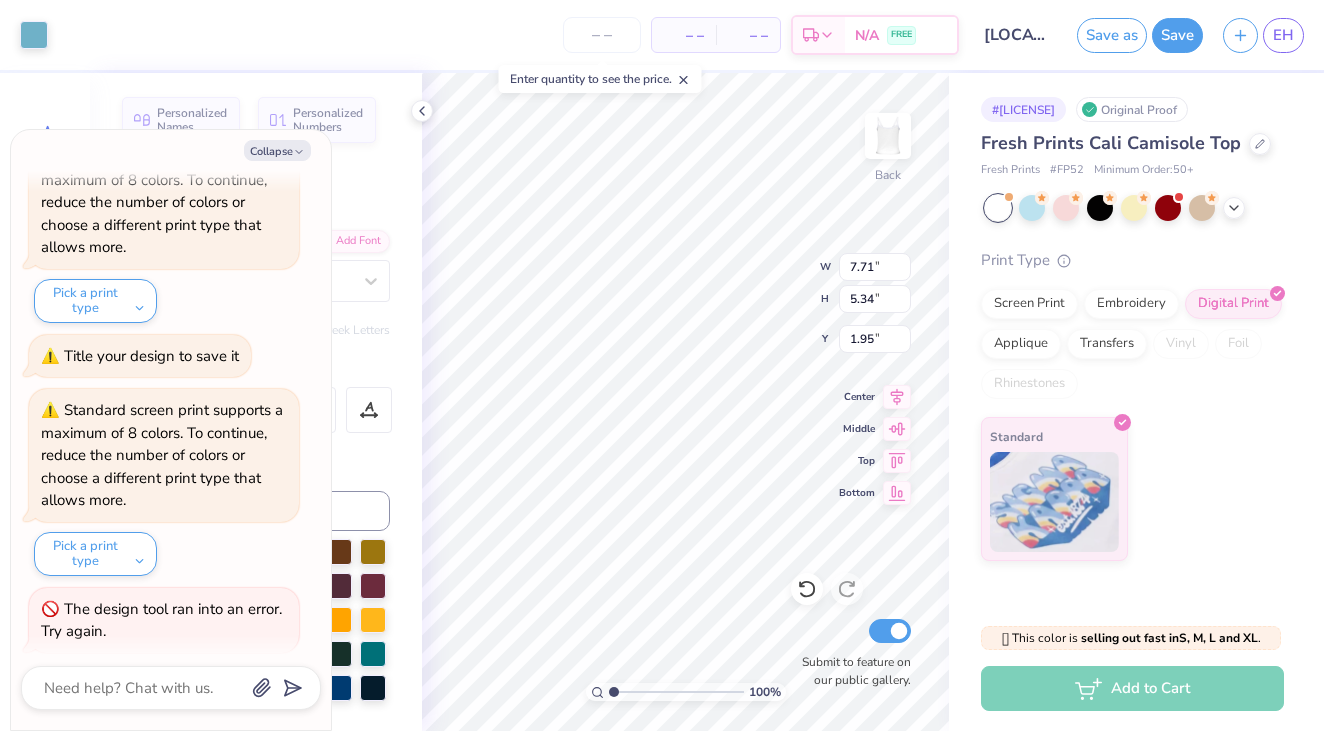 type on "x" 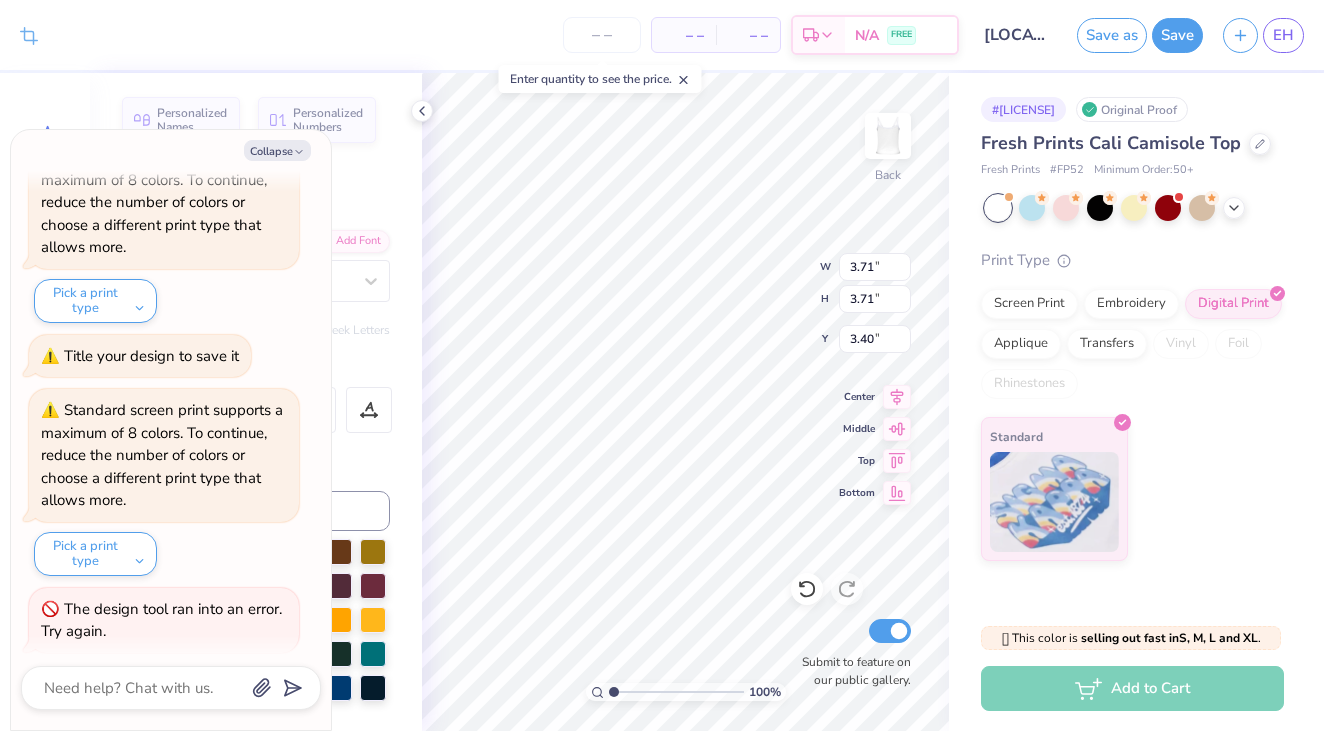 type on "x" 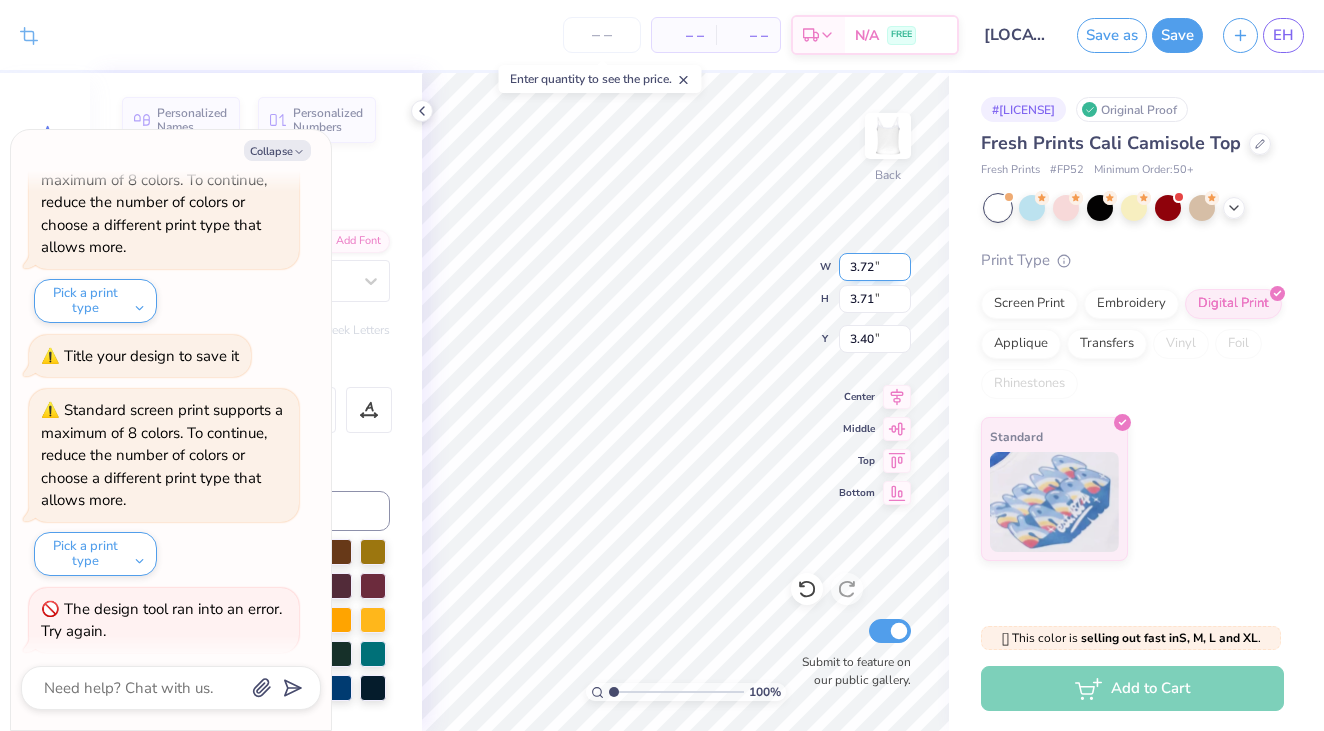 click on "3.72" at bounding box center [875, 267] 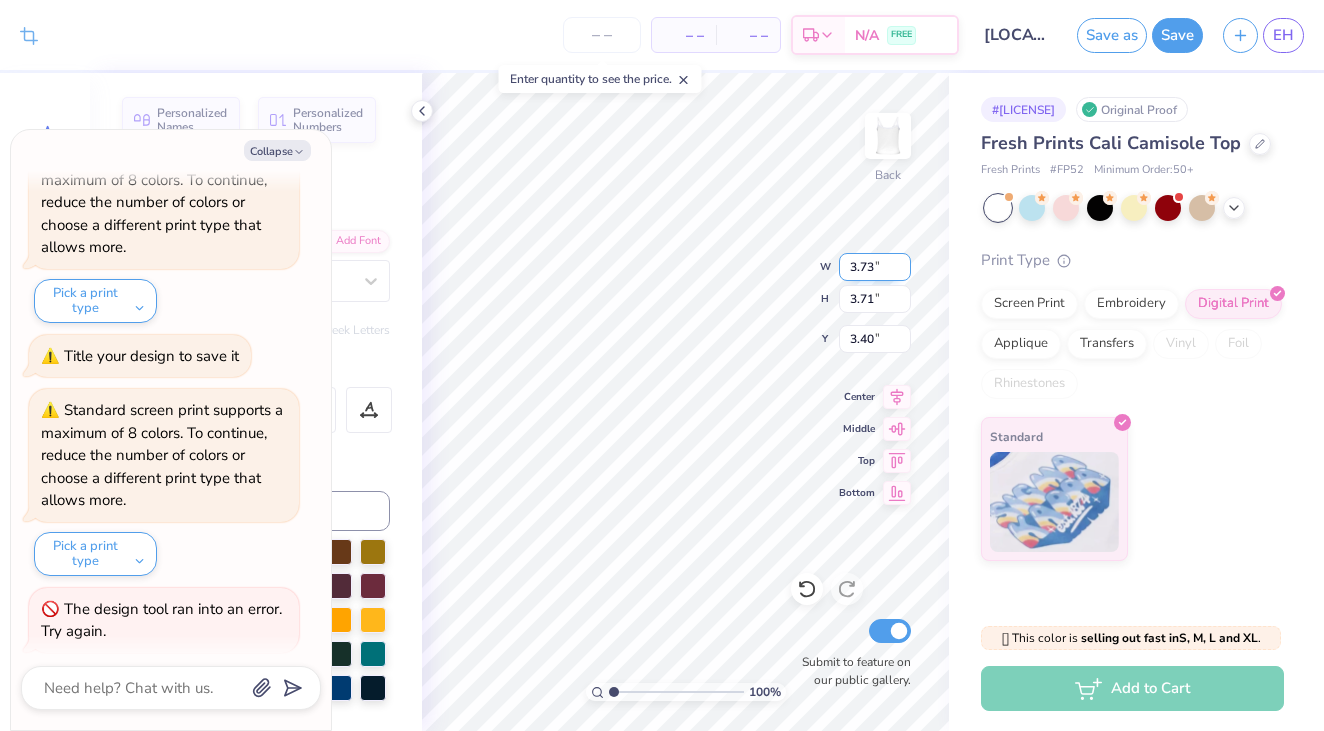 click on "3.73" at bounding box center [875, 267] 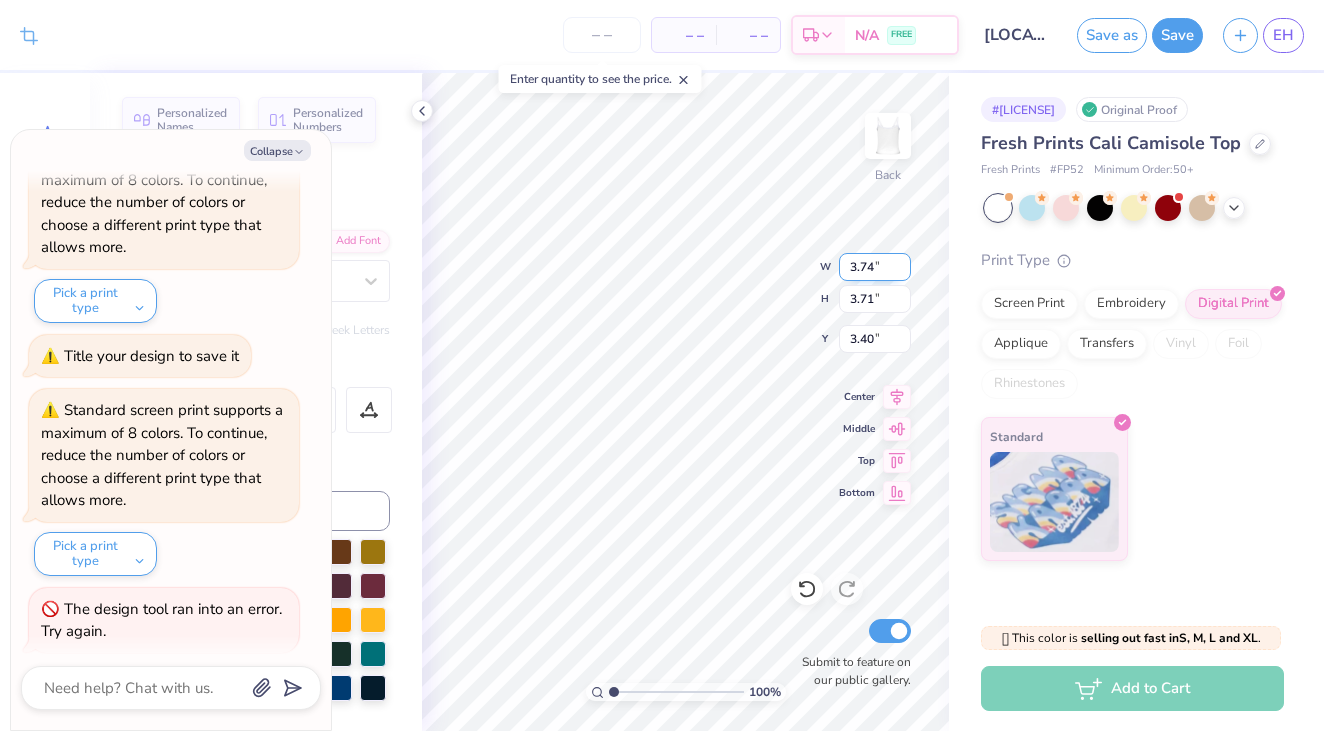 click on "3.74" at bounding box center [875, 267] 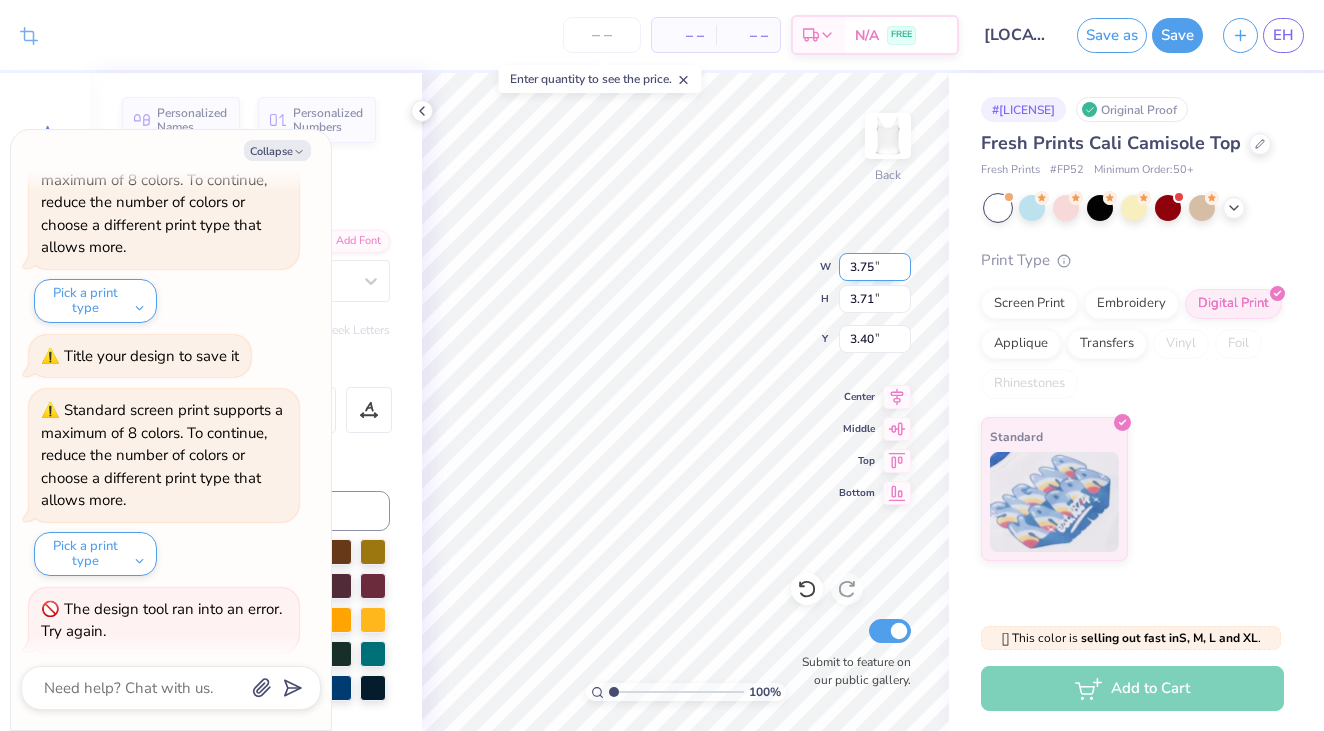click on "3.75" at bounding box center [875, 267] 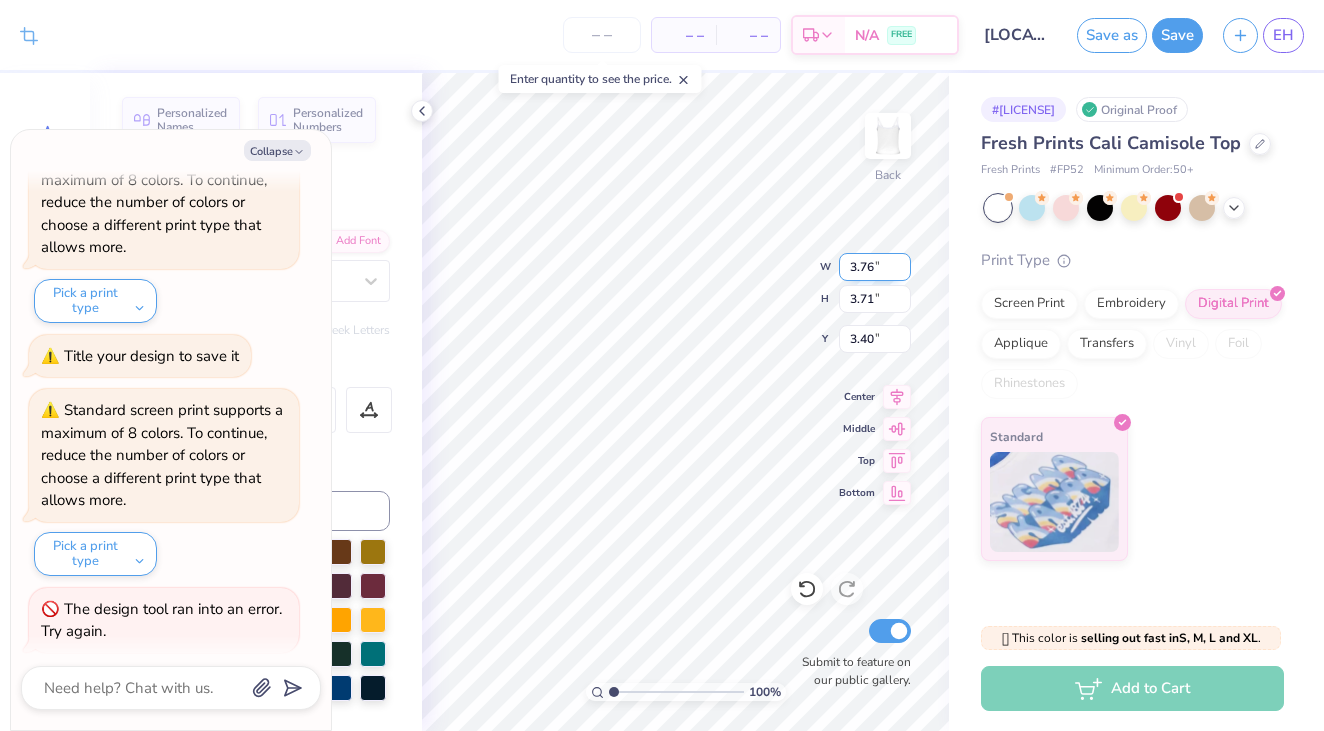 click on "3.76" at bounding box center (875, 267) 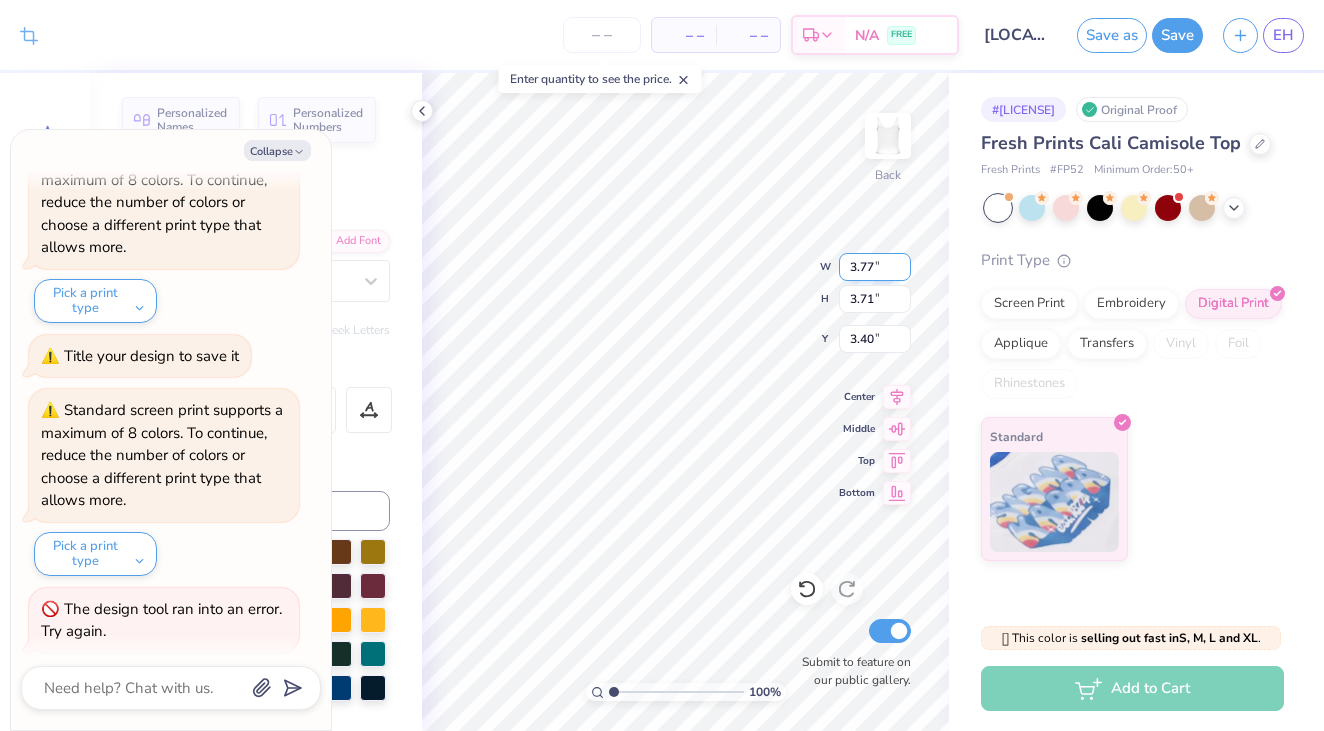 click on "3.77" at bounding box center (875, 267) 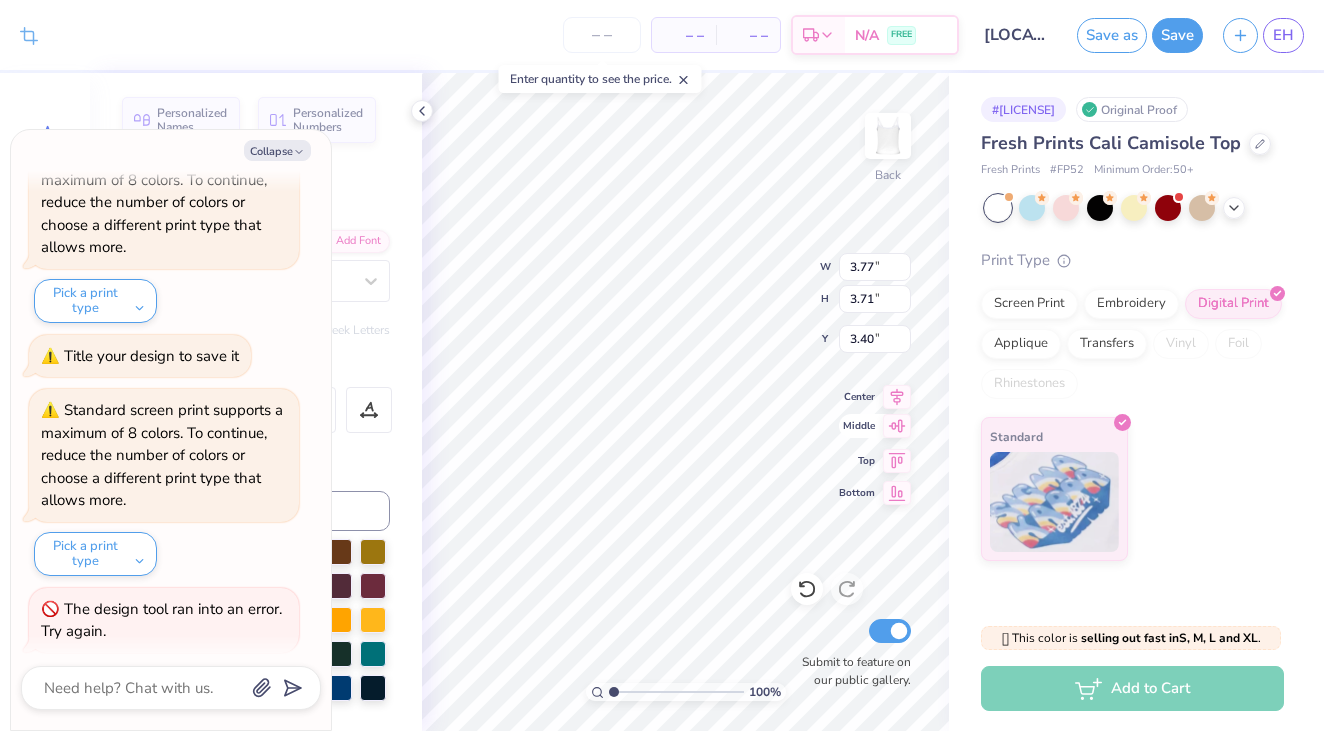 click on "Middle" at bounding box center (875, 426) 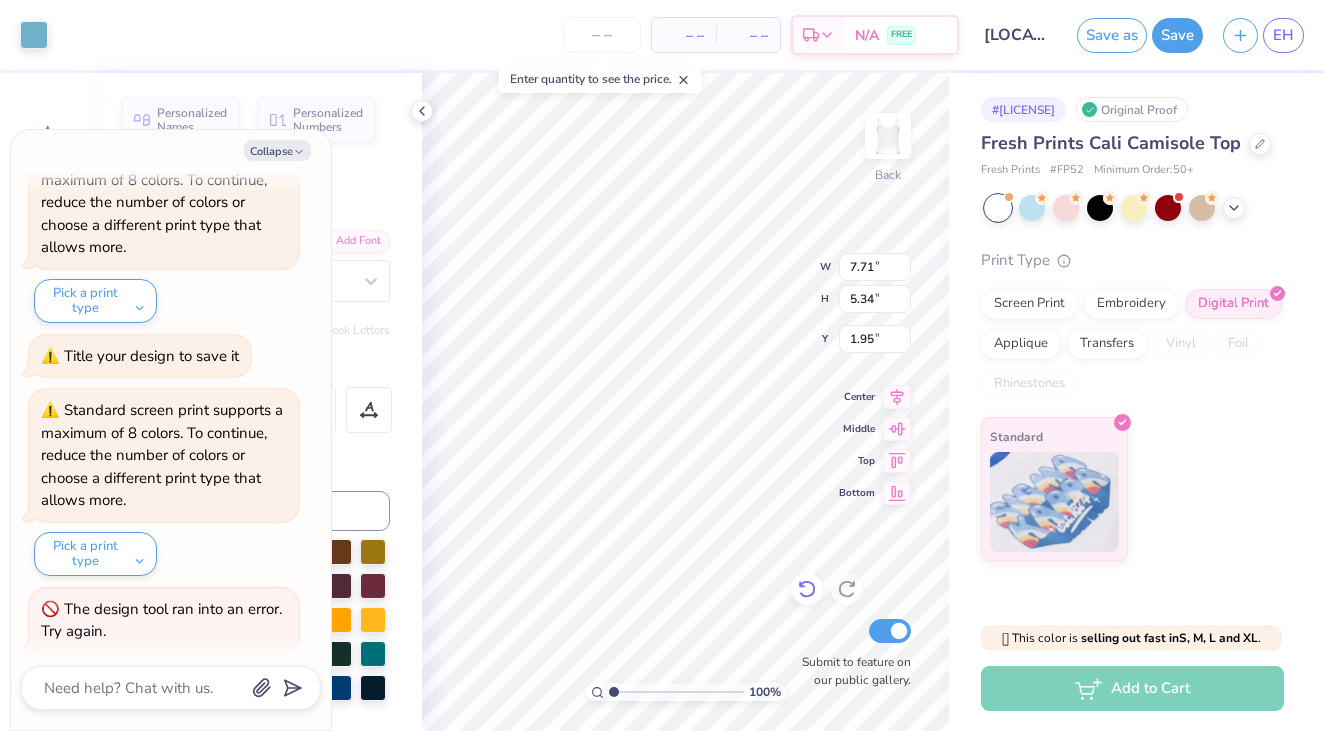click 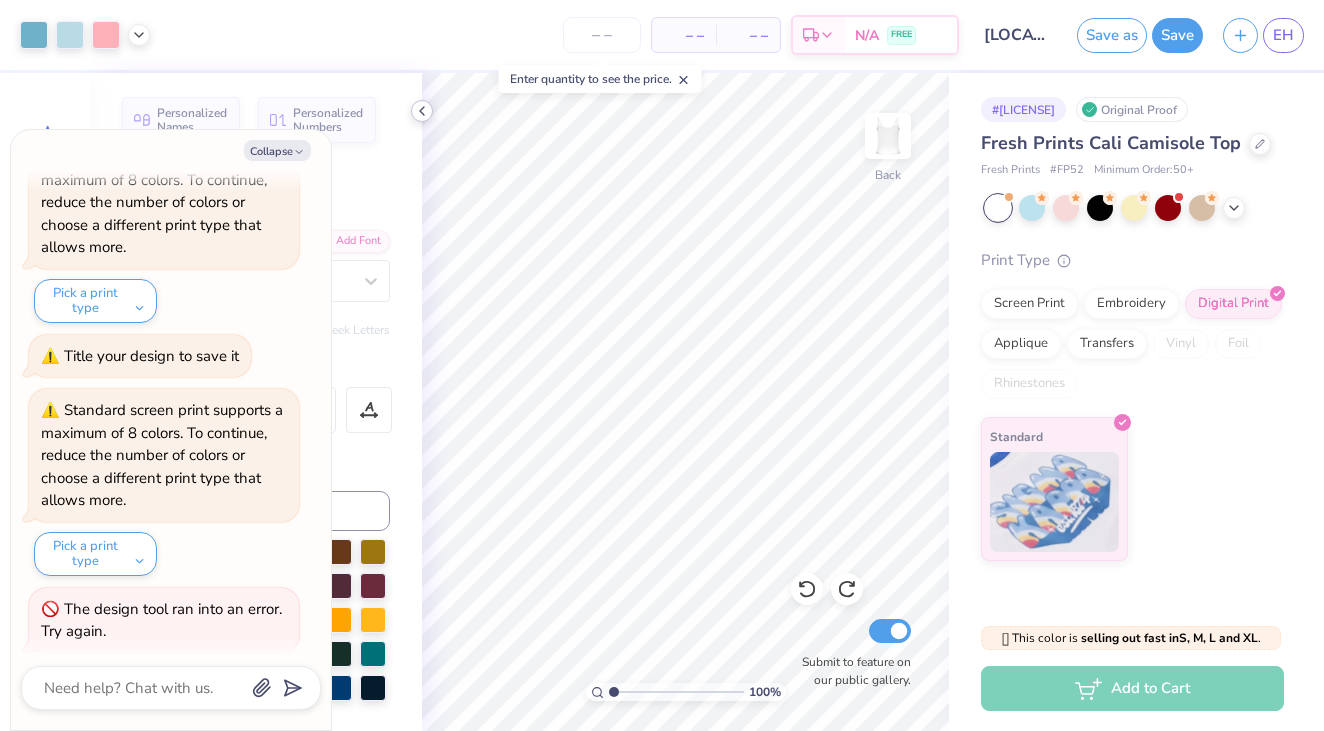click 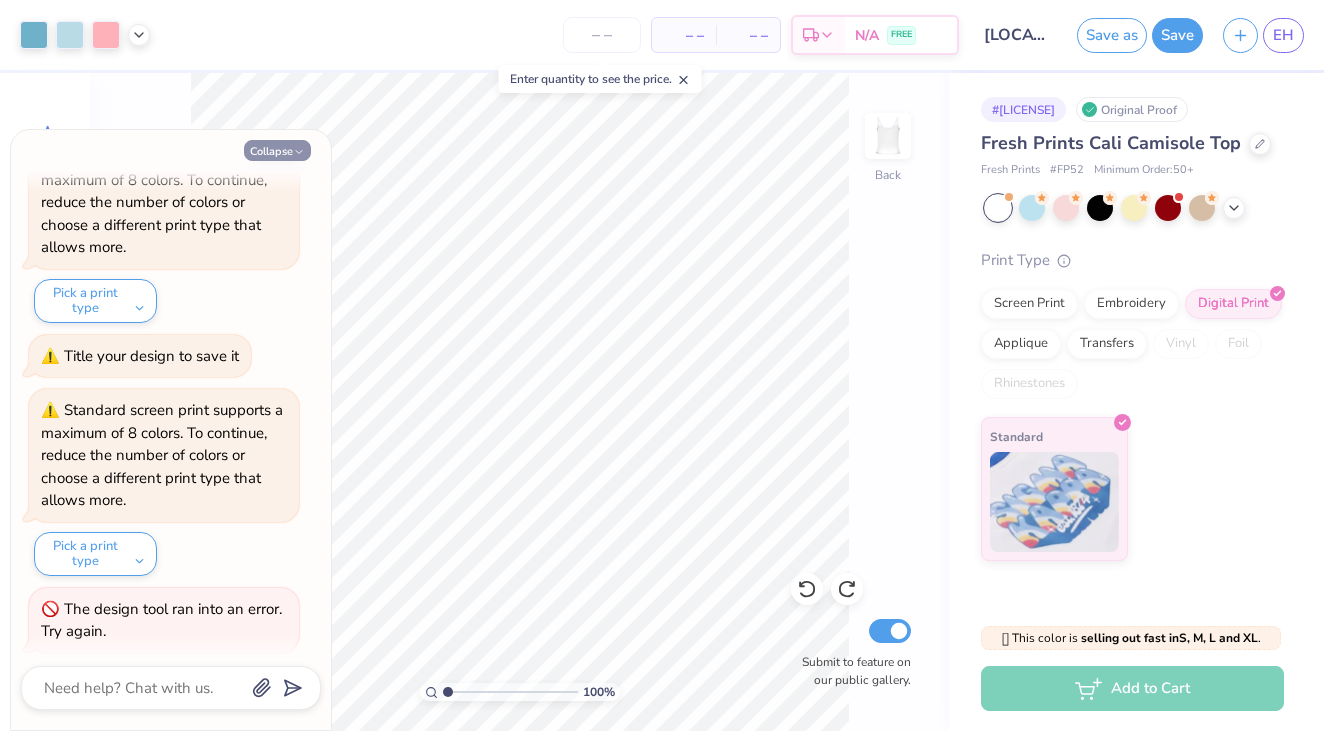 click on "Collapse" at bounding box center [277, 150] 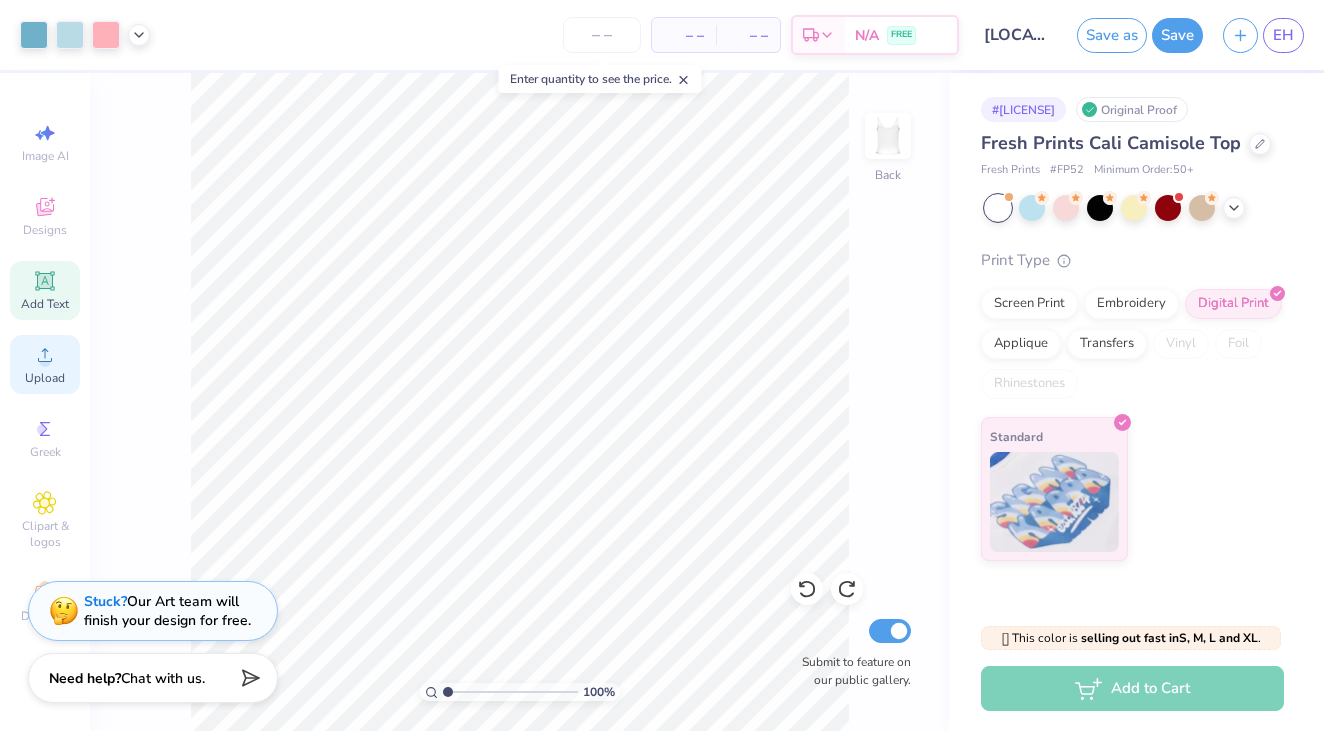click 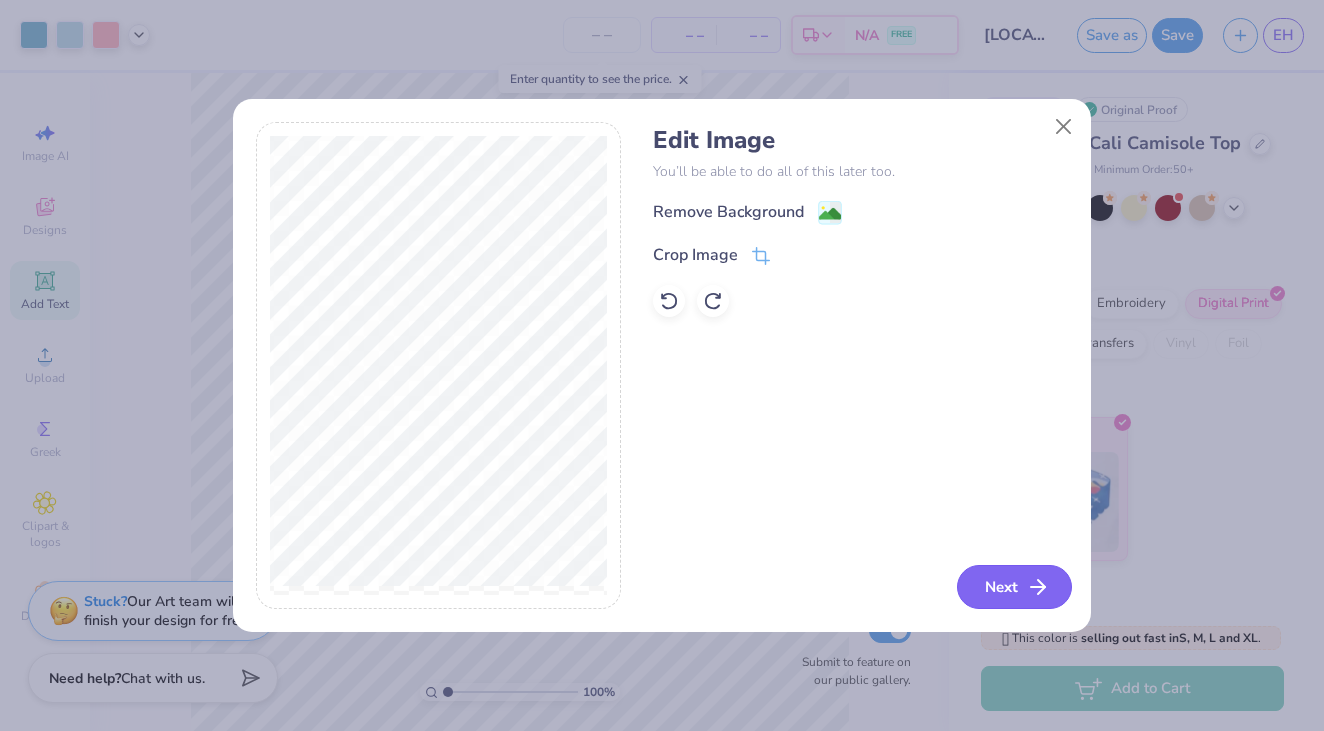 click on "Next" at bounding box center [1014, 587] 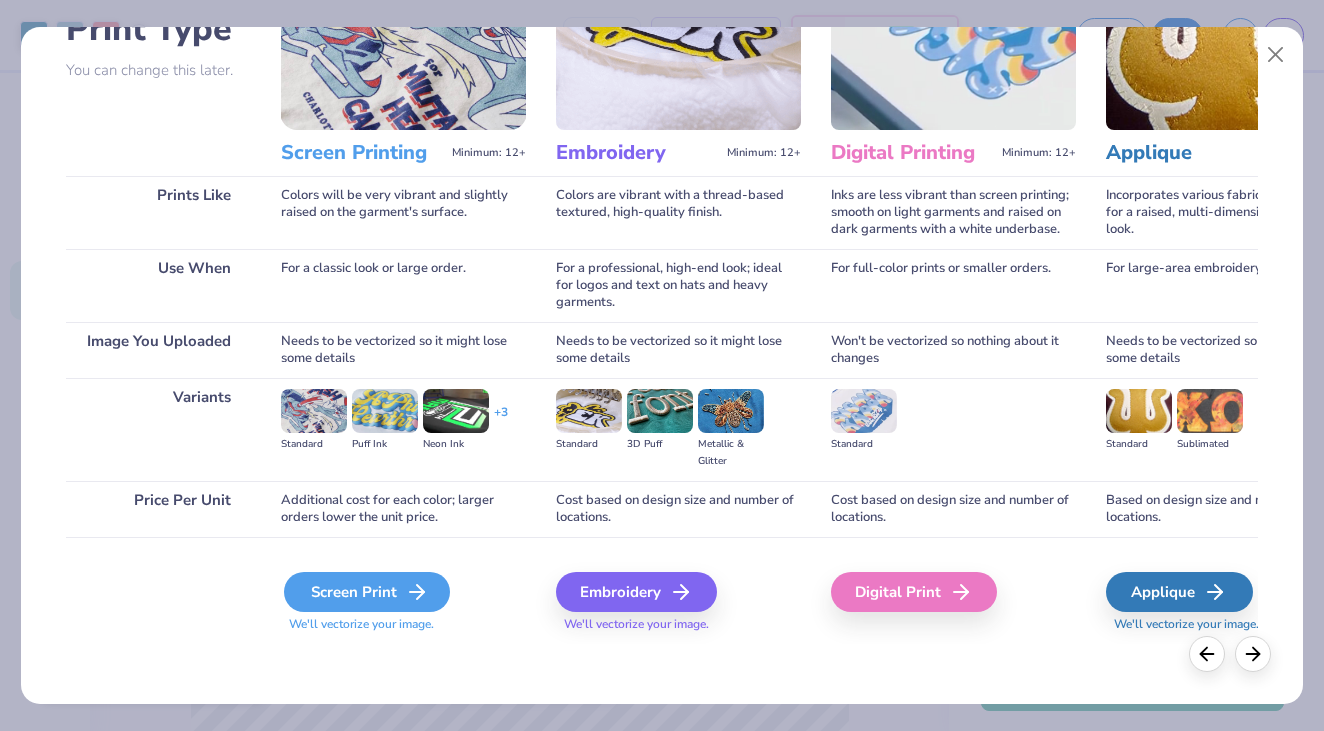 scroll, scrollTop: 166, scrollLeft: 0, axis: vertical 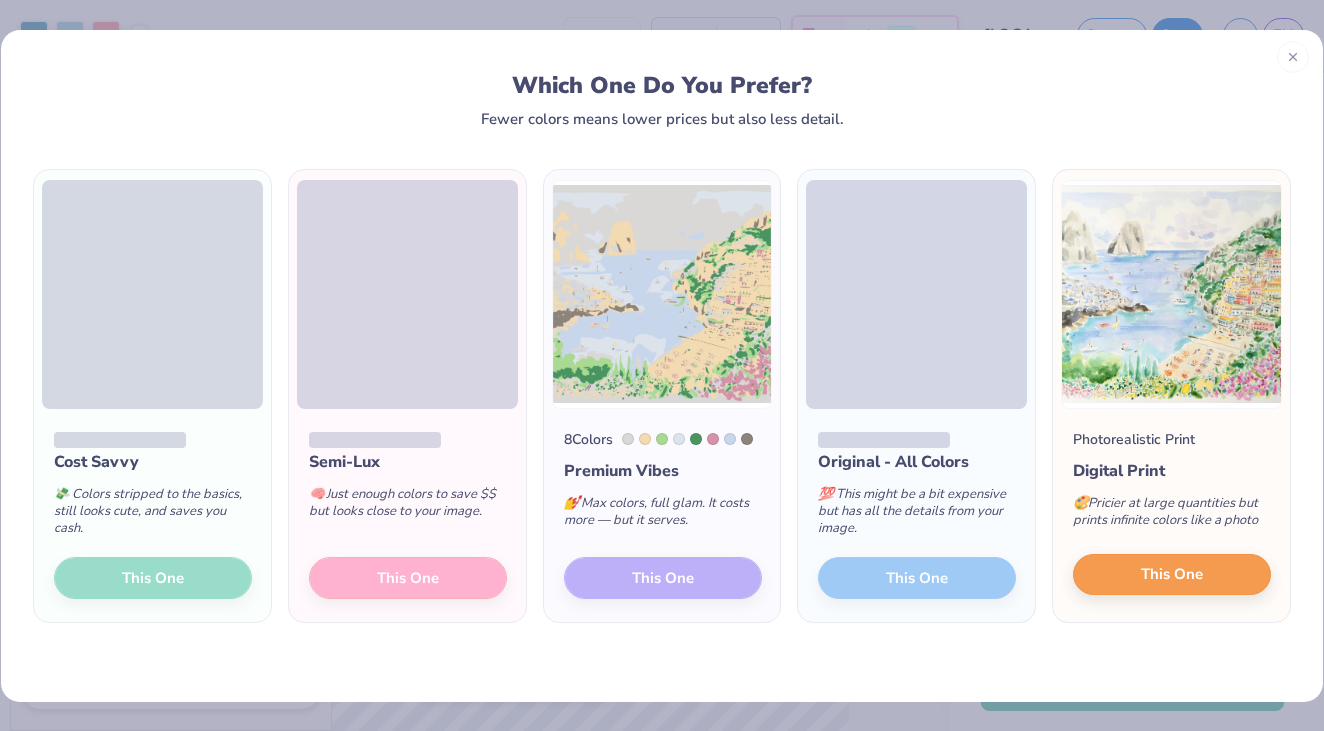 click on "This One" at bounding box center [1172, 575] 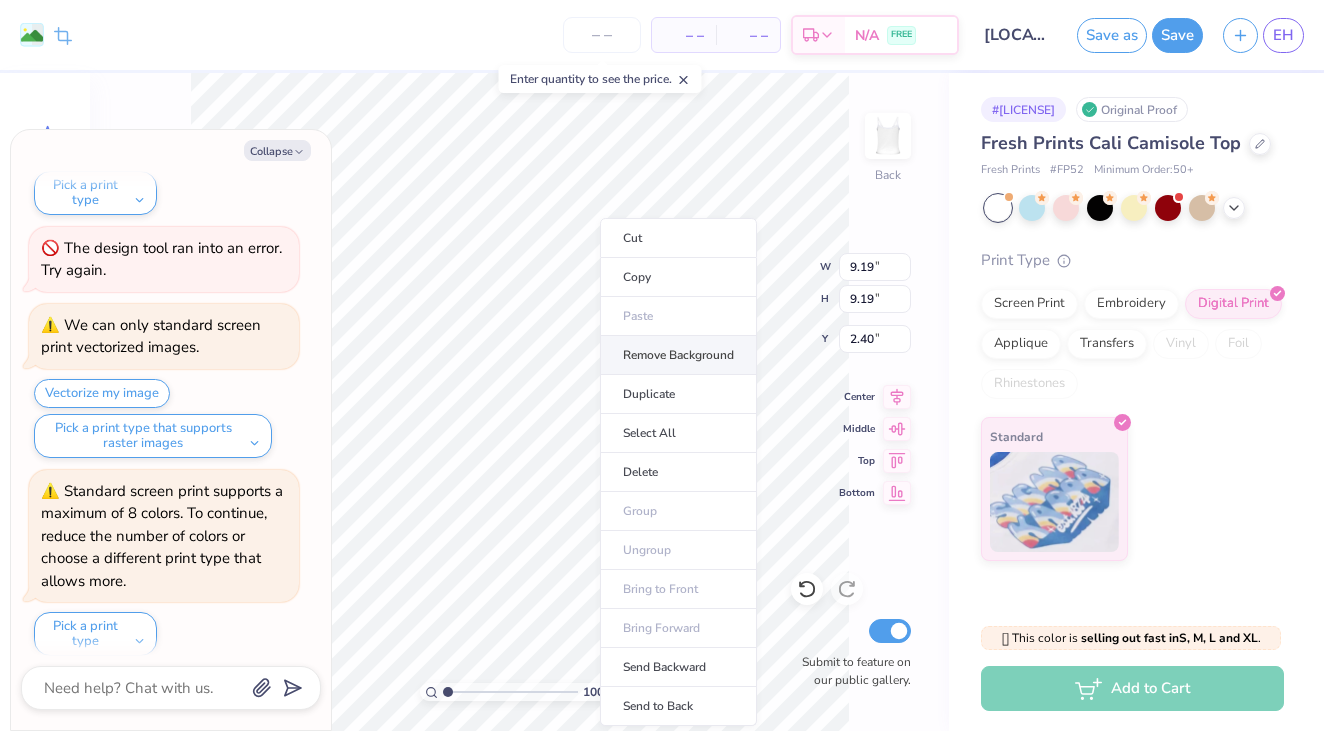 click on "Remove Background" at bounding box center [678, 355] 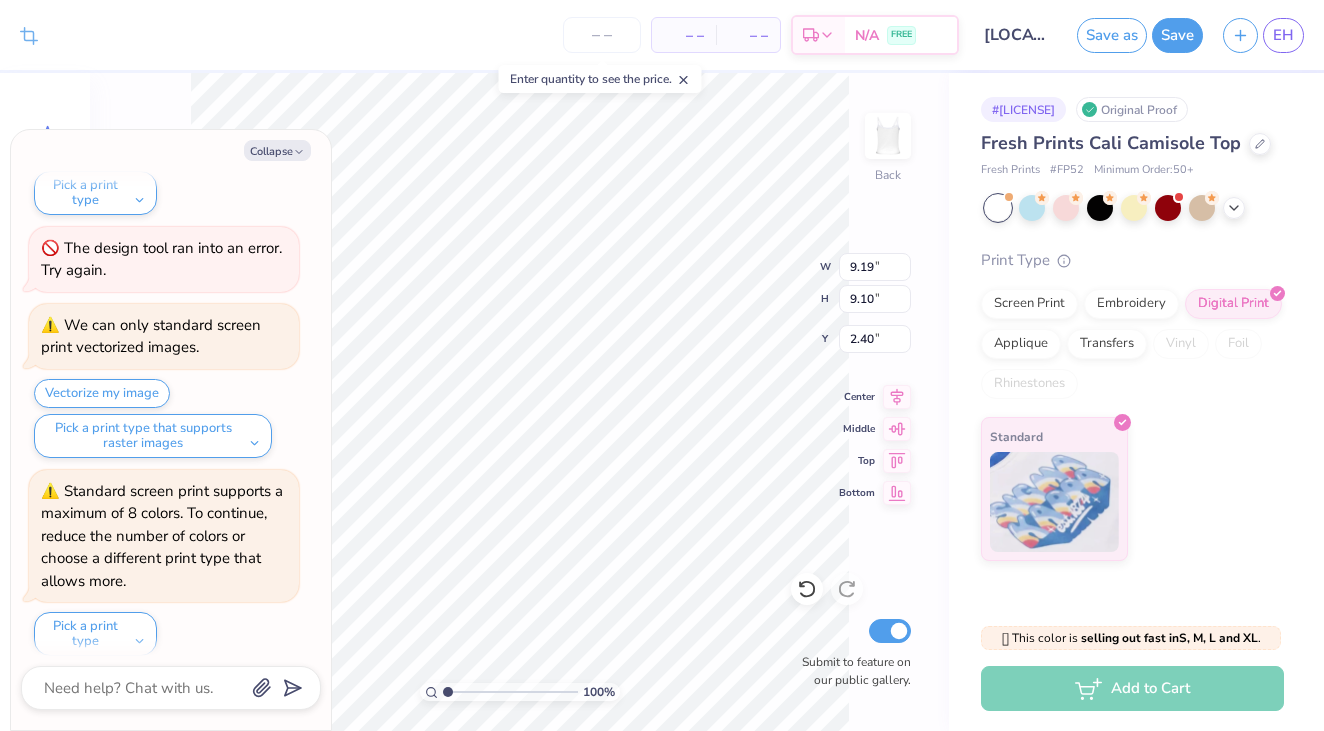 type on "x" 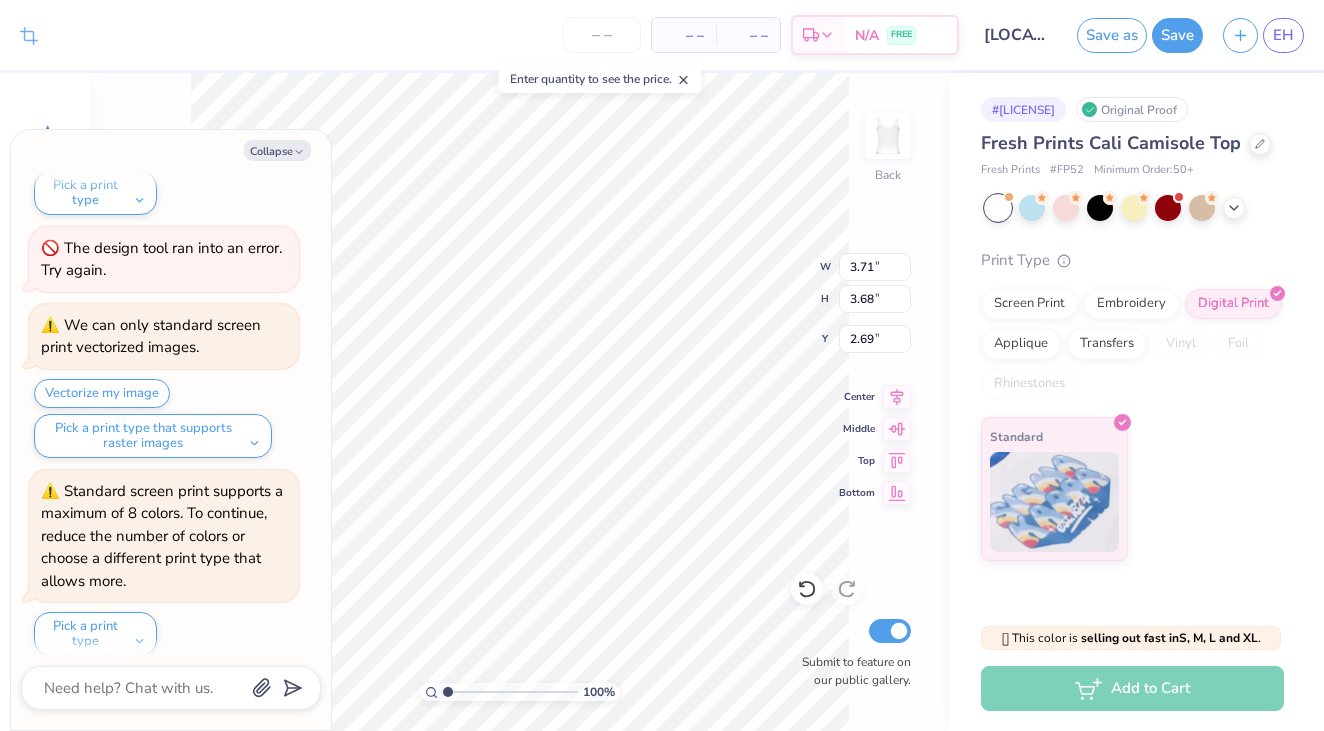 type on "x" 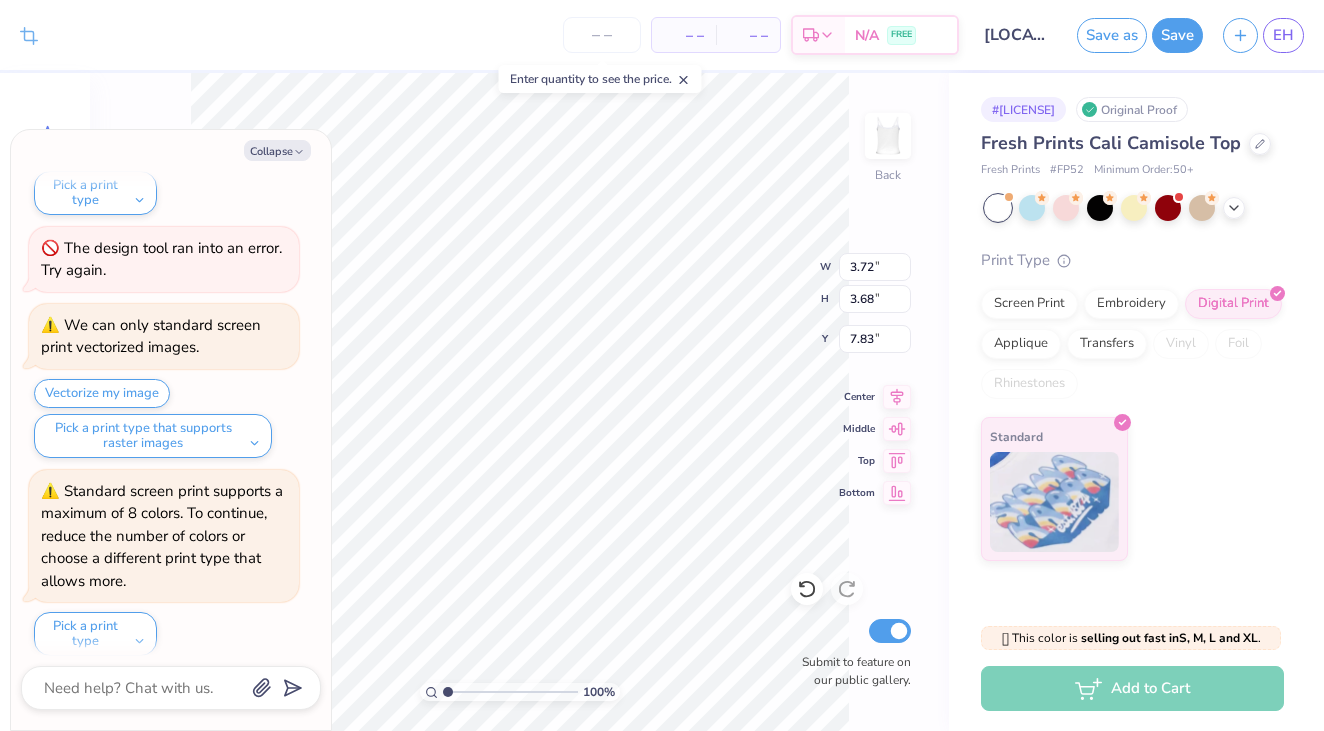 type on "x" 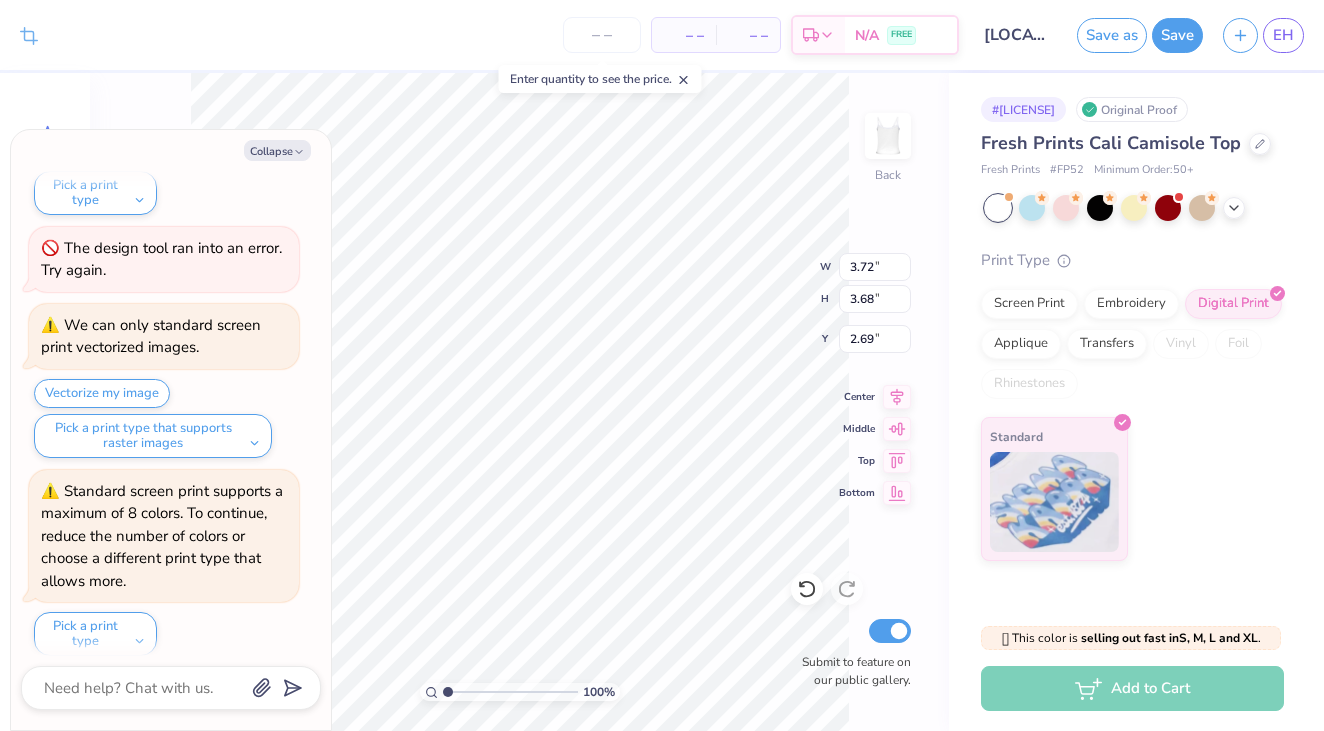 type on "x" 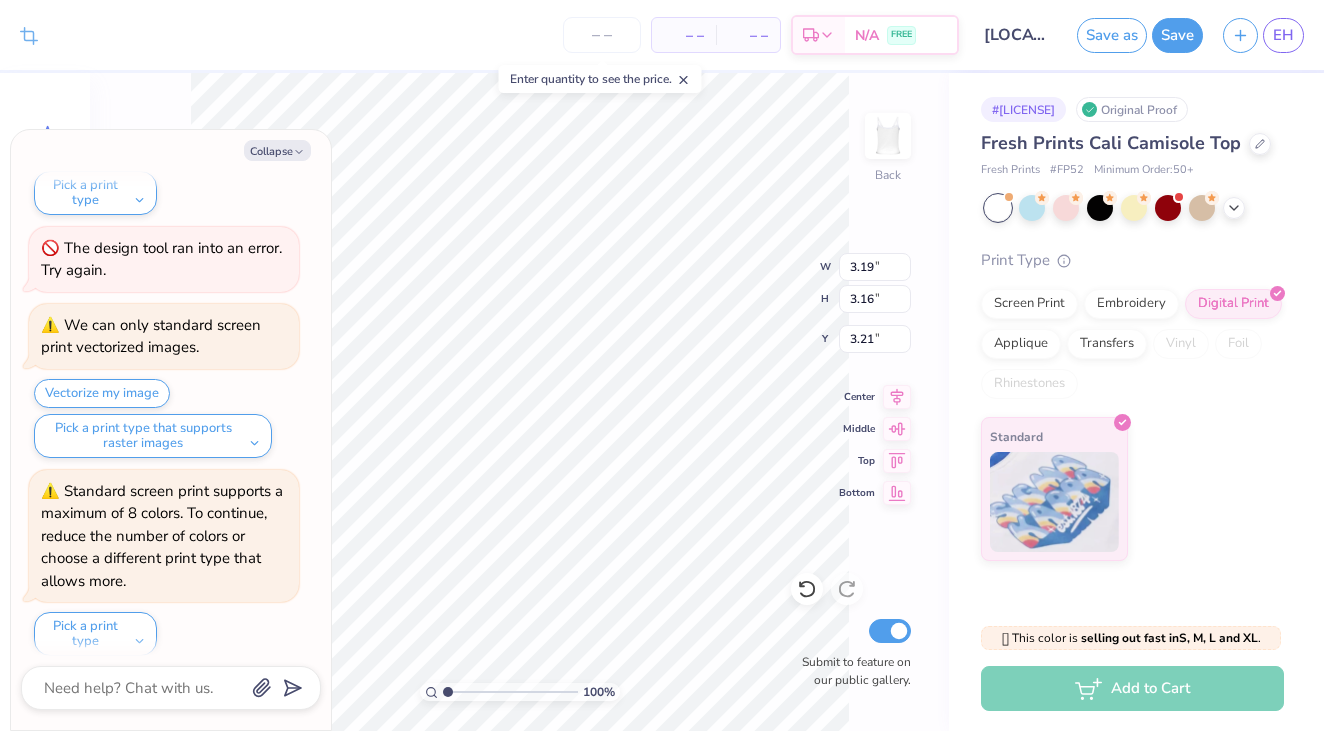 type on "x" 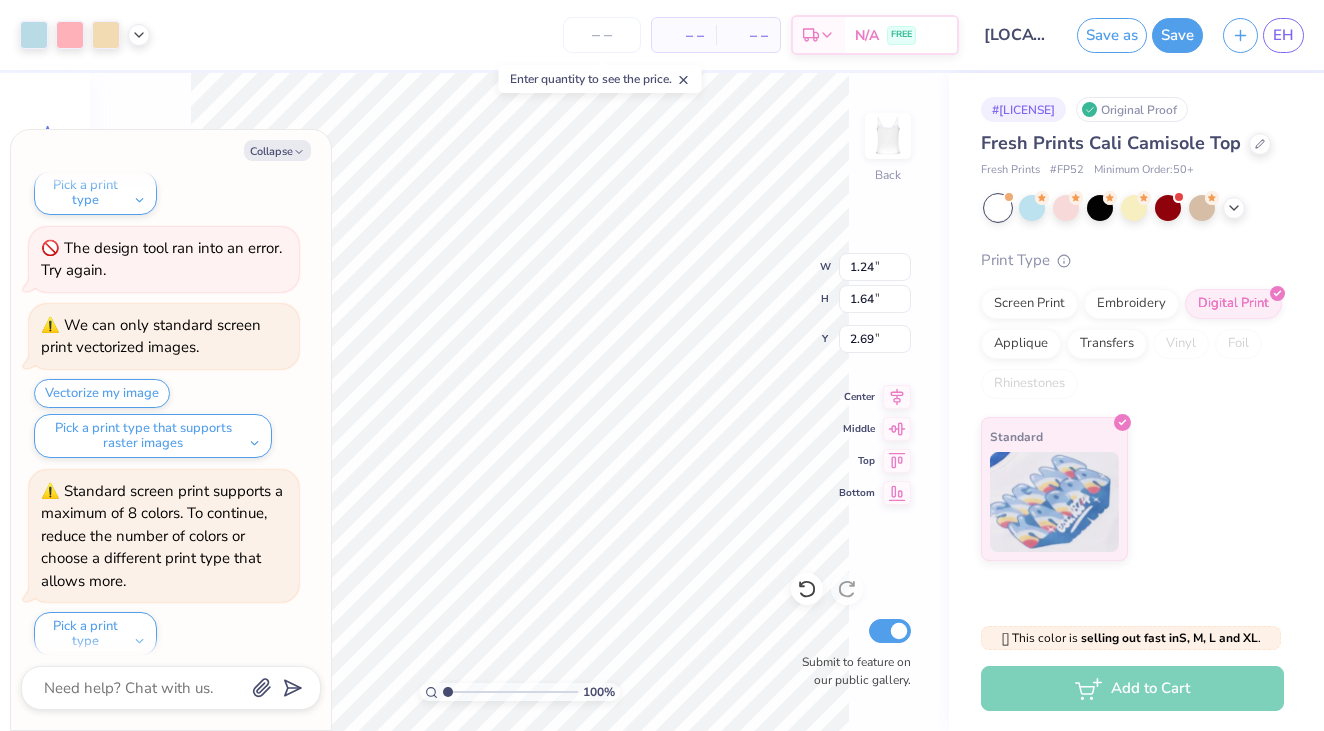 type on "x" 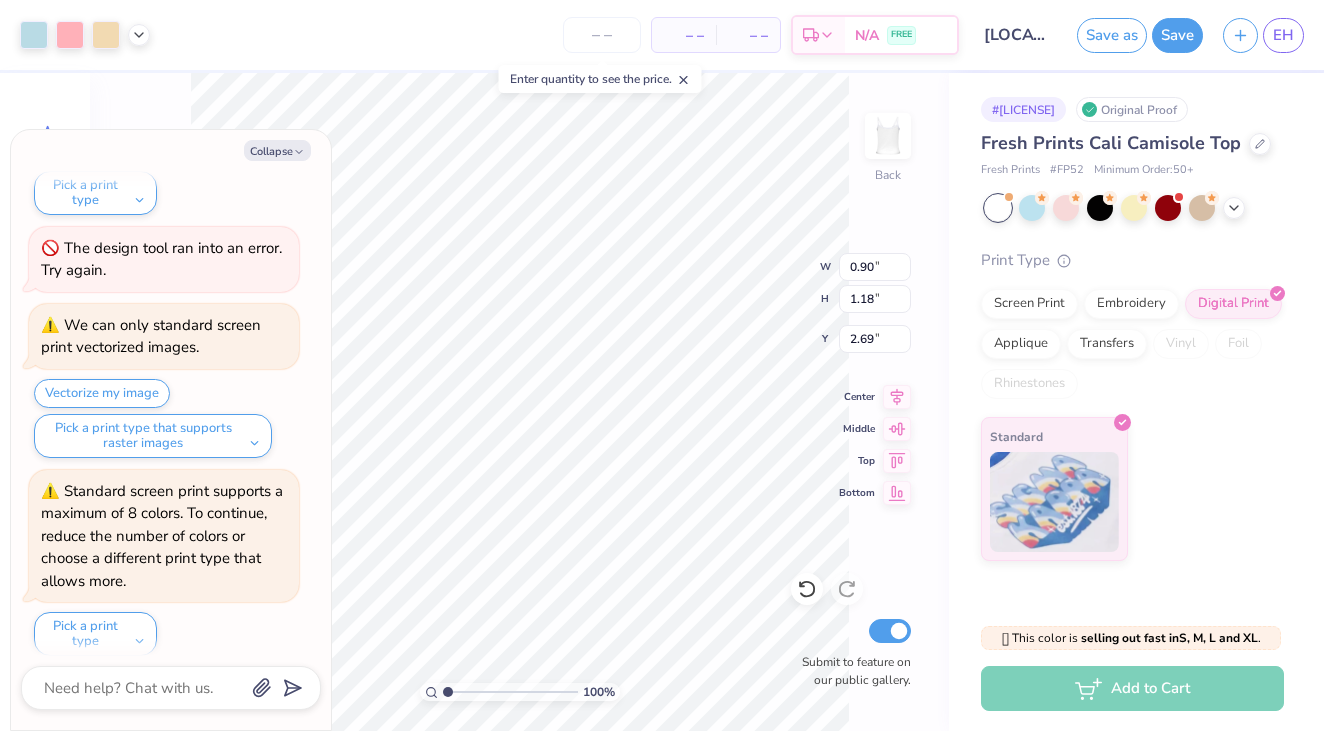 type on "x" 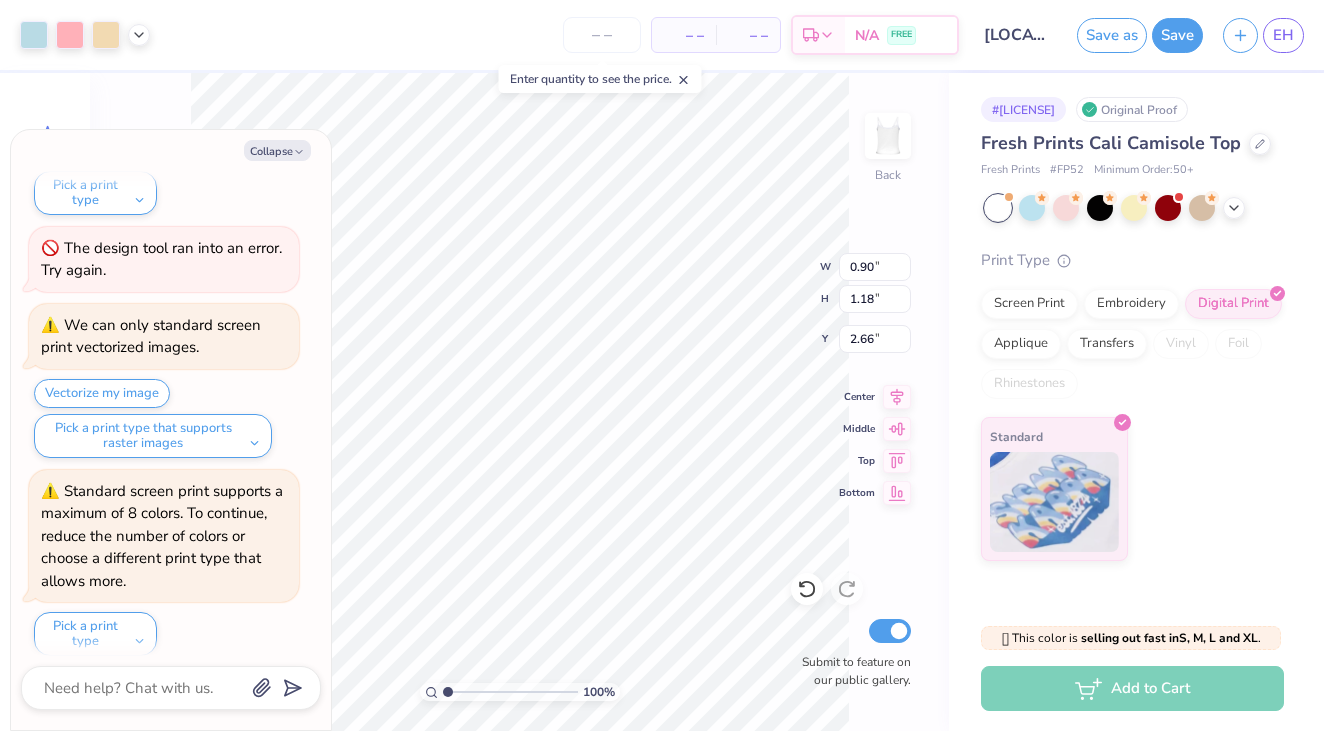 type on "x" 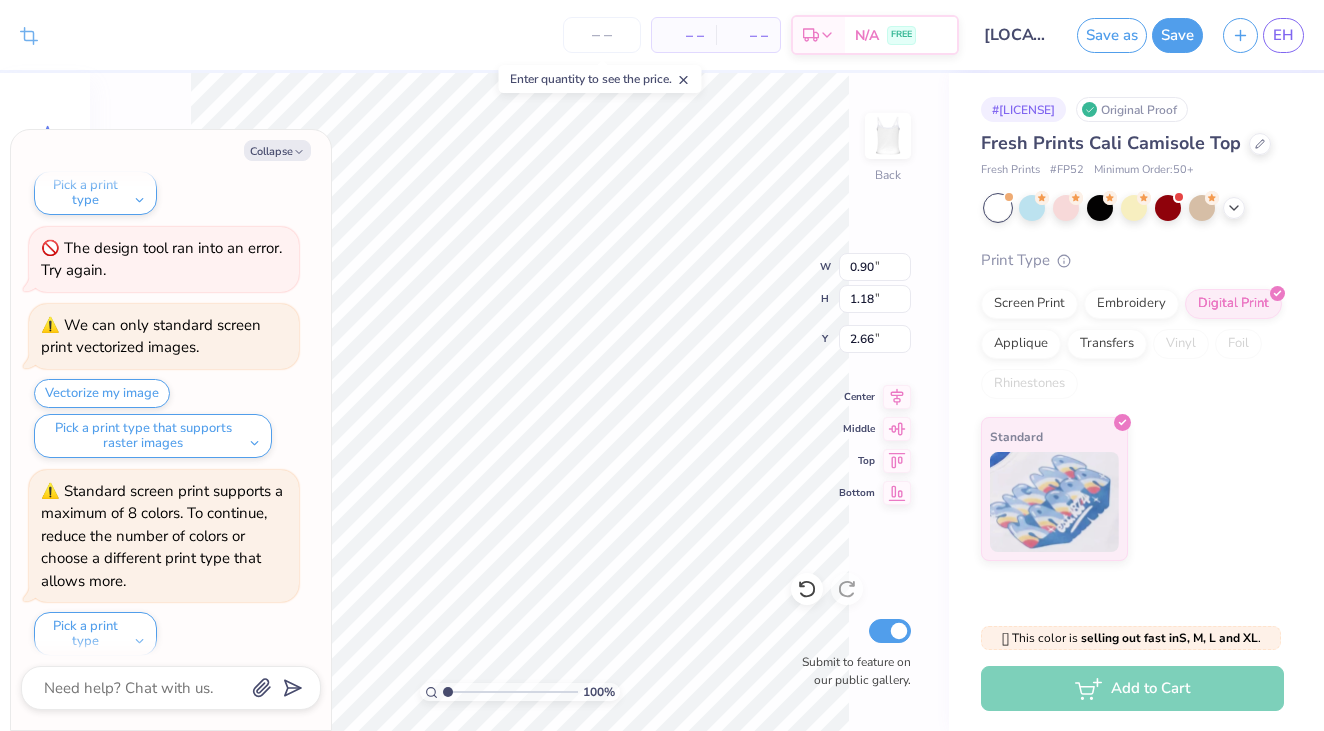 type on "3.19" 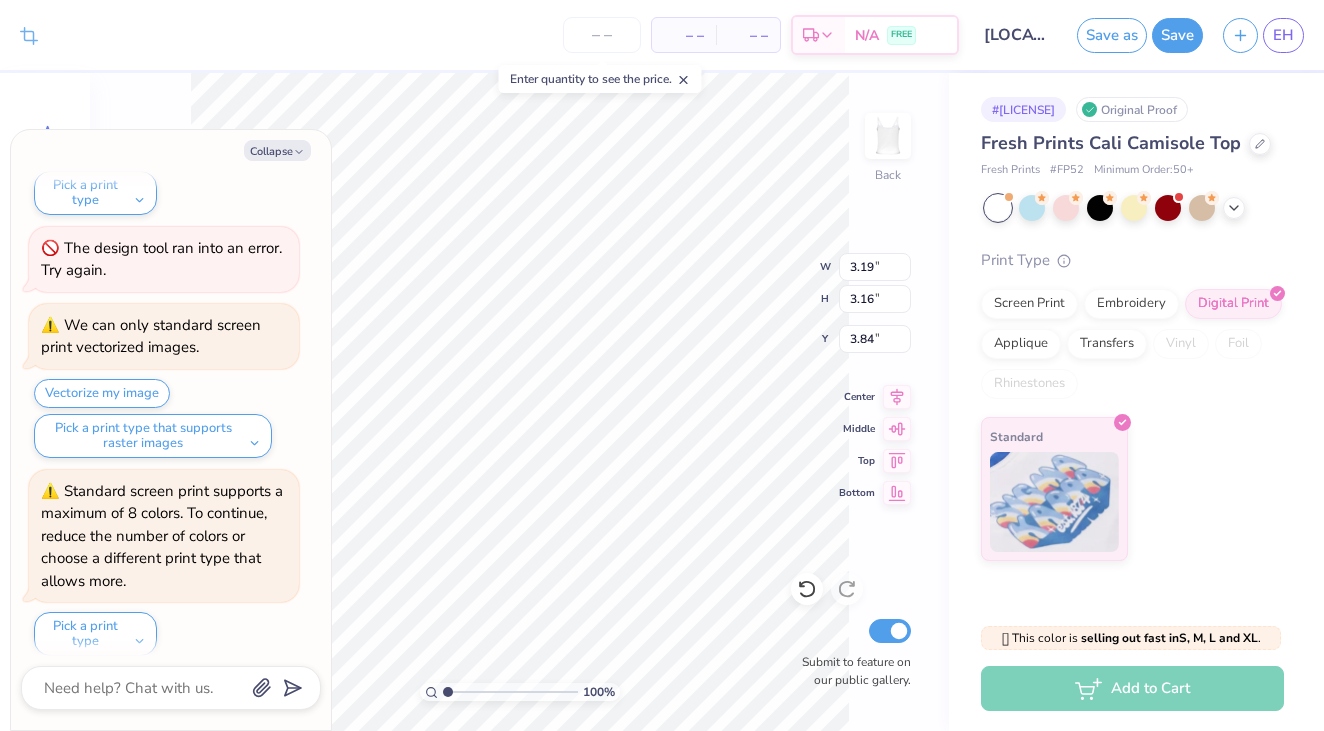 type on "x" 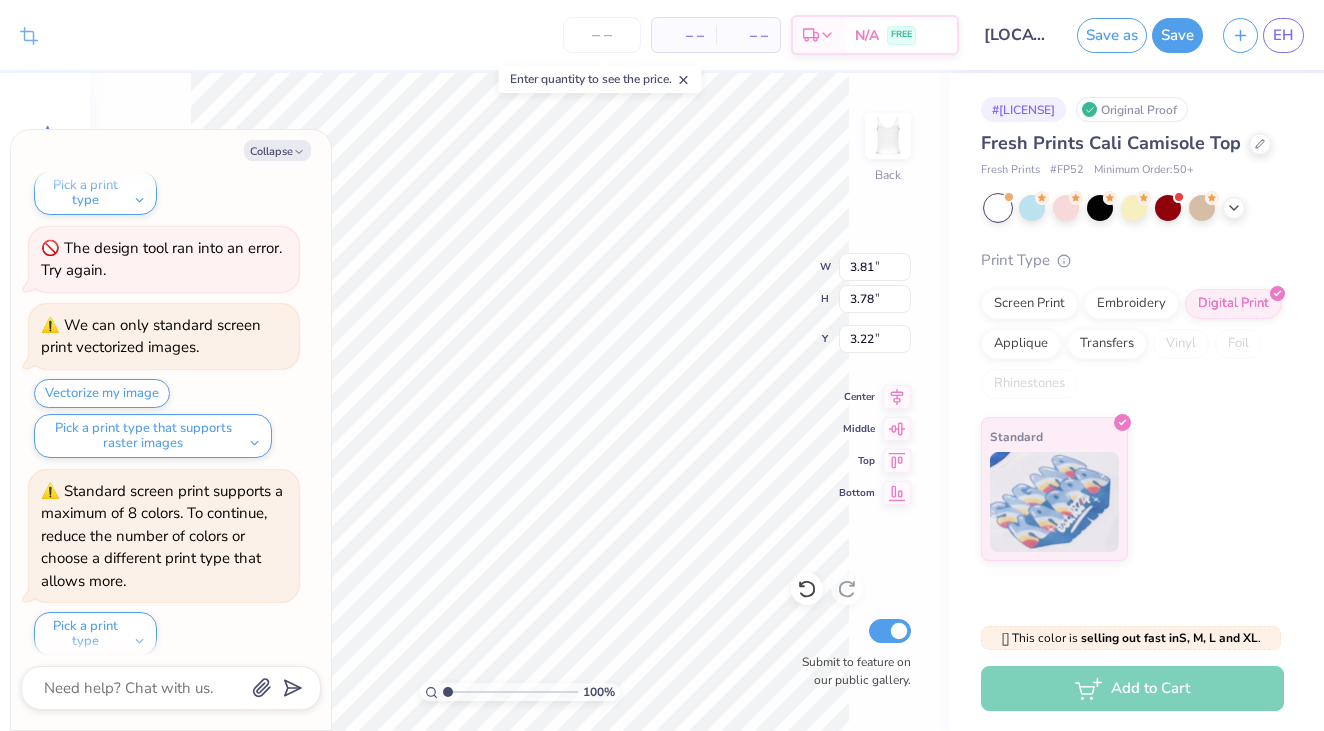 type on "x" 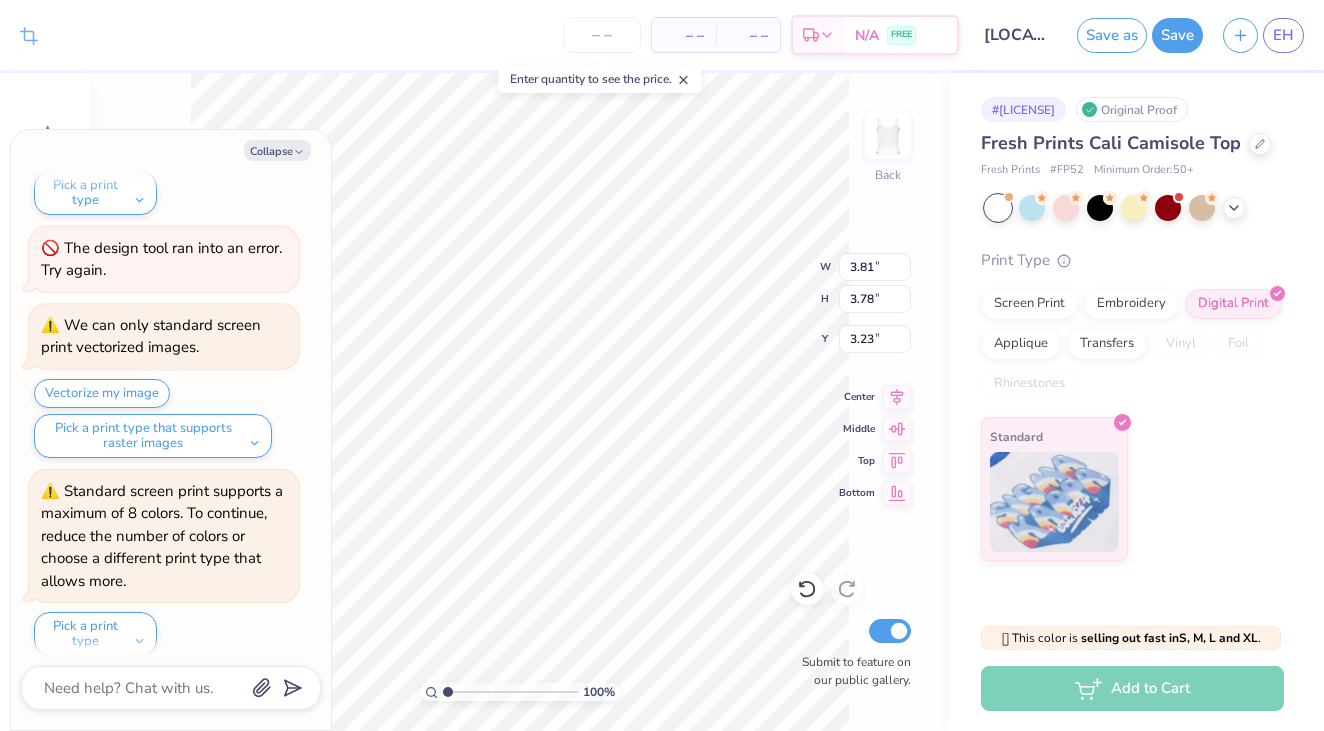 type on "x" 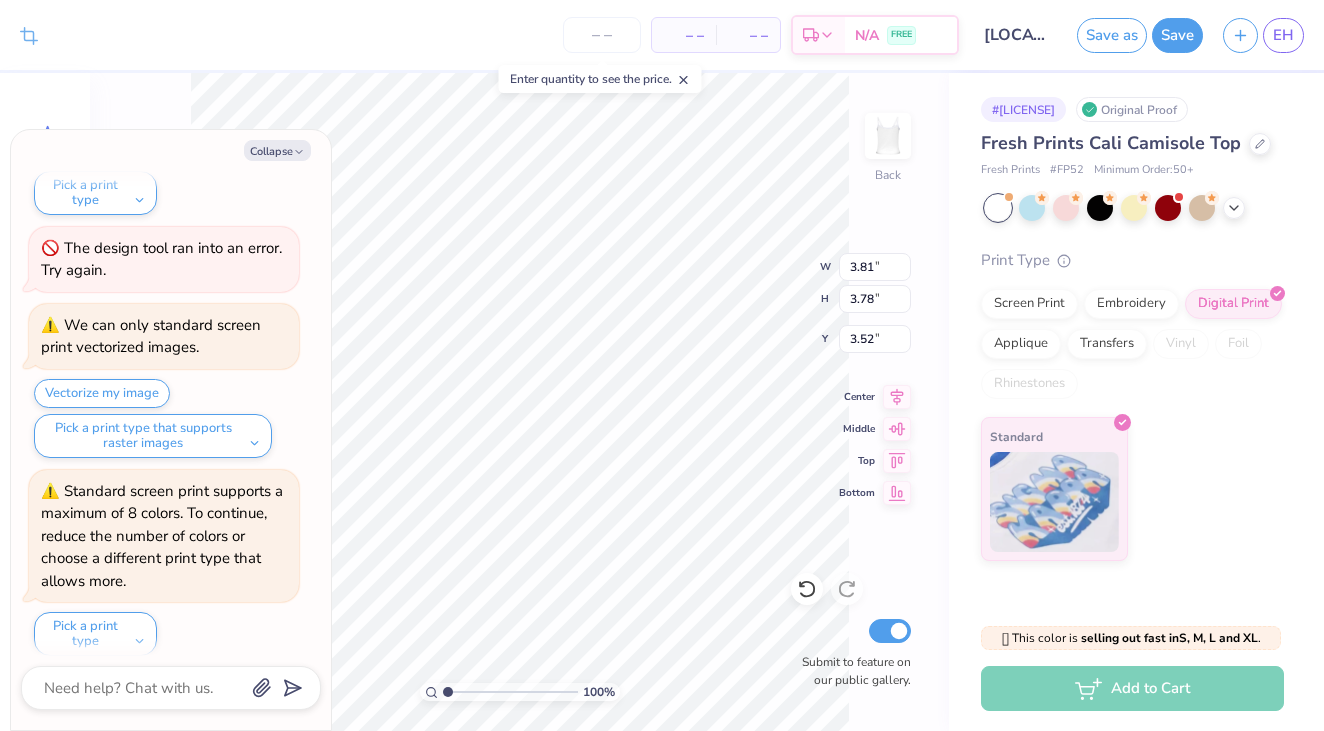 type on "x" 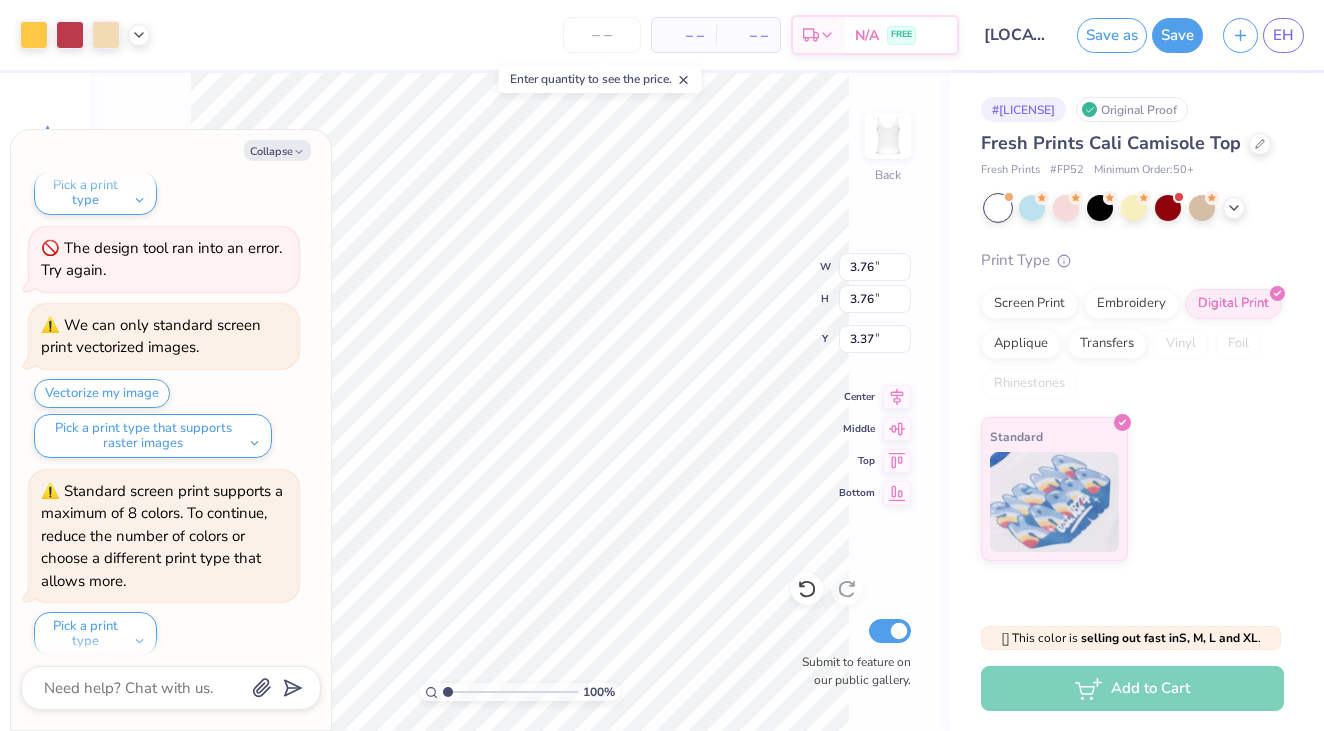 type on "x" 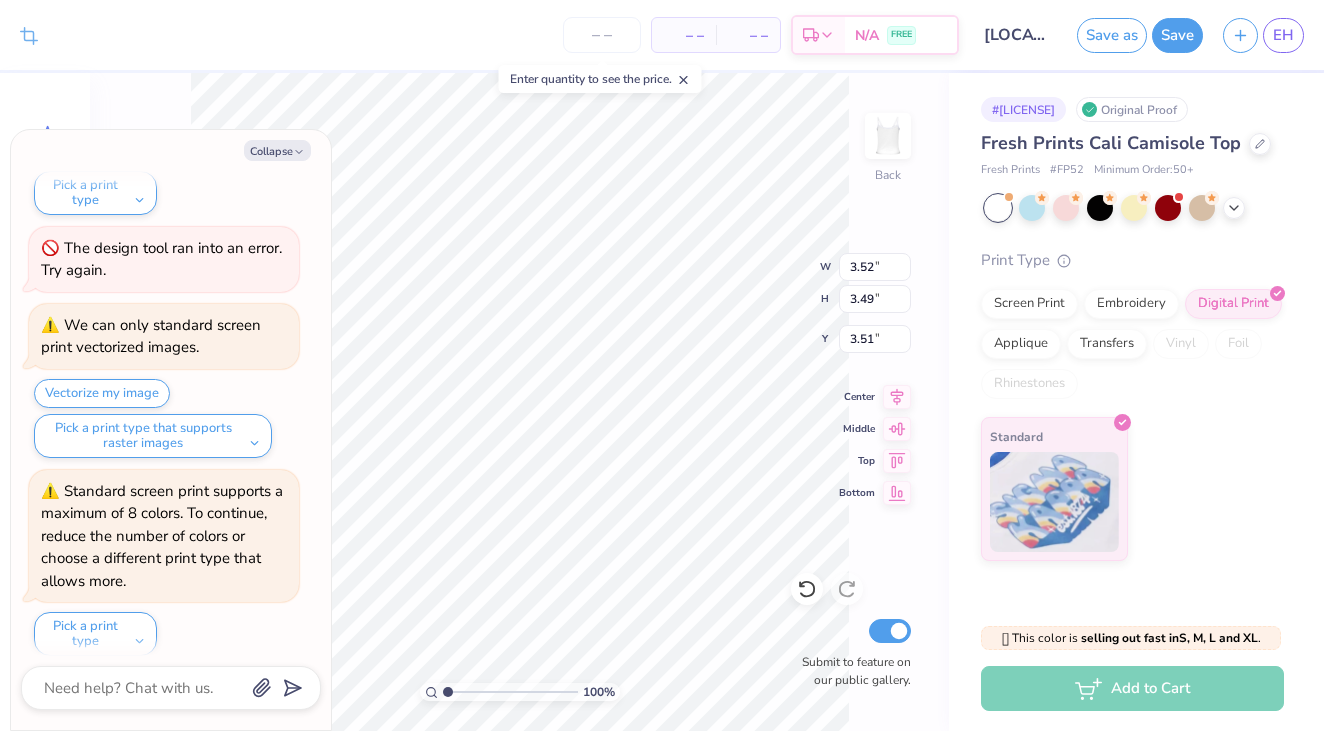 type on "x" 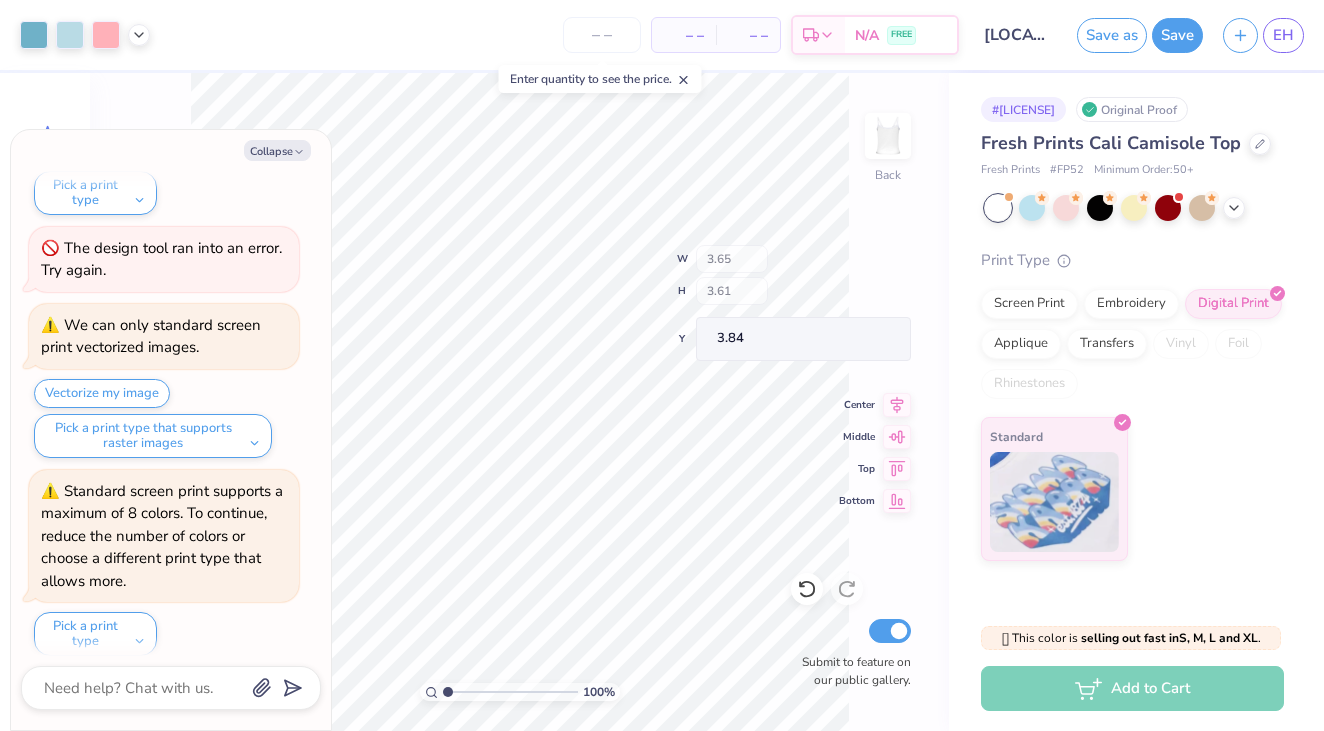 type on "x" 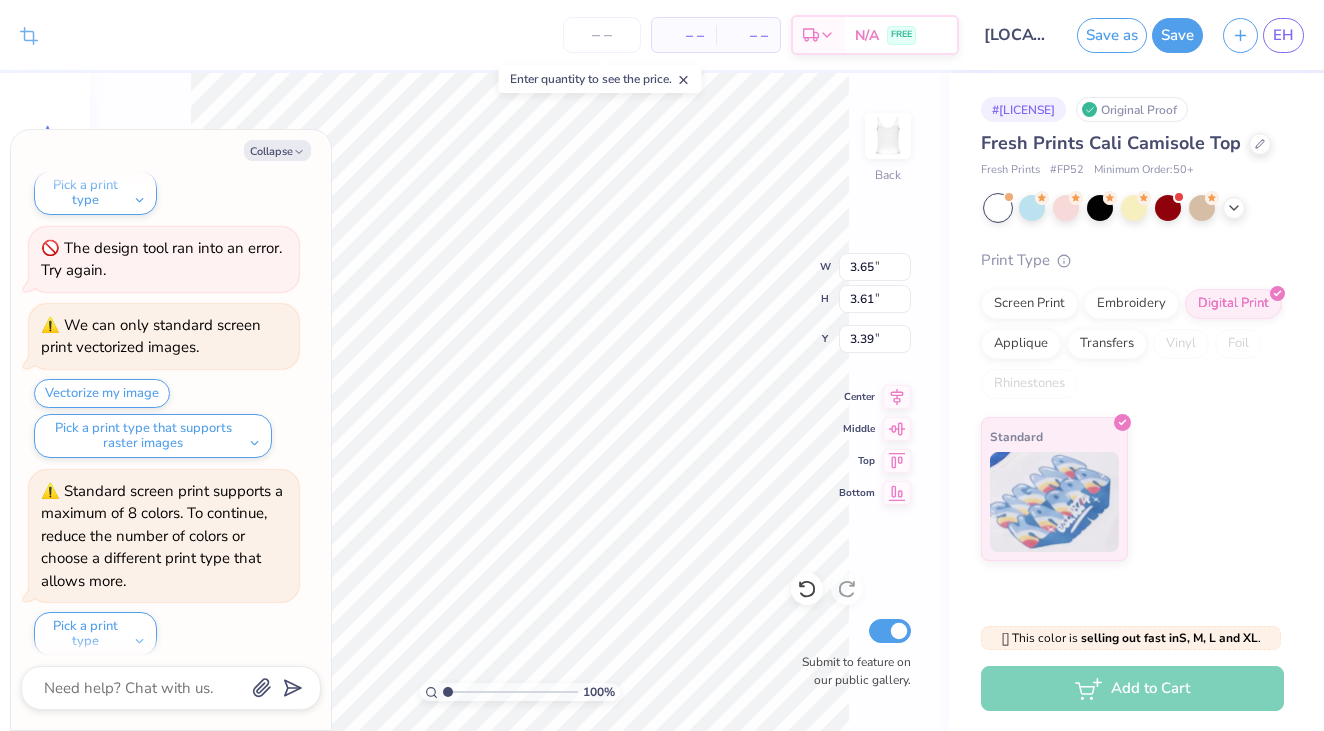 type on "3.39" 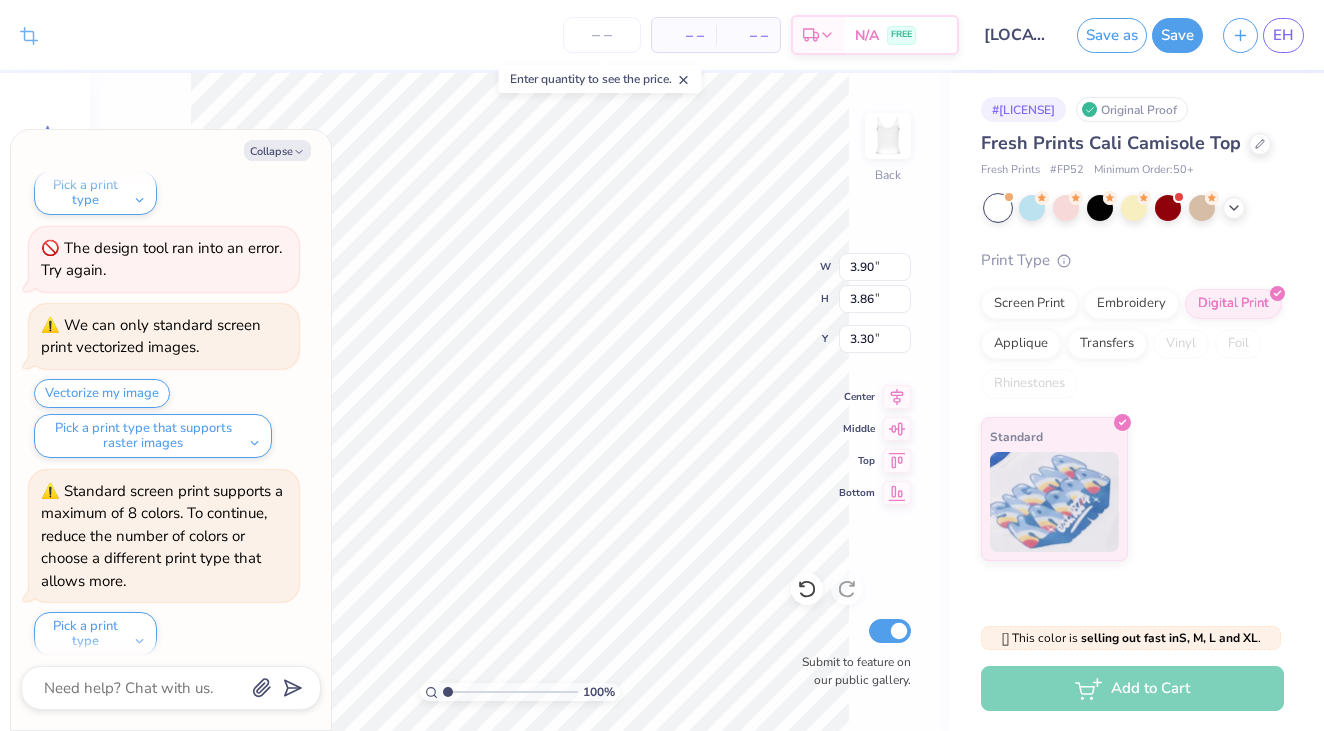 type on "x" 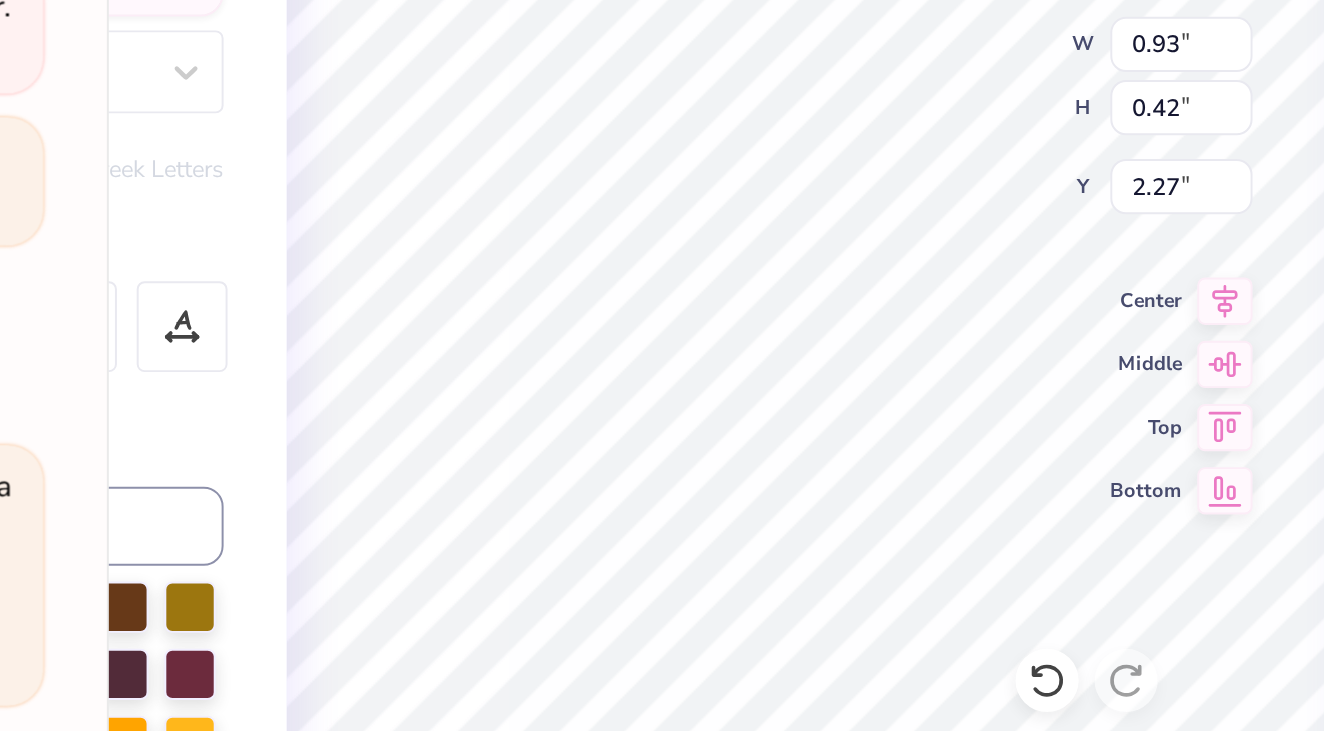 type on "x" 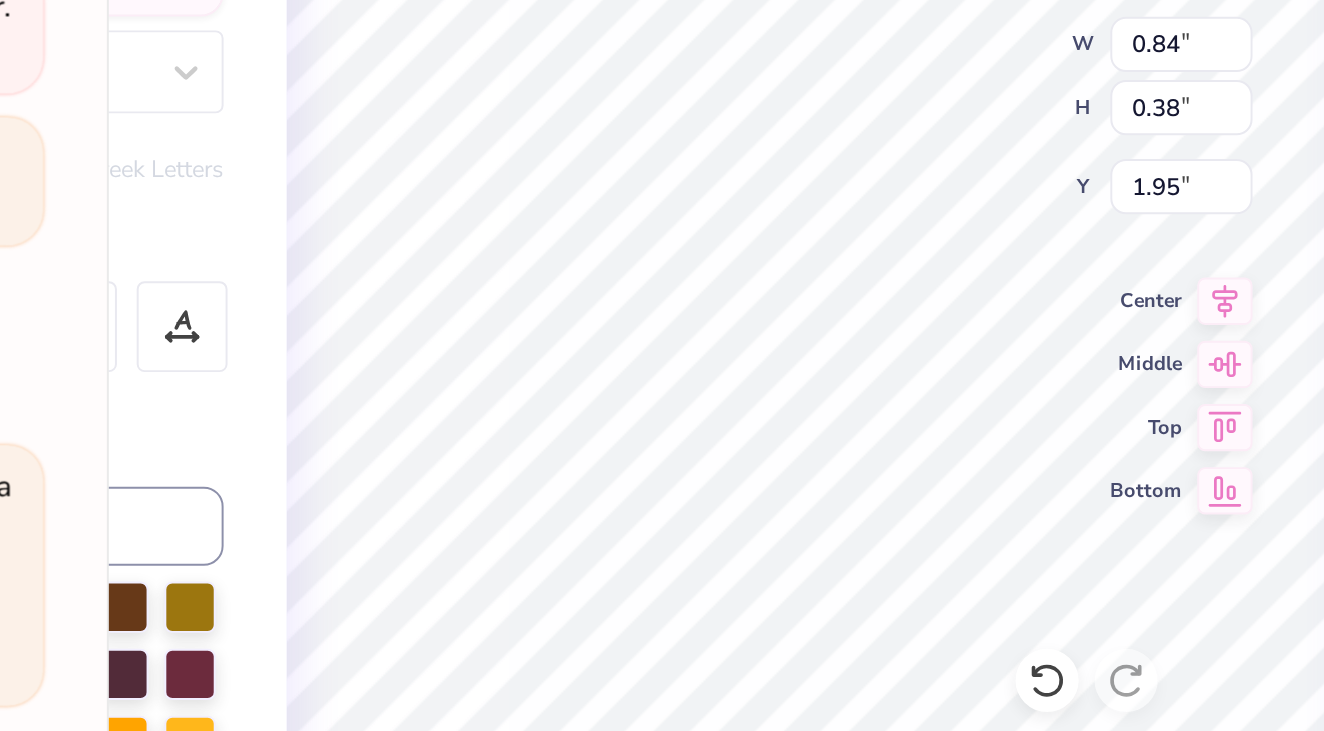 type on "x" 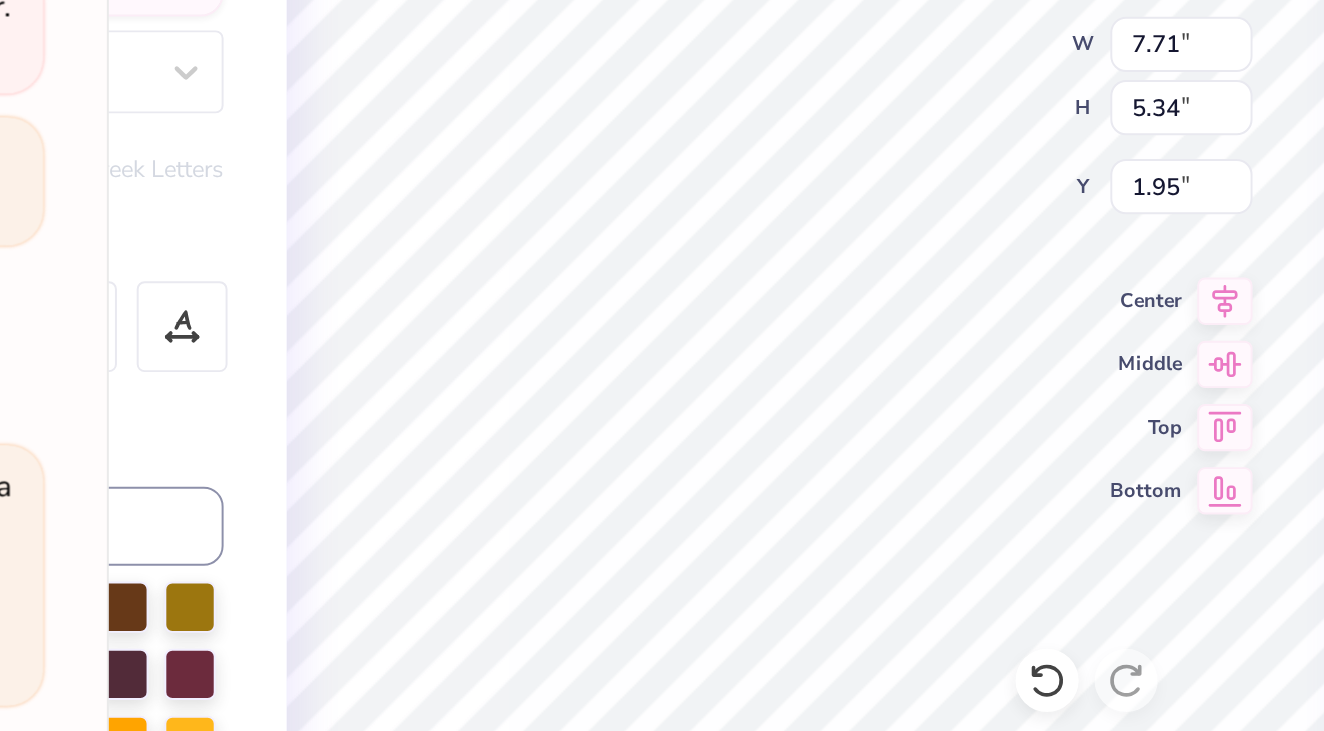 type on "x" 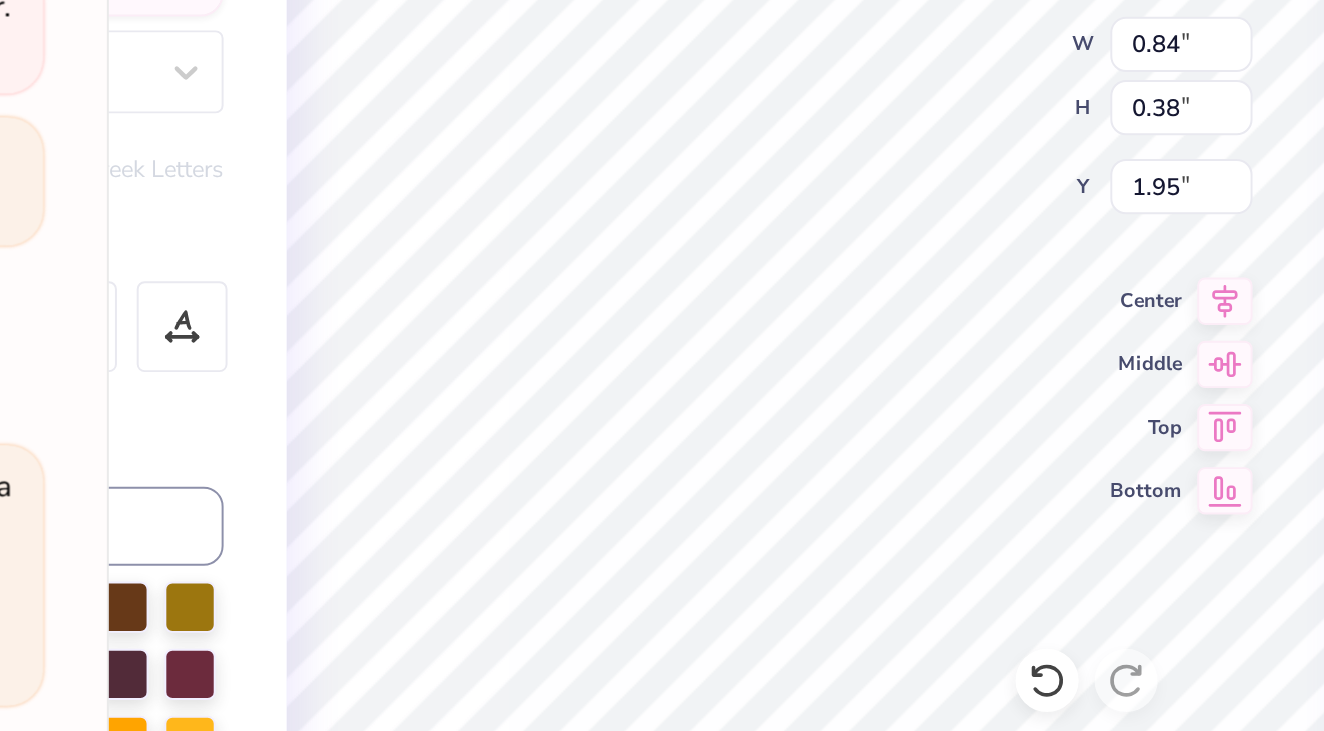 type on "x" 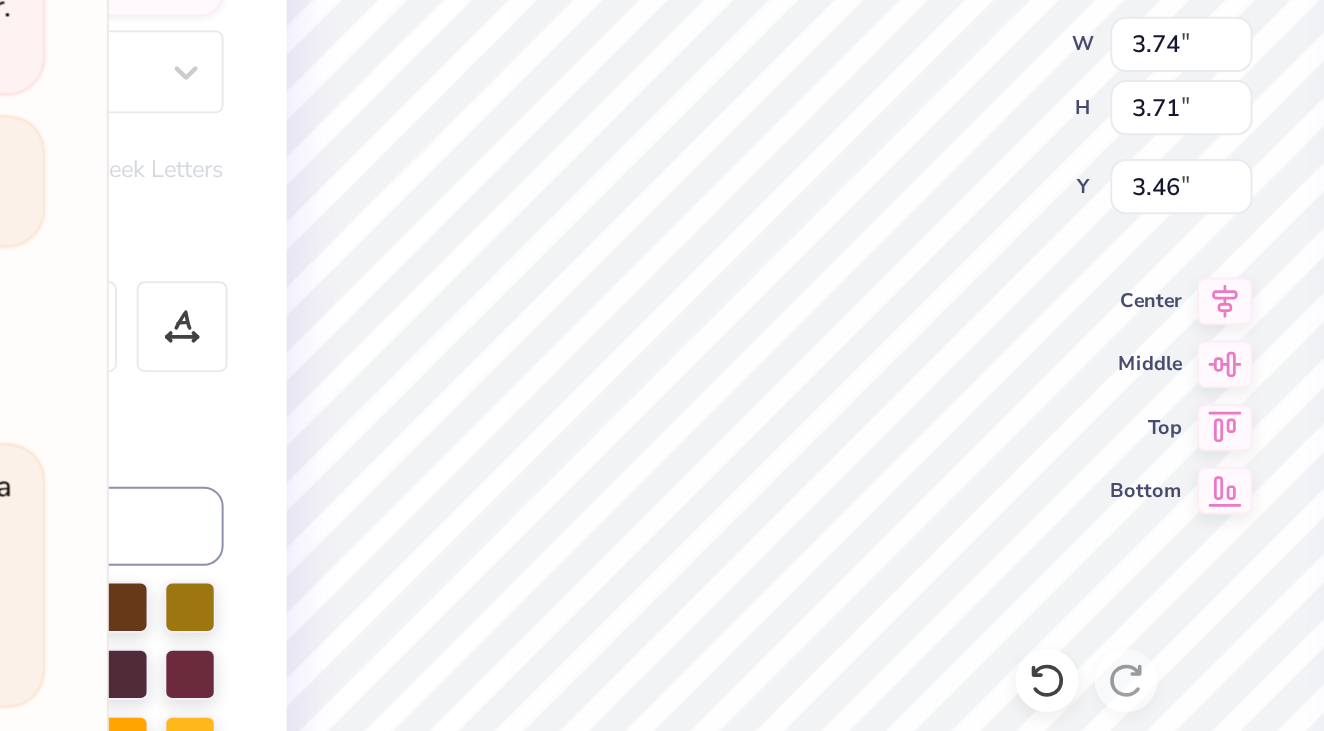type on "x" 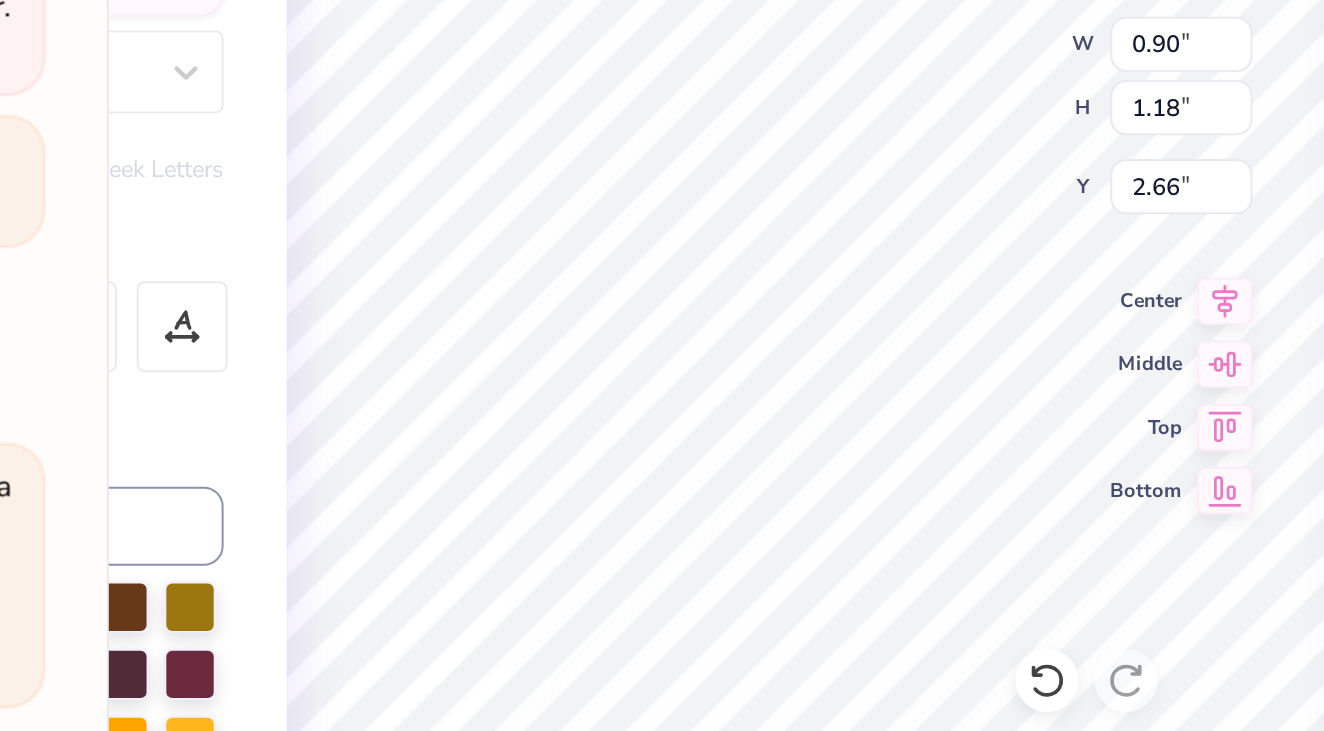 type on "x" 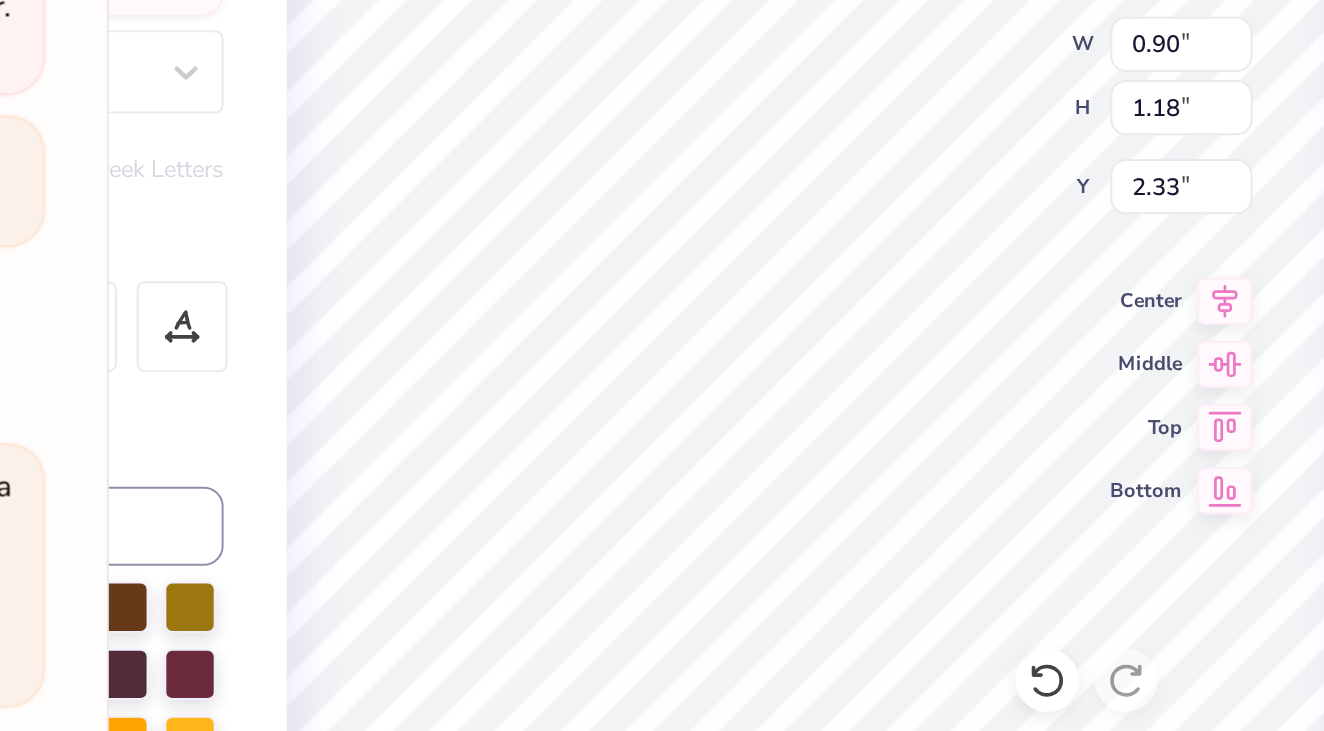 type on "x" 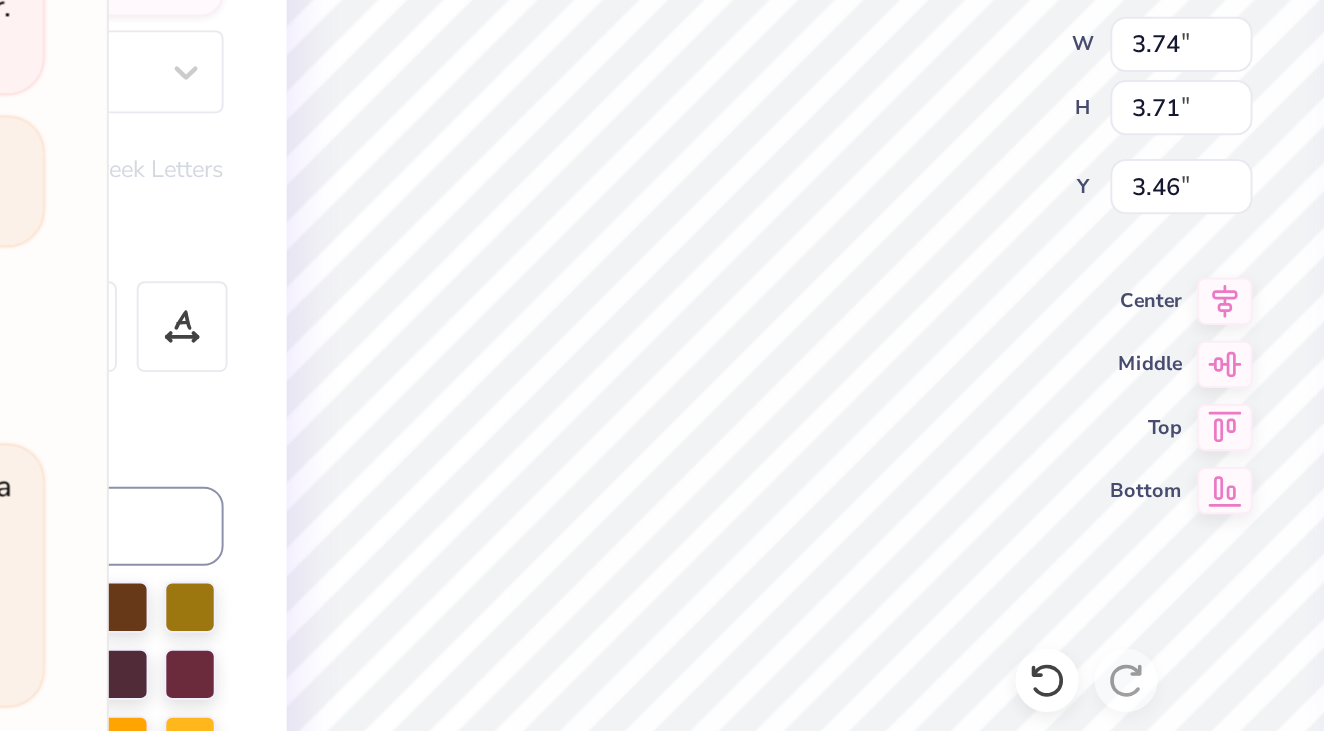 type on "x" 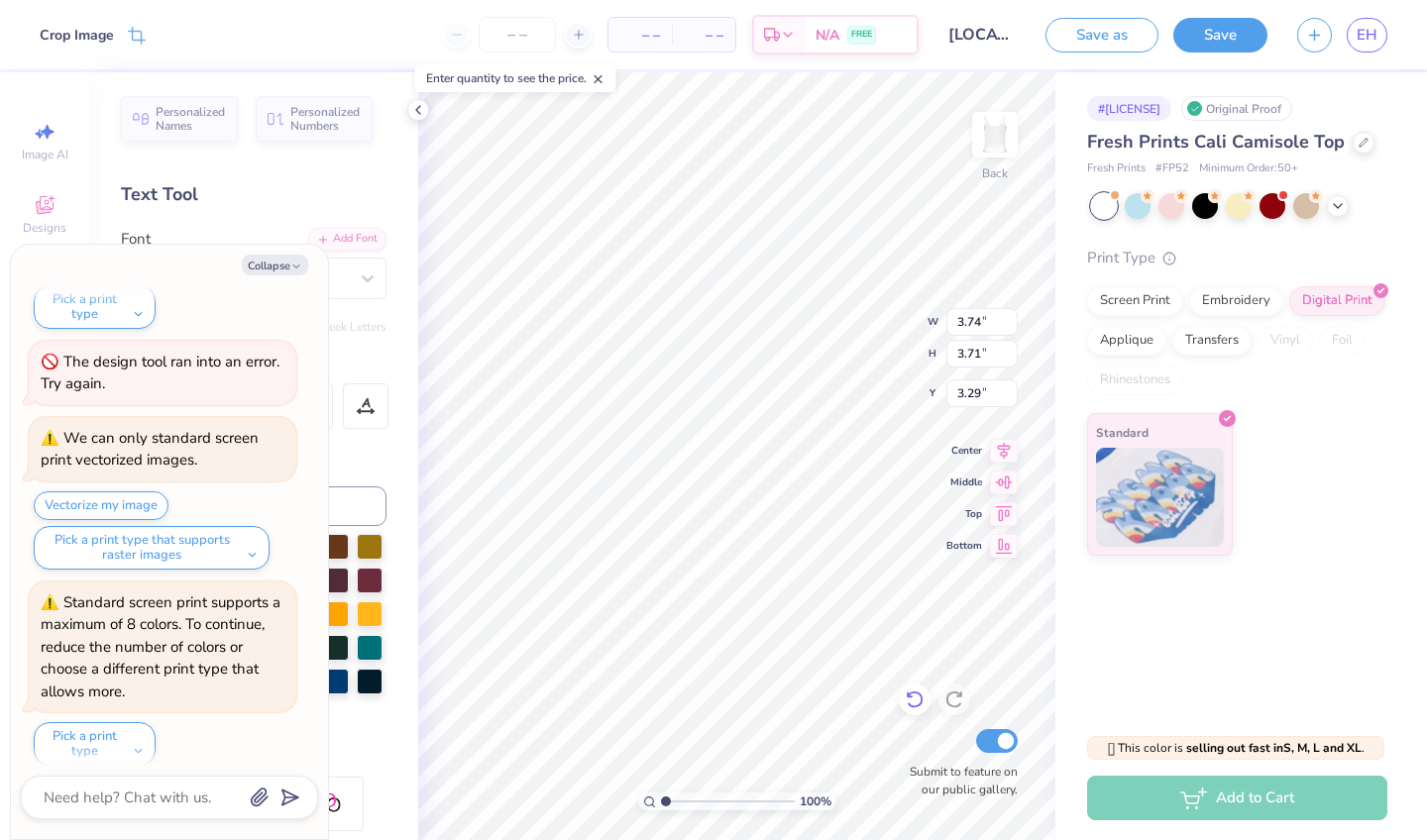 click 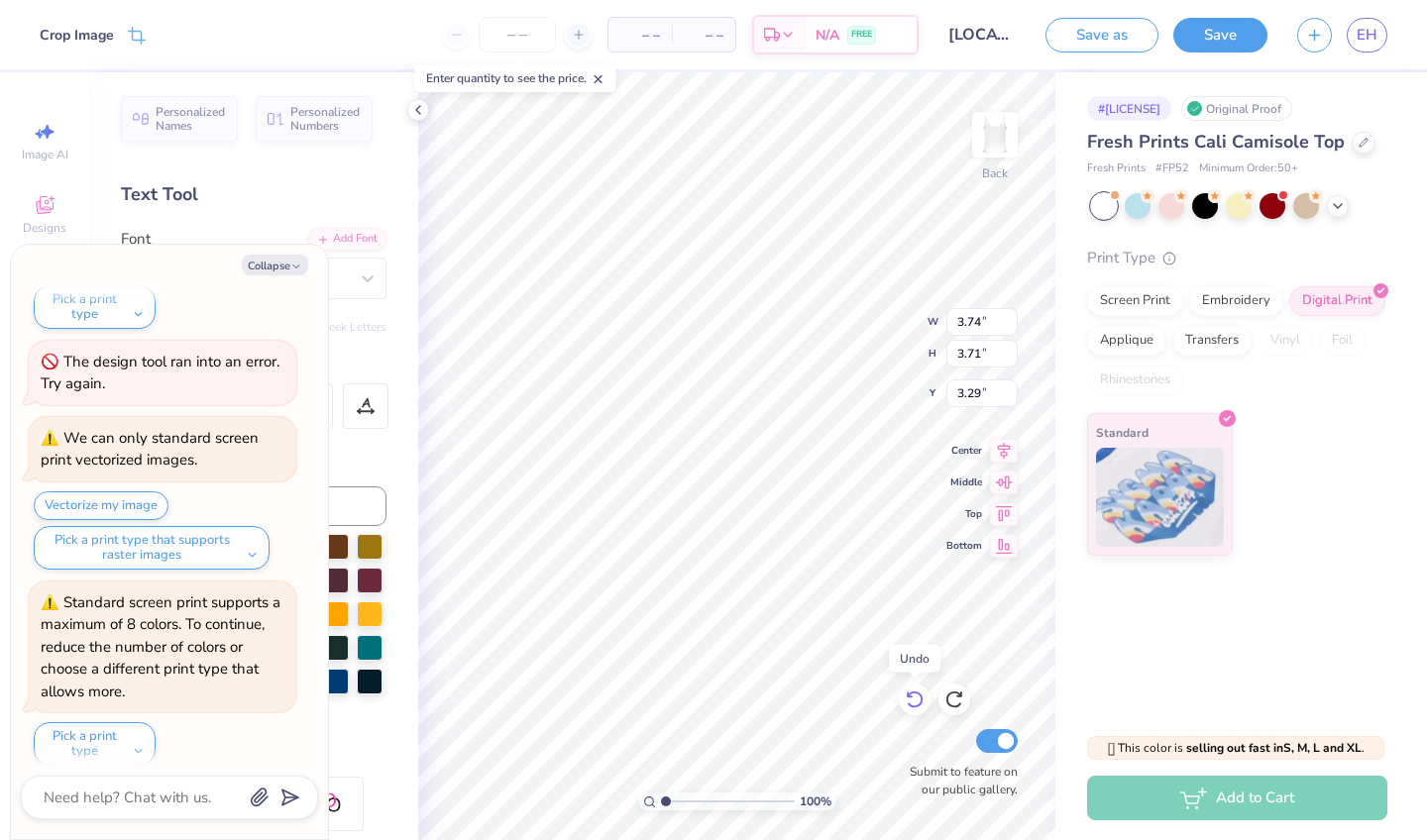 type on "x" 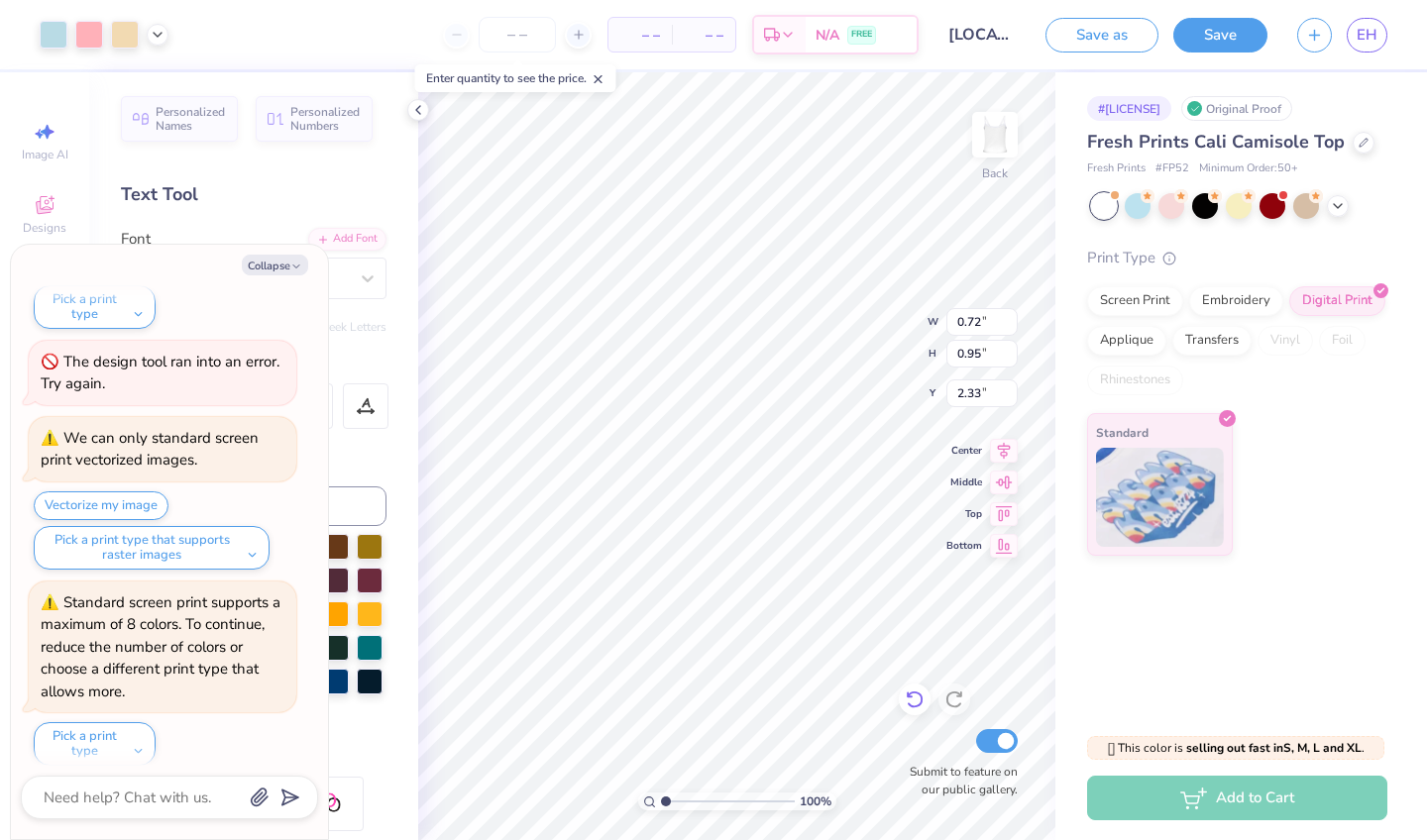 type on "x" 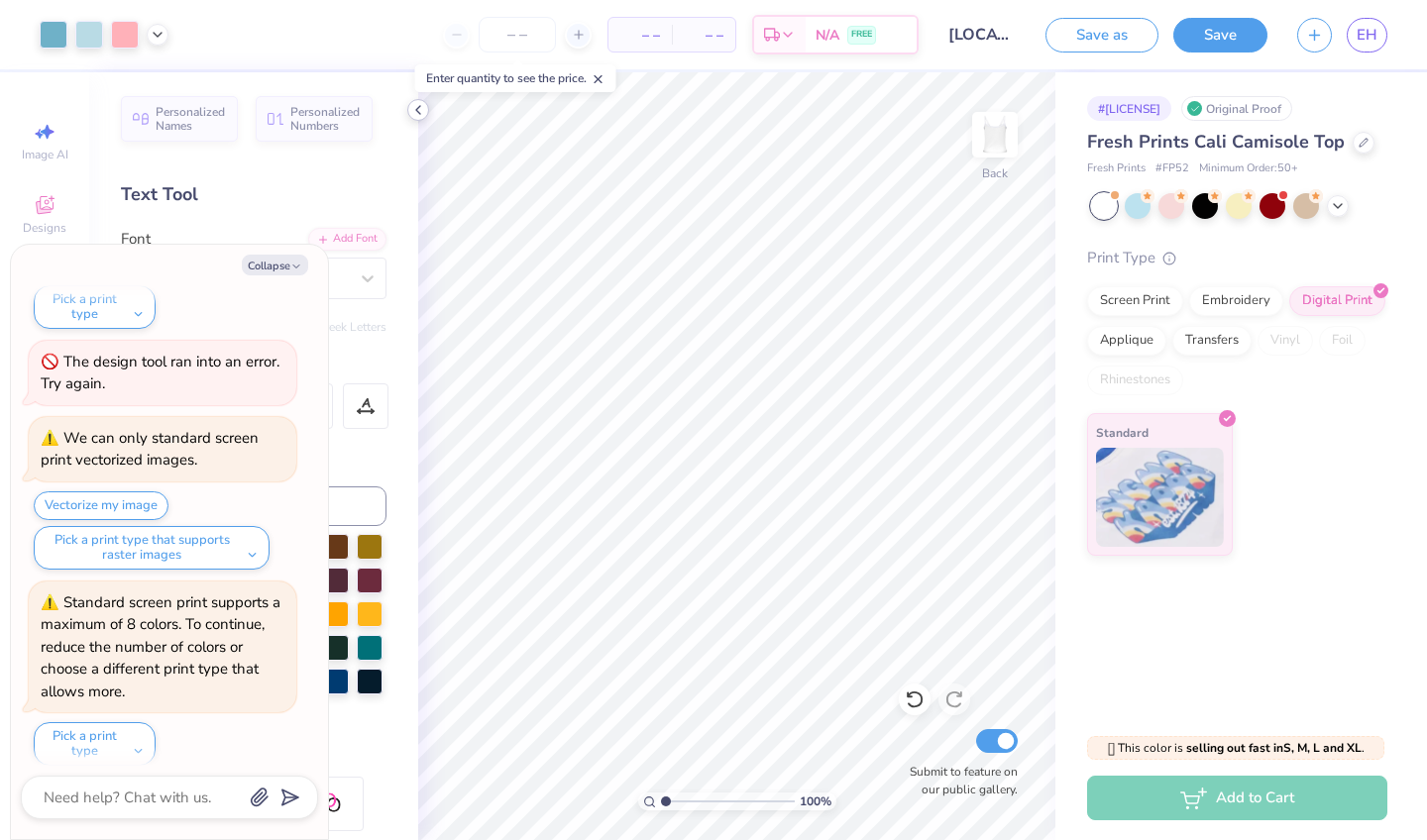 click 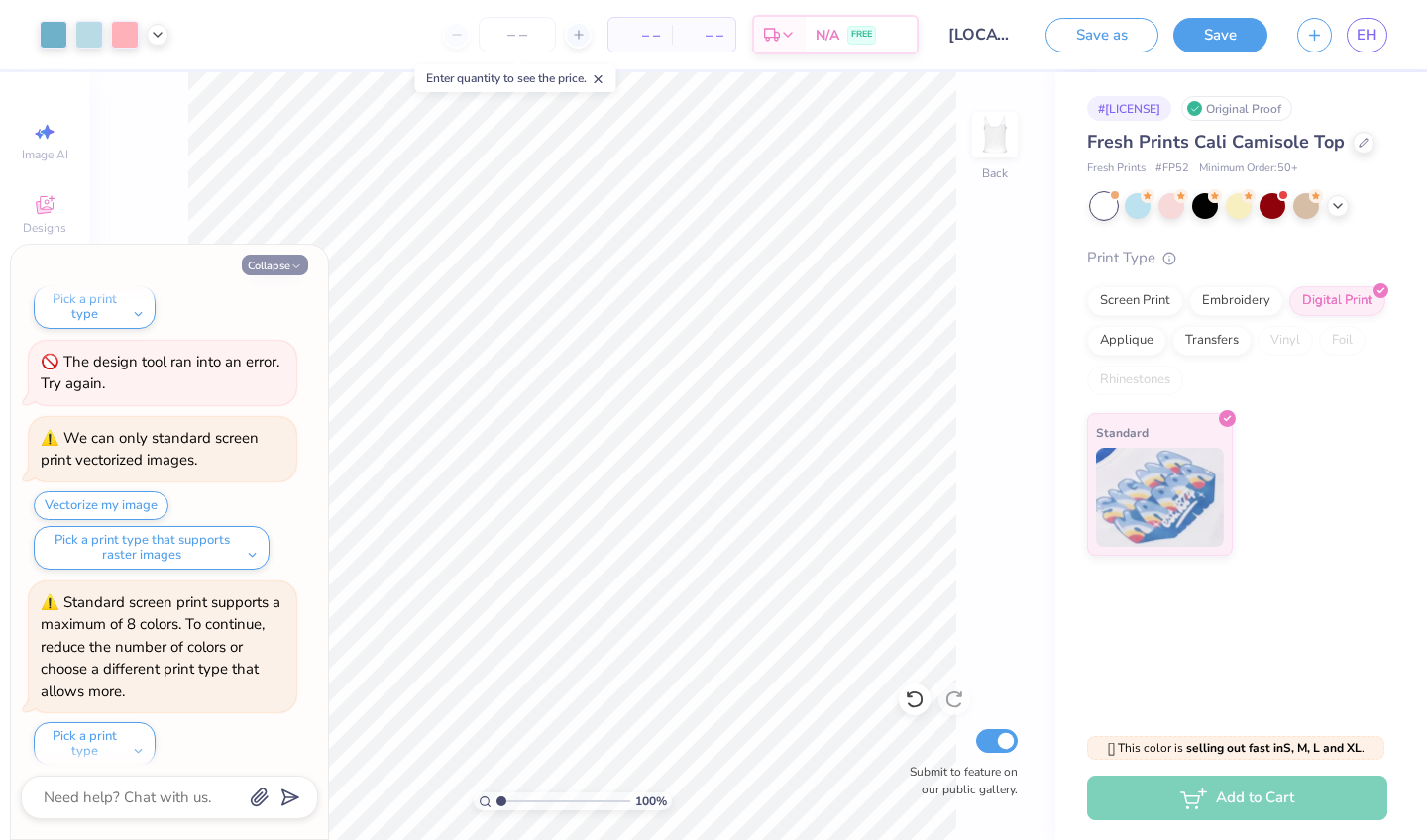 click on "Collapse" at bounding box center (274, 264) 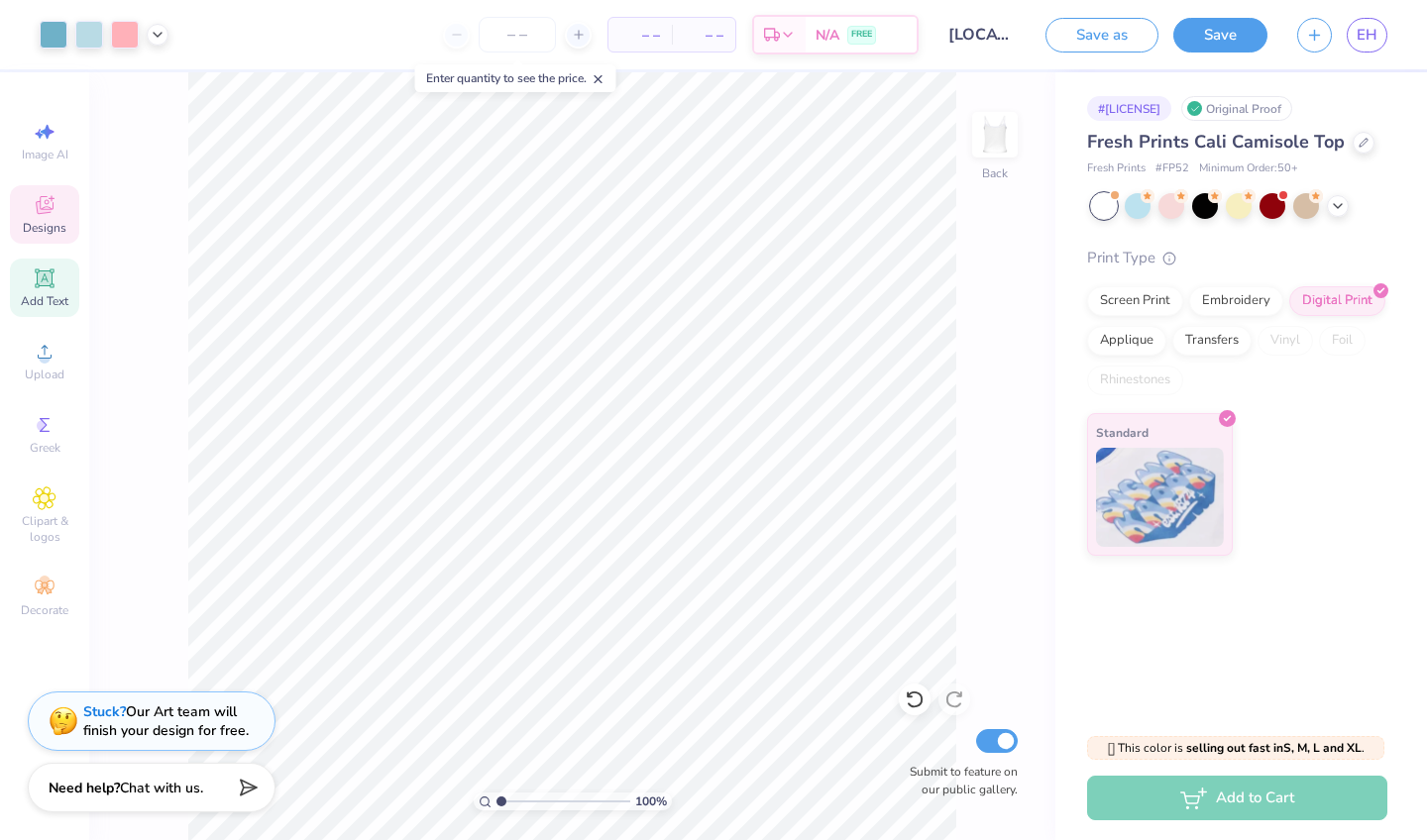 click 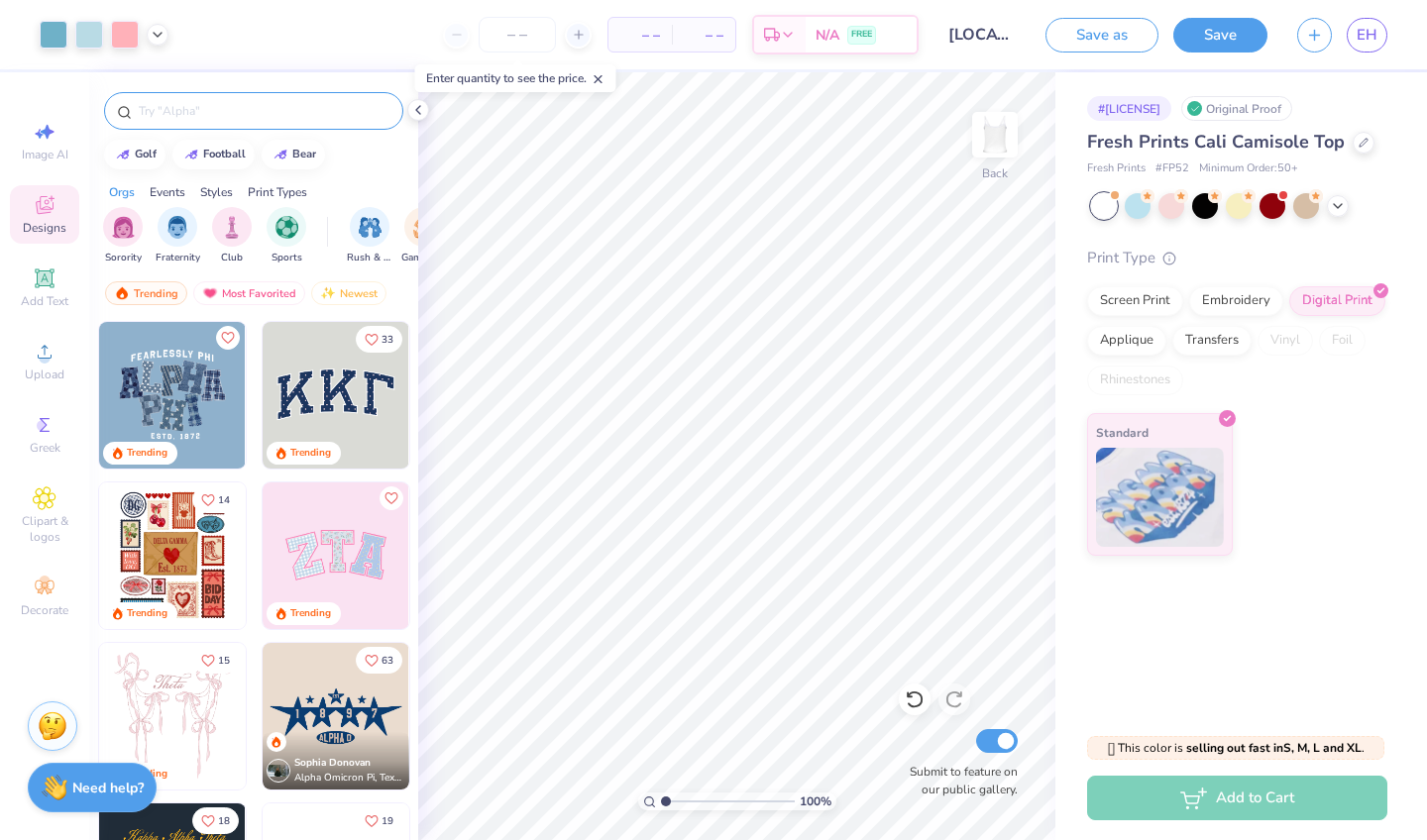 click at bounding box center (264, 111) 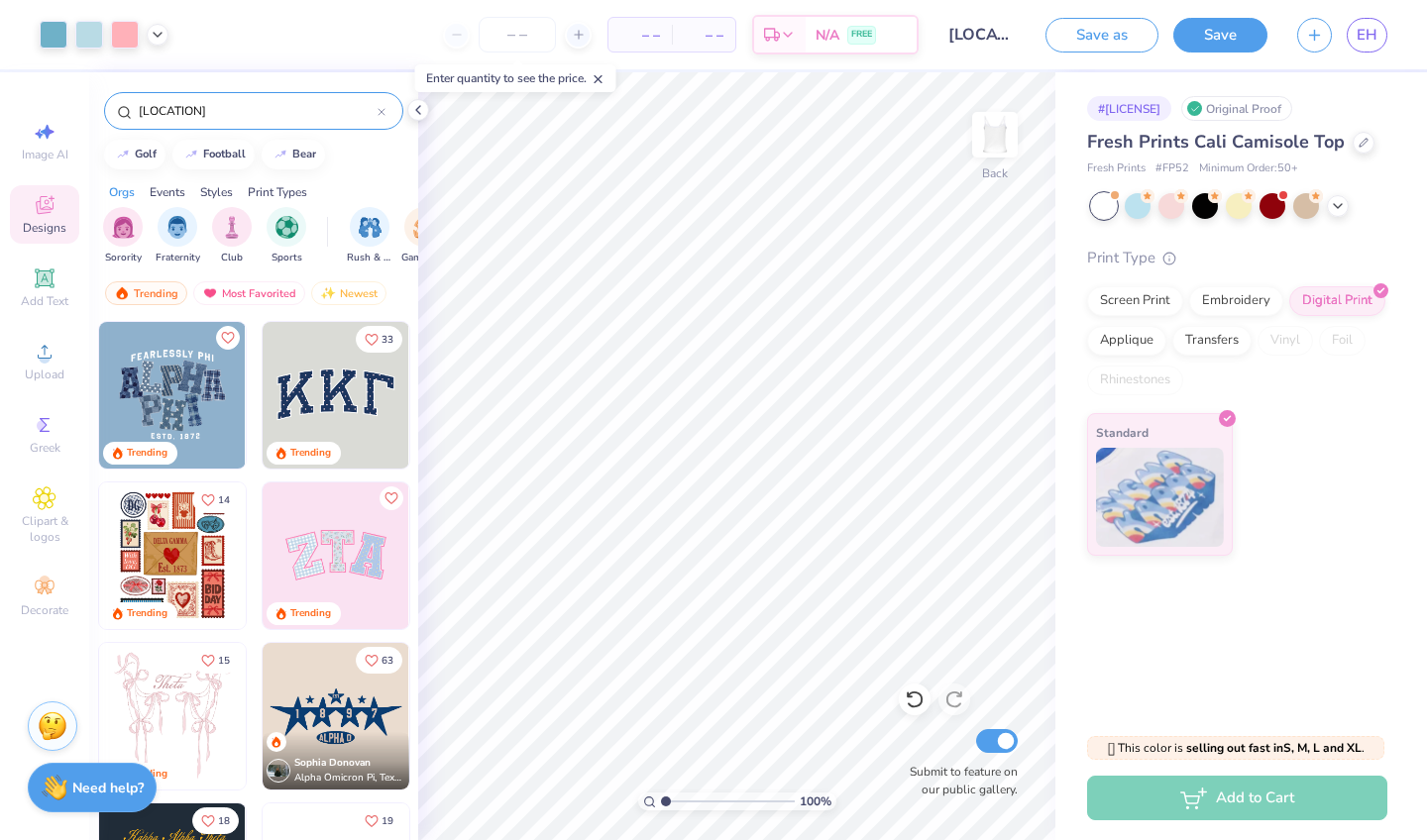 type on "[LOCATION]" 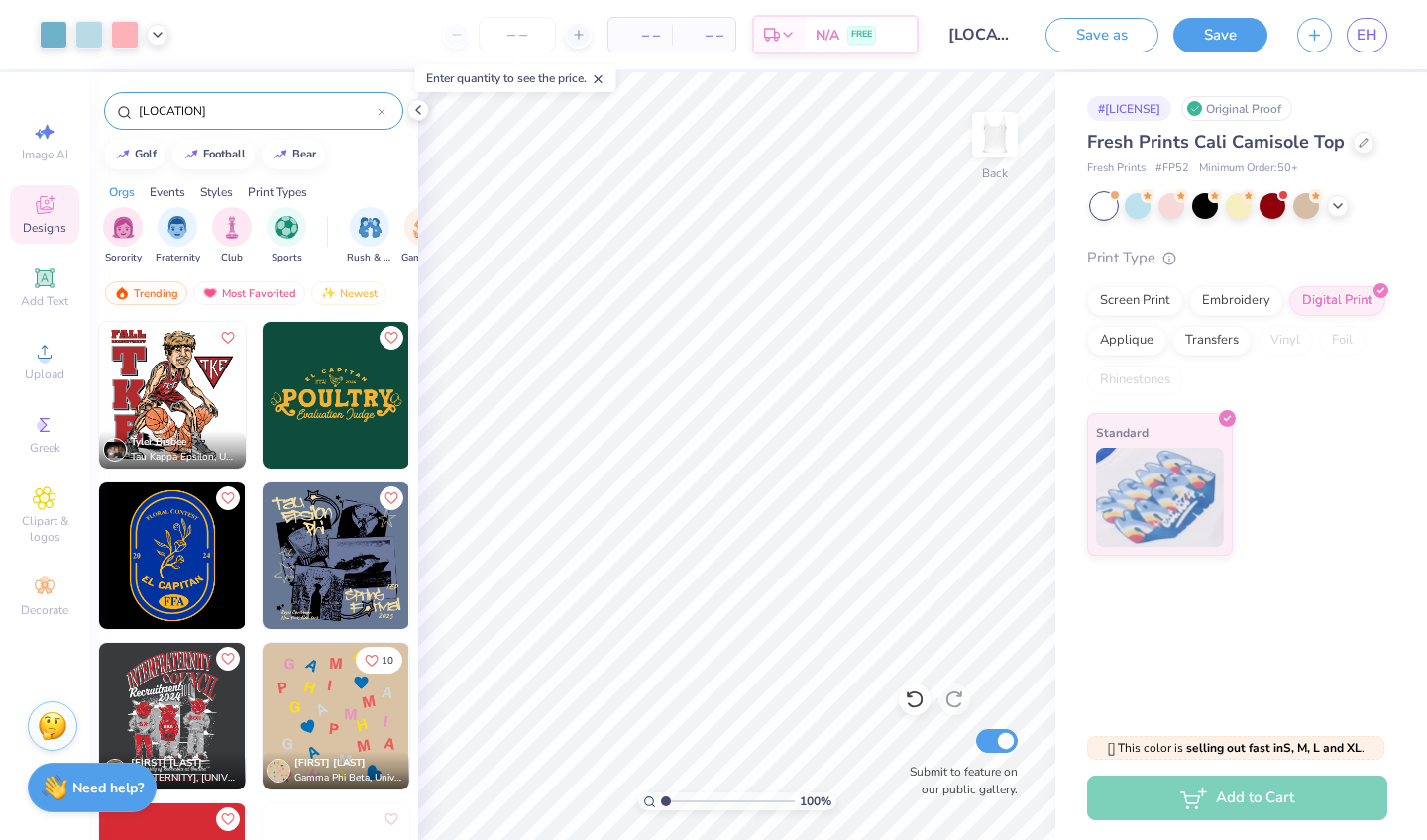 scroll, scrollTop: 0, scrollLeft: 0, axis: both 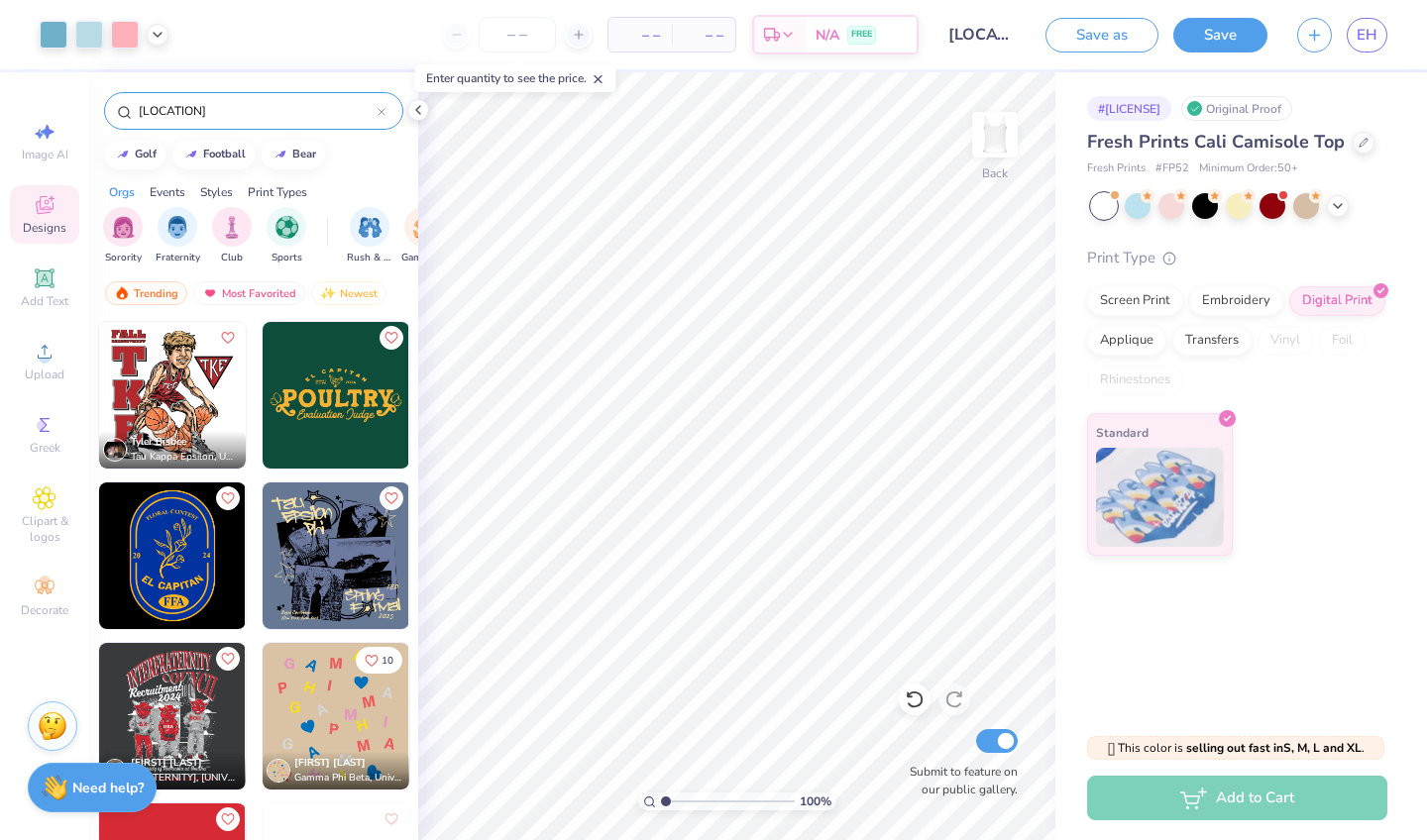 click on "[LOCATION]" at bounding box center [257, 111] 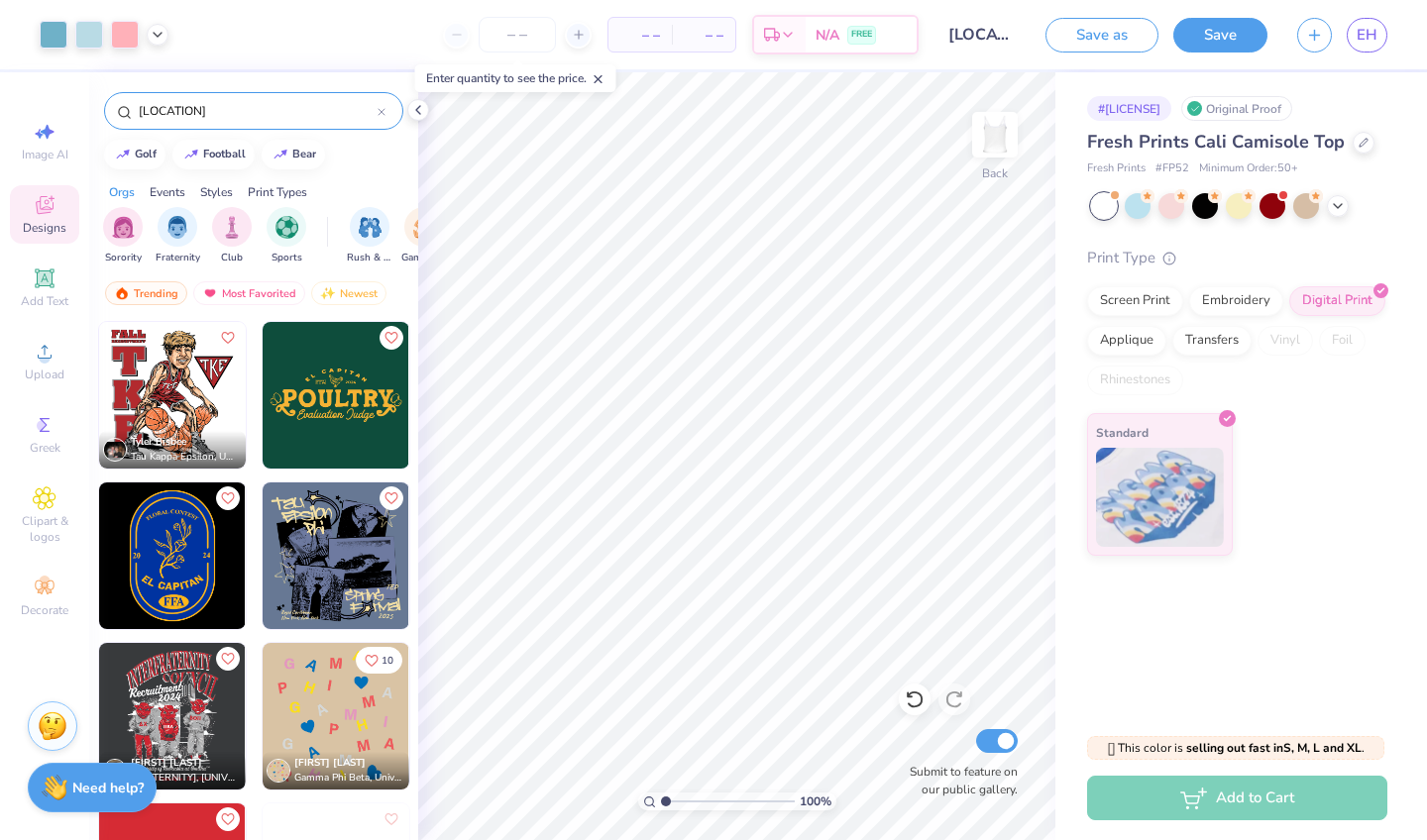 click 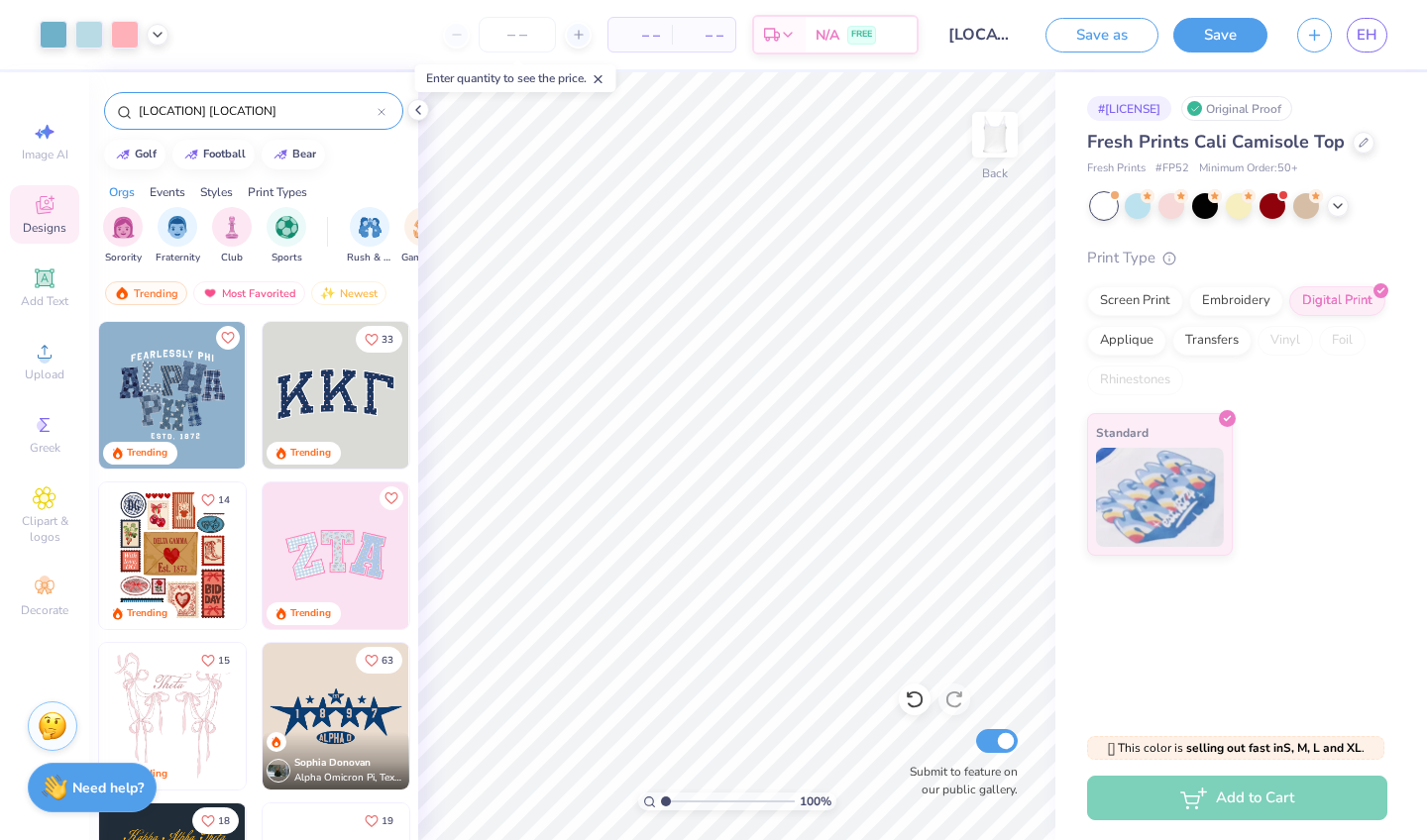 type on "[LOCATION] [LOCATION]" 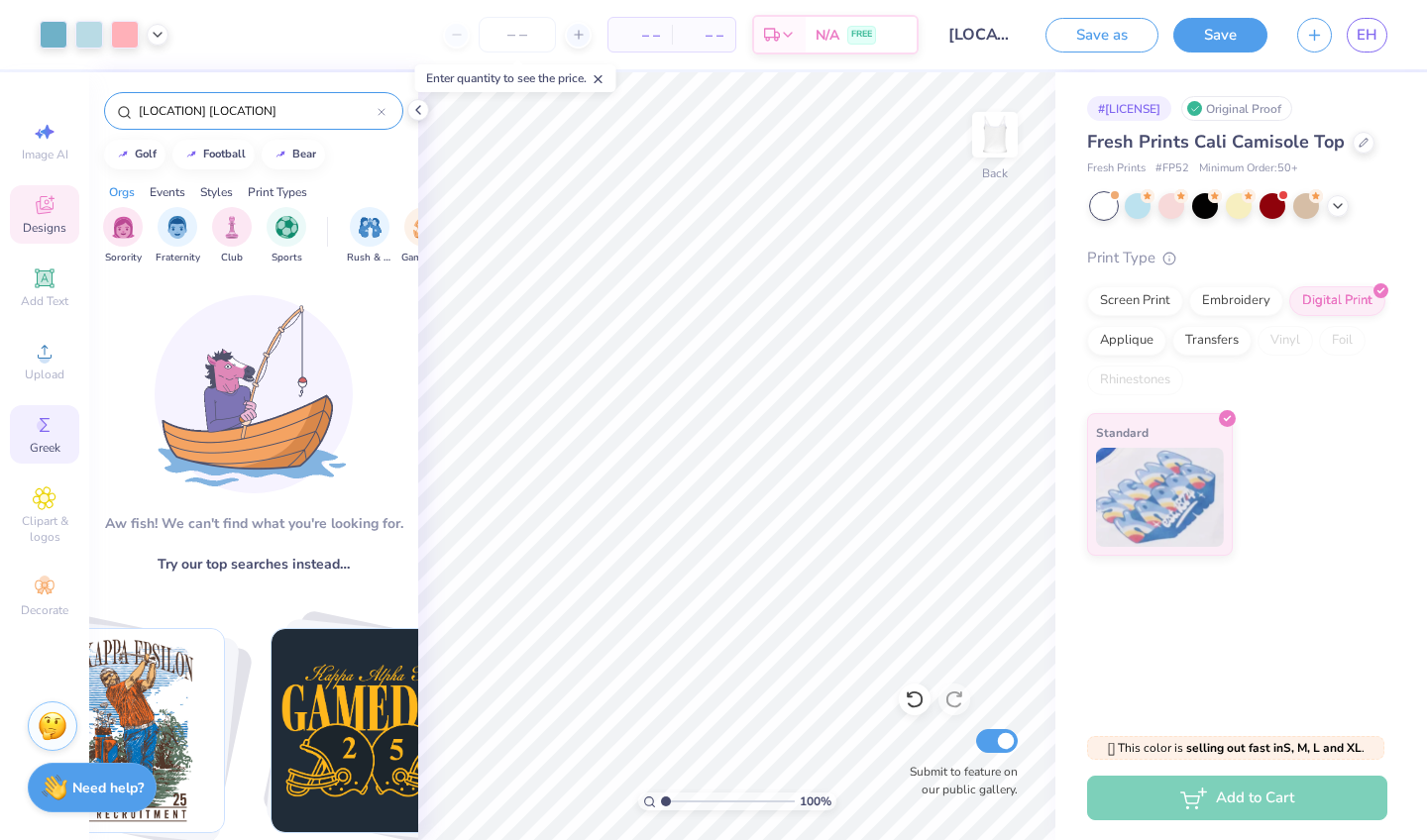scroll, scrollTop: 0, scrollLeft: 0, axis: both 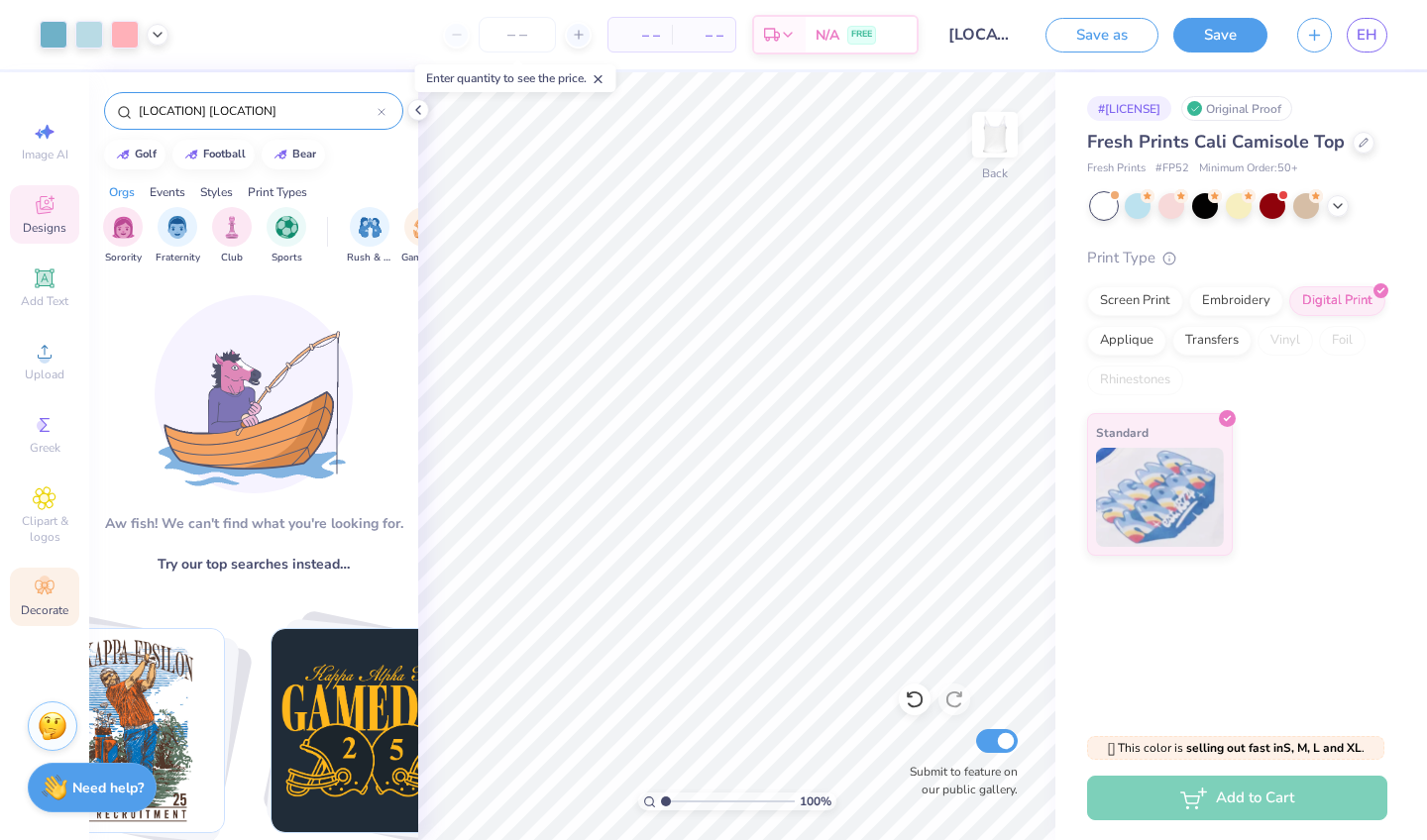 click 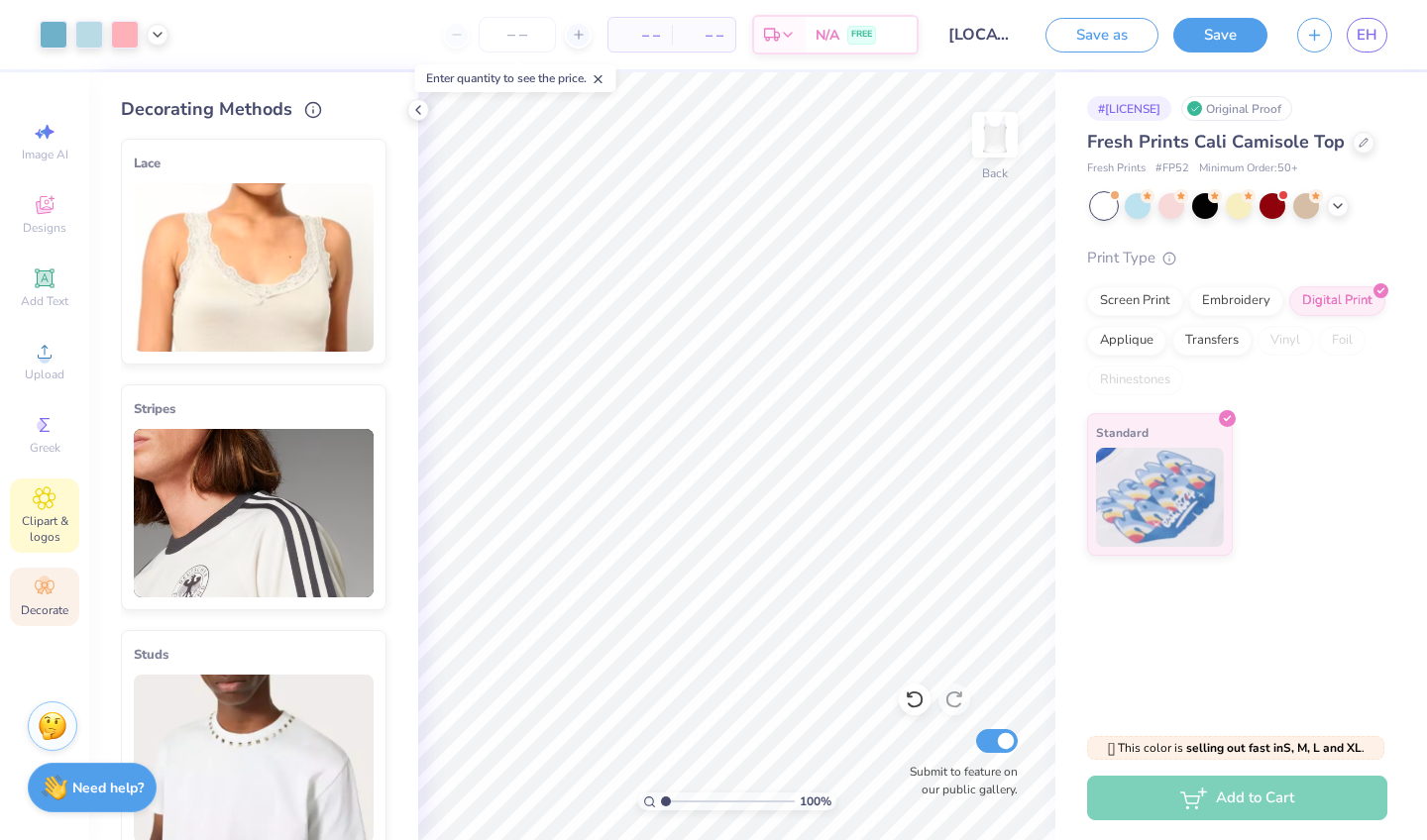 click 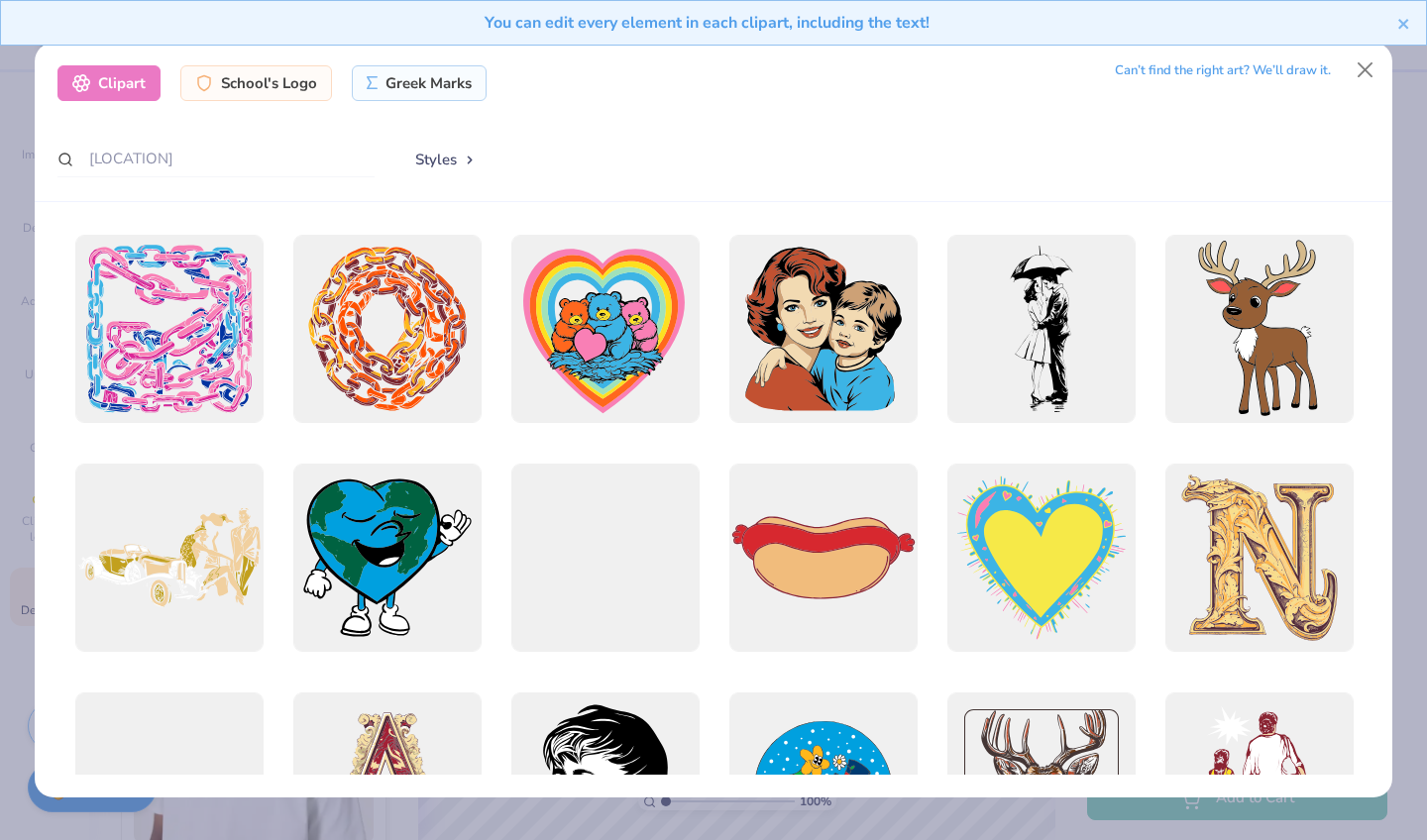 scroll, scrollTop: 0, scrollLeft: 0, axis: both 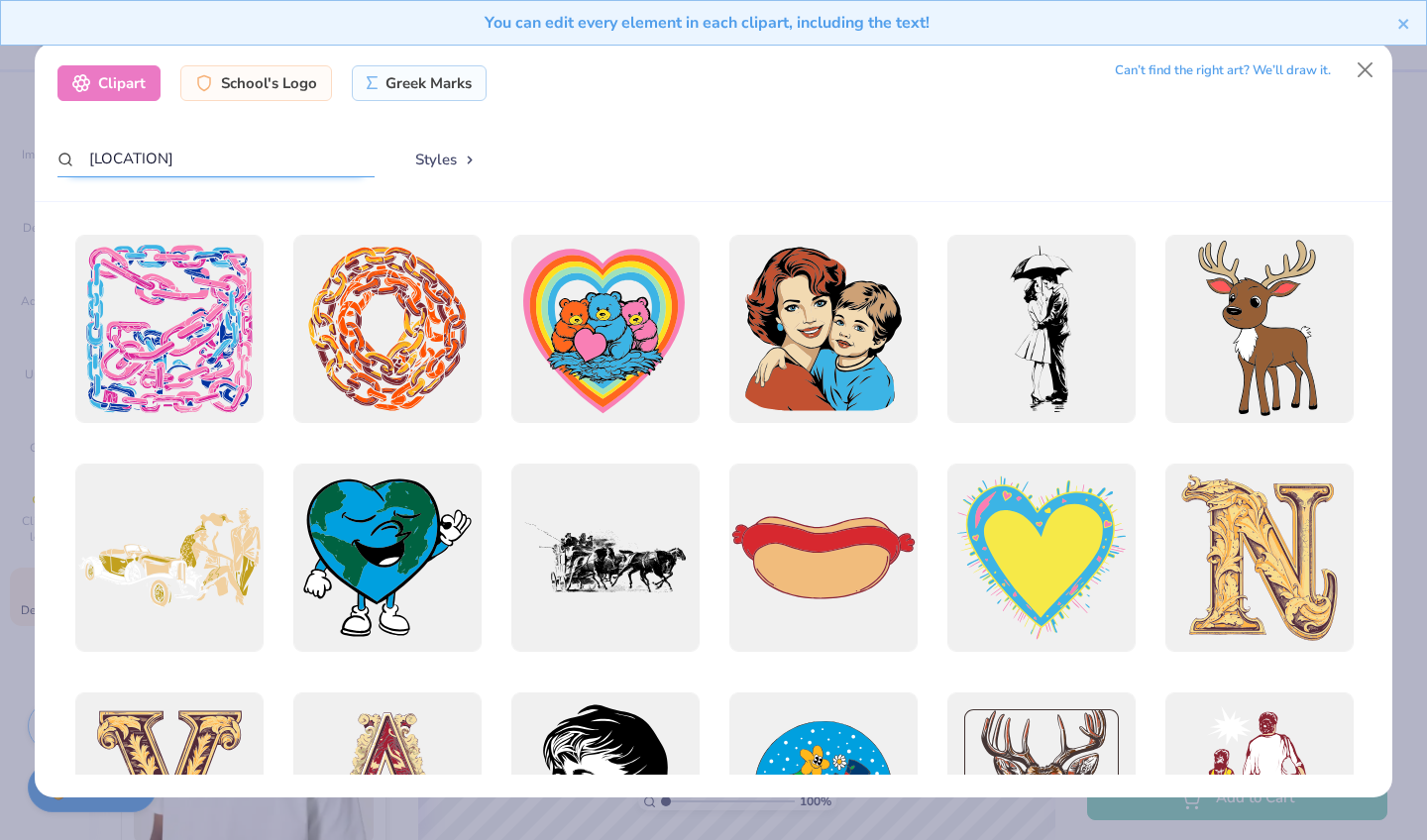 click on "[LOCATION]" at bounding box center [216, 158] 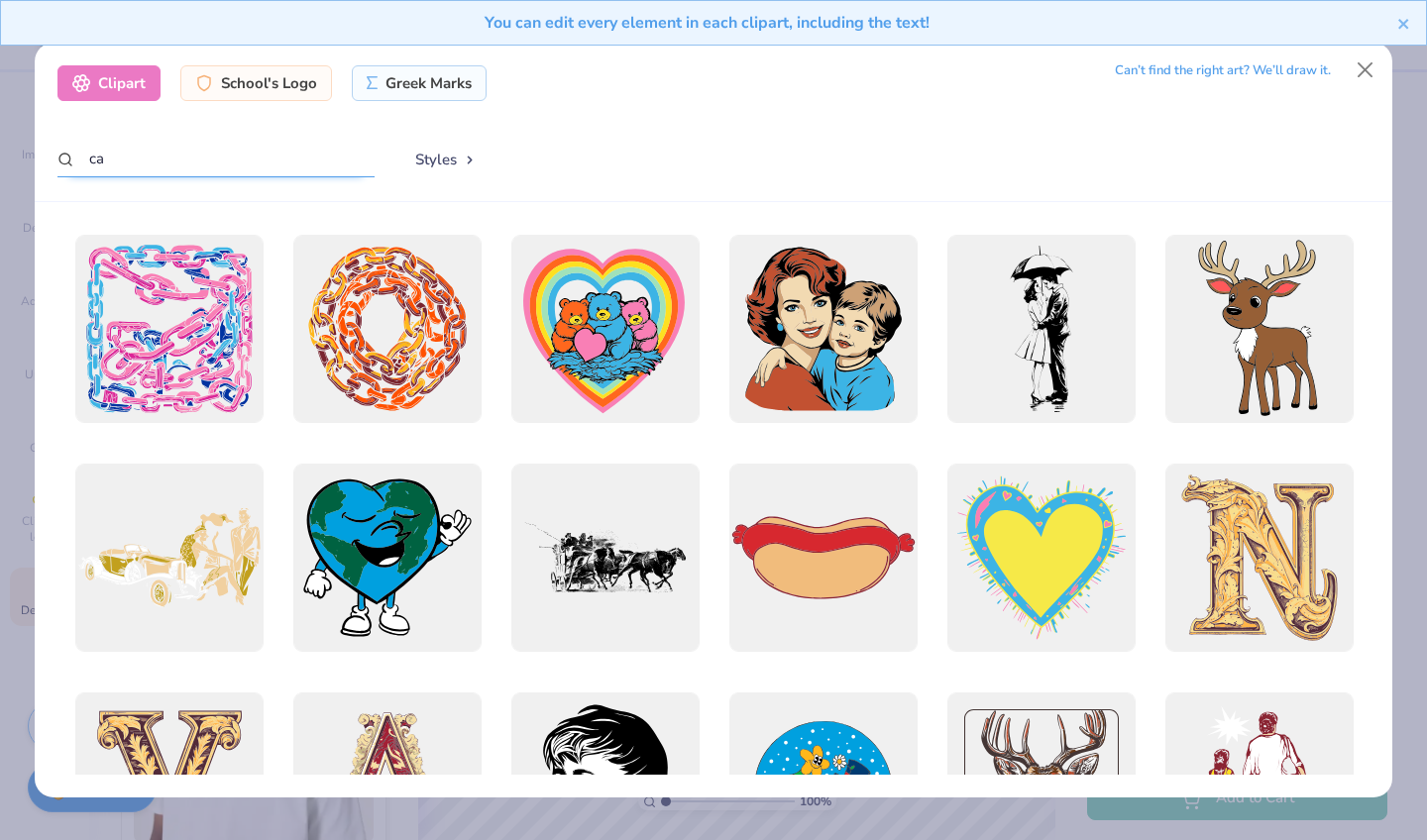 type on "c" 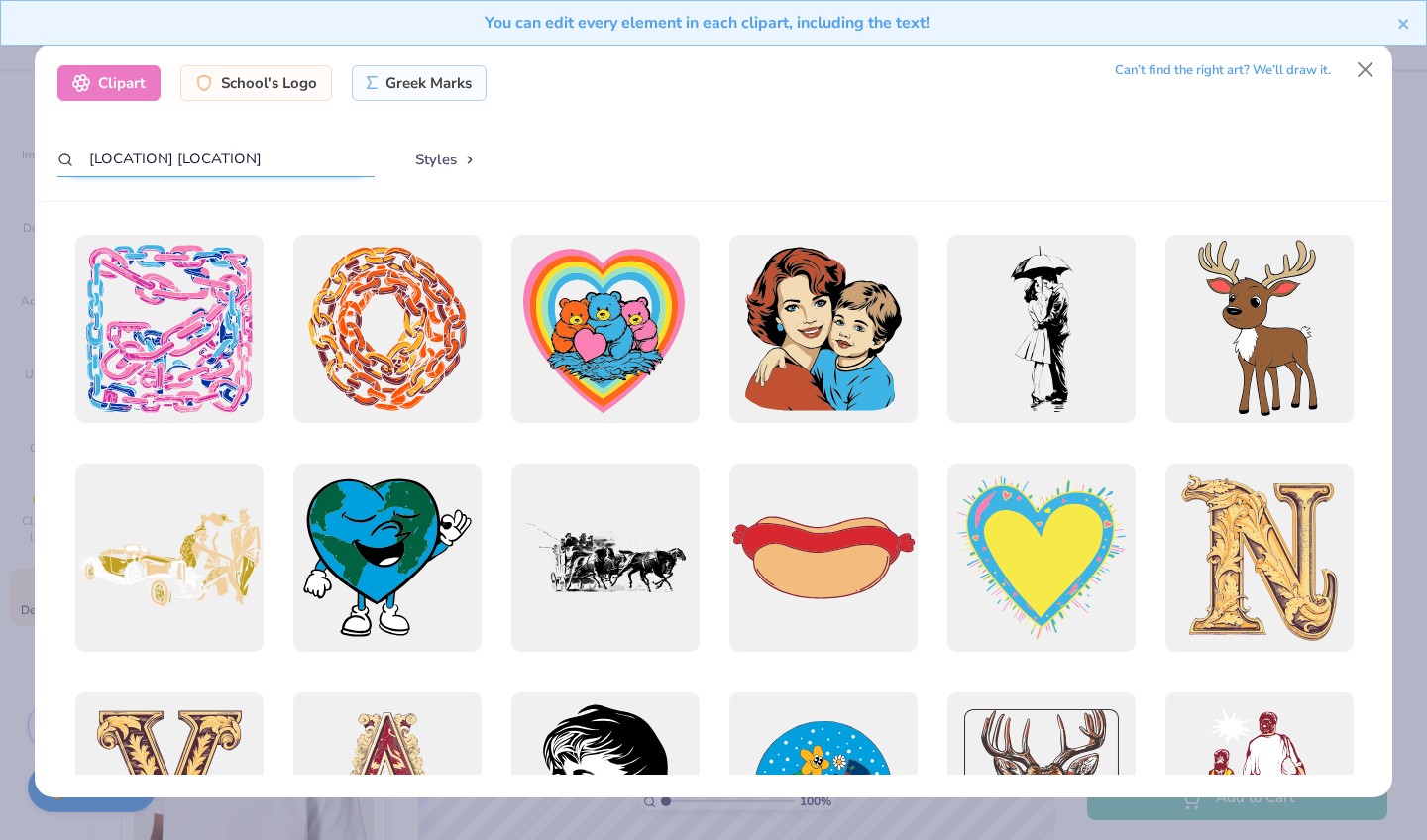 type on "[LOCATION] [LOCATION]" 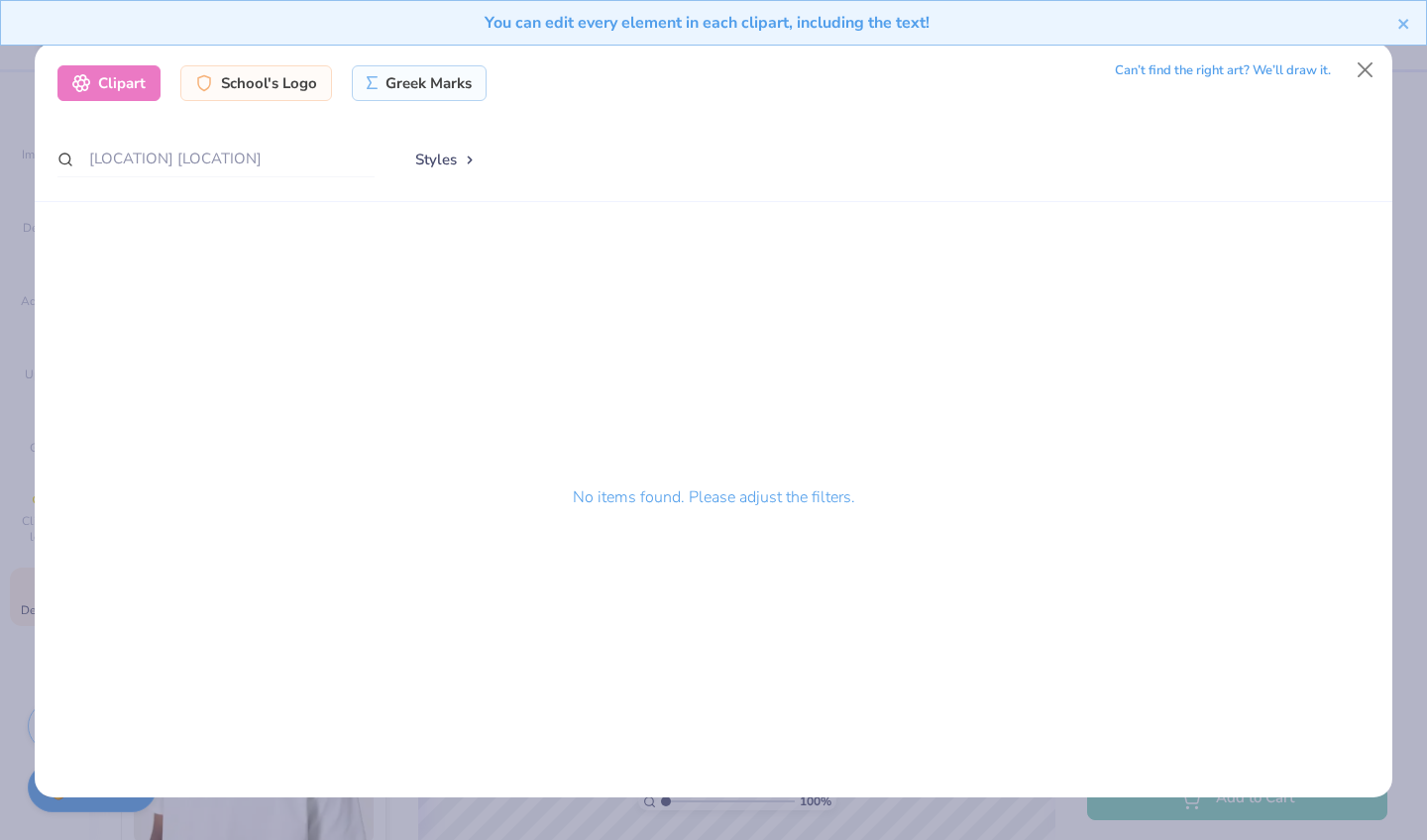 click on "Styles" at bounding box center [446, 159] 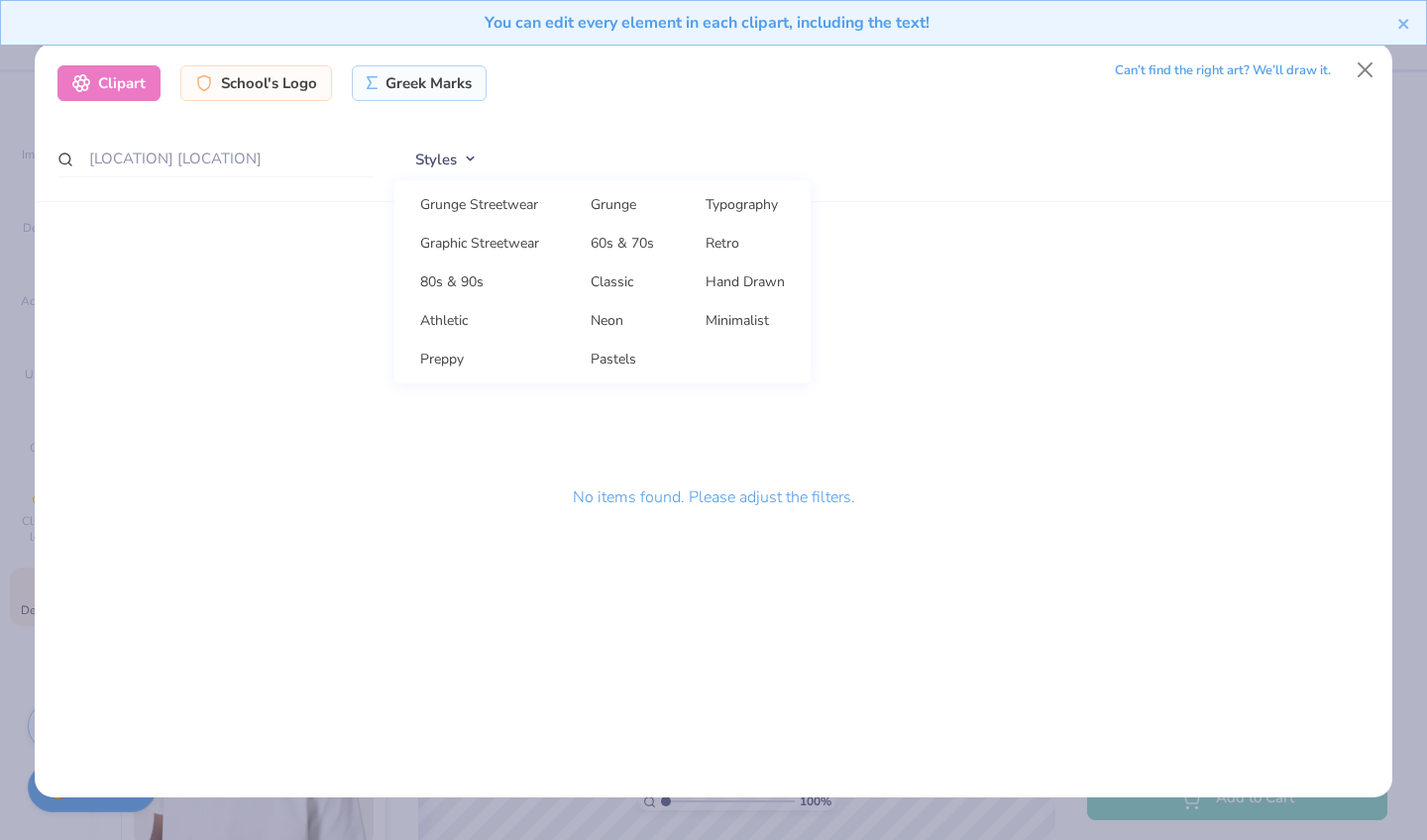 click on "Clipart" at bounding box center (109, 83) 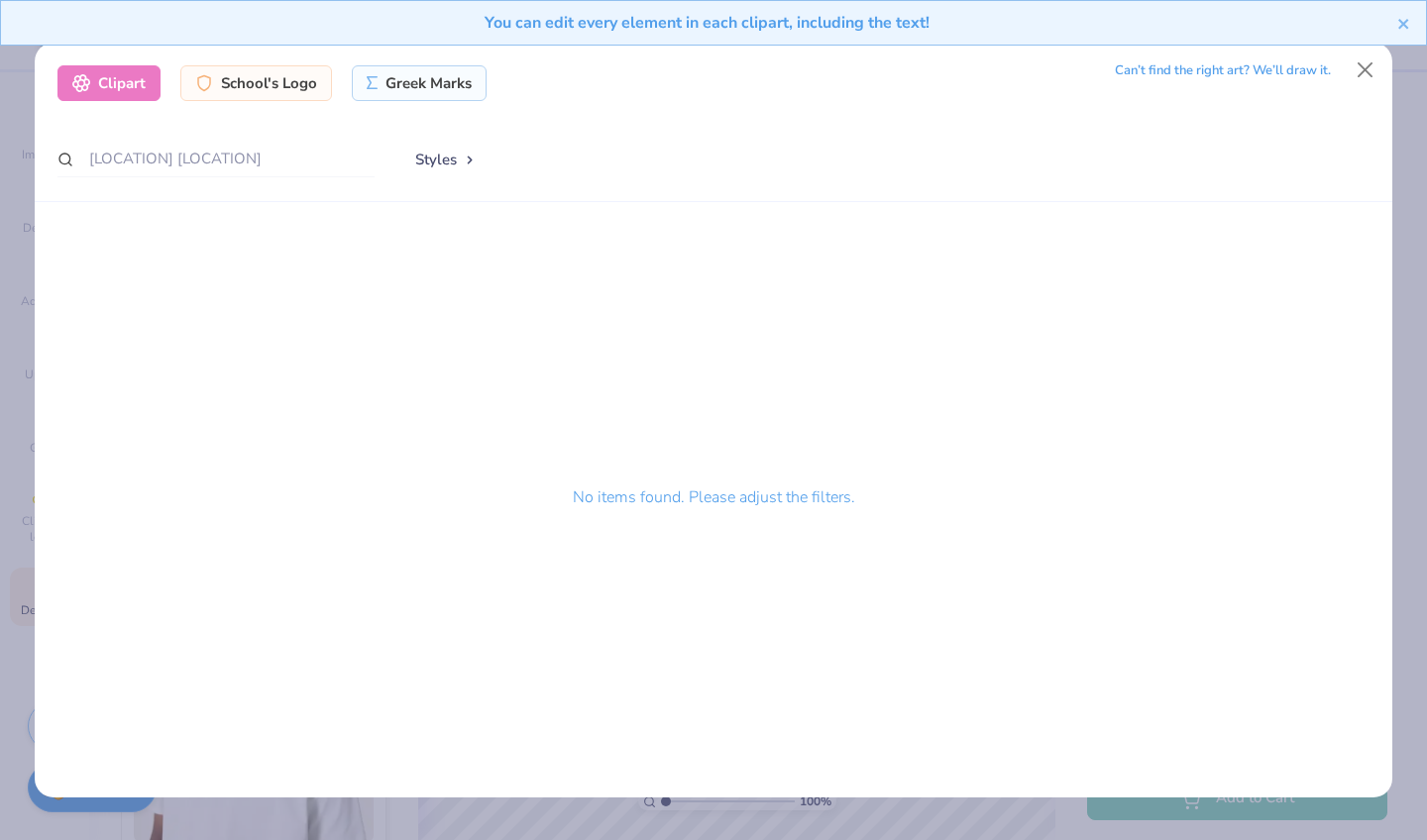 click on "Clipart" at bounding box center [109, 83] 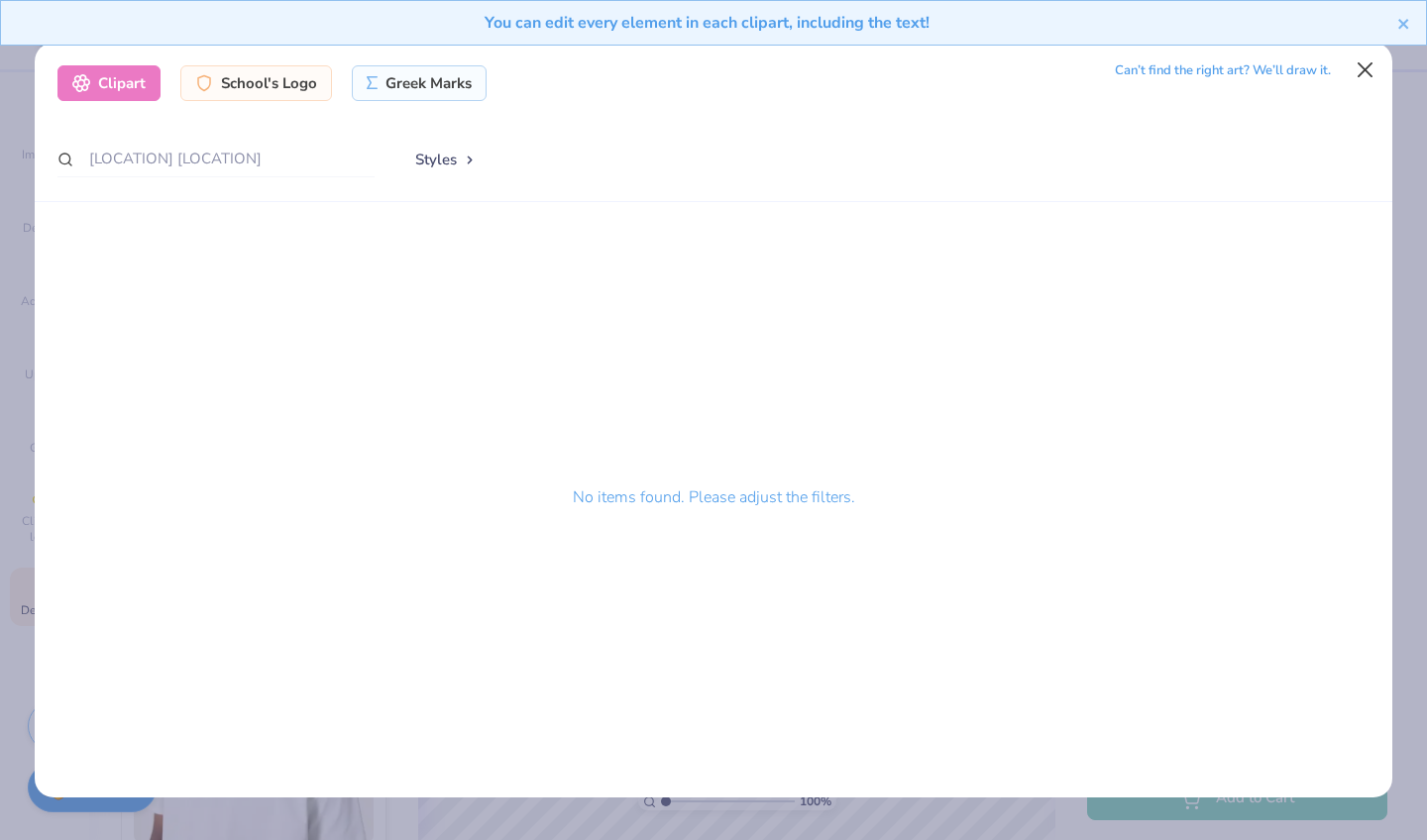 click at bounding box center [1366, 70] 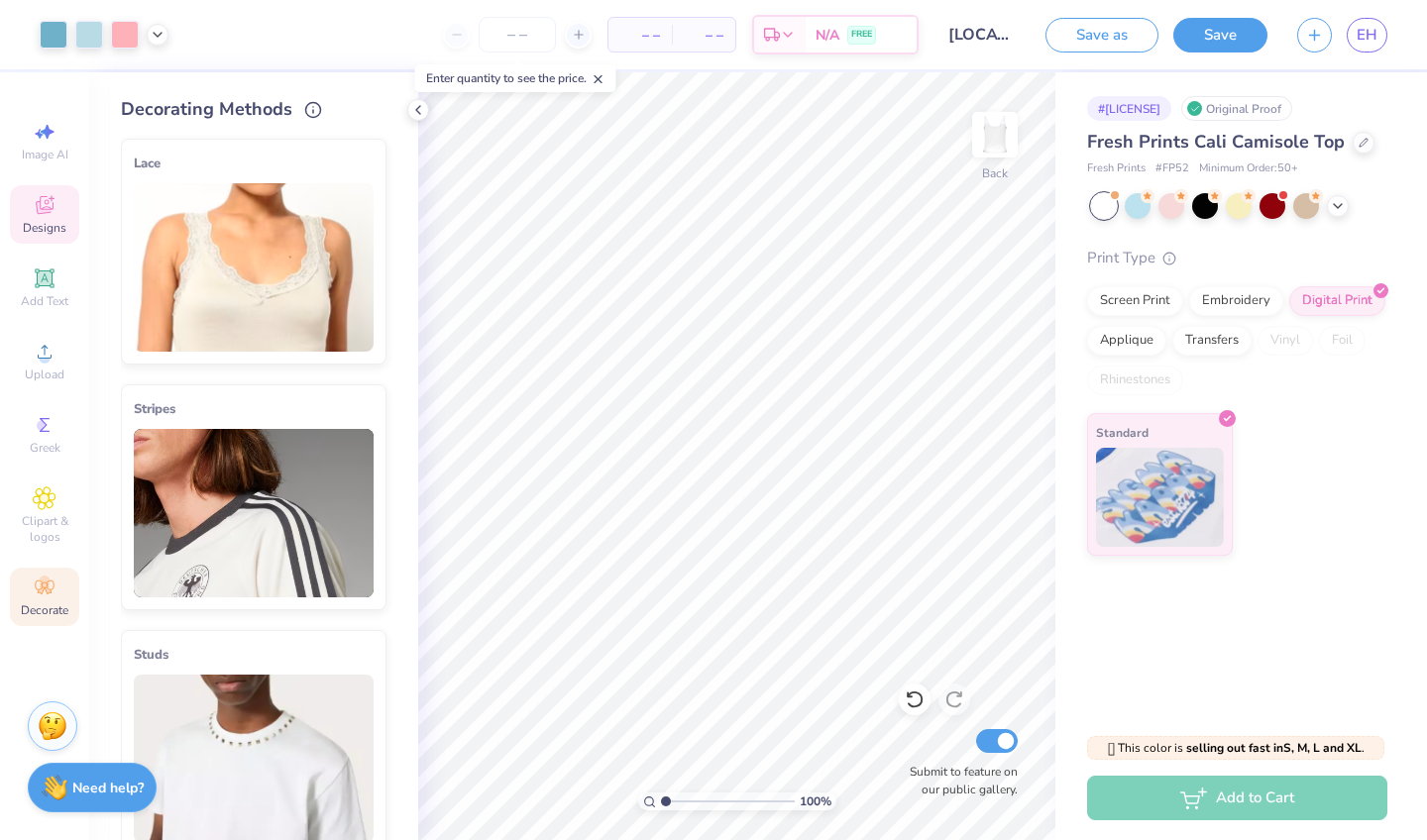 click 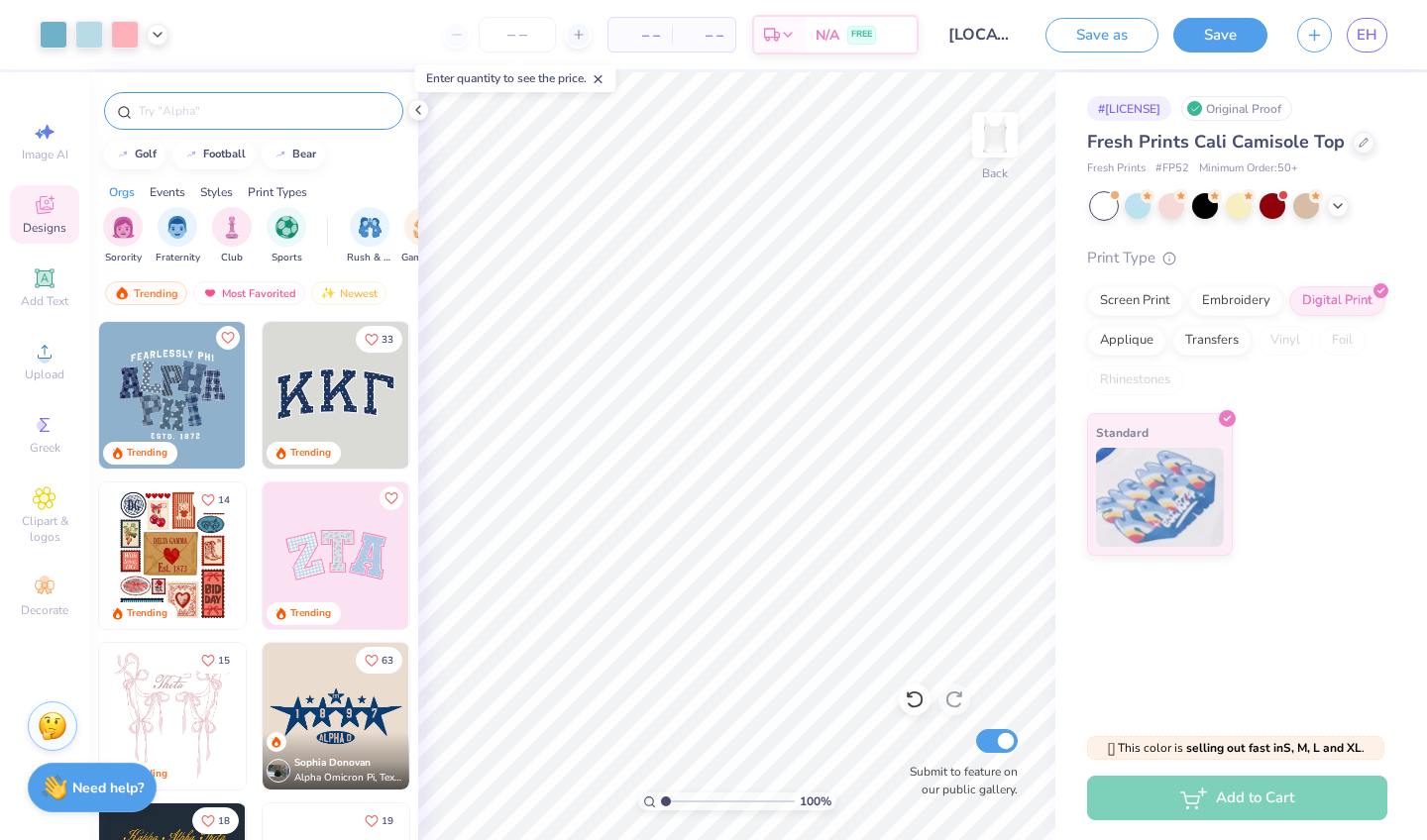 click at bounding box center (254, 111) 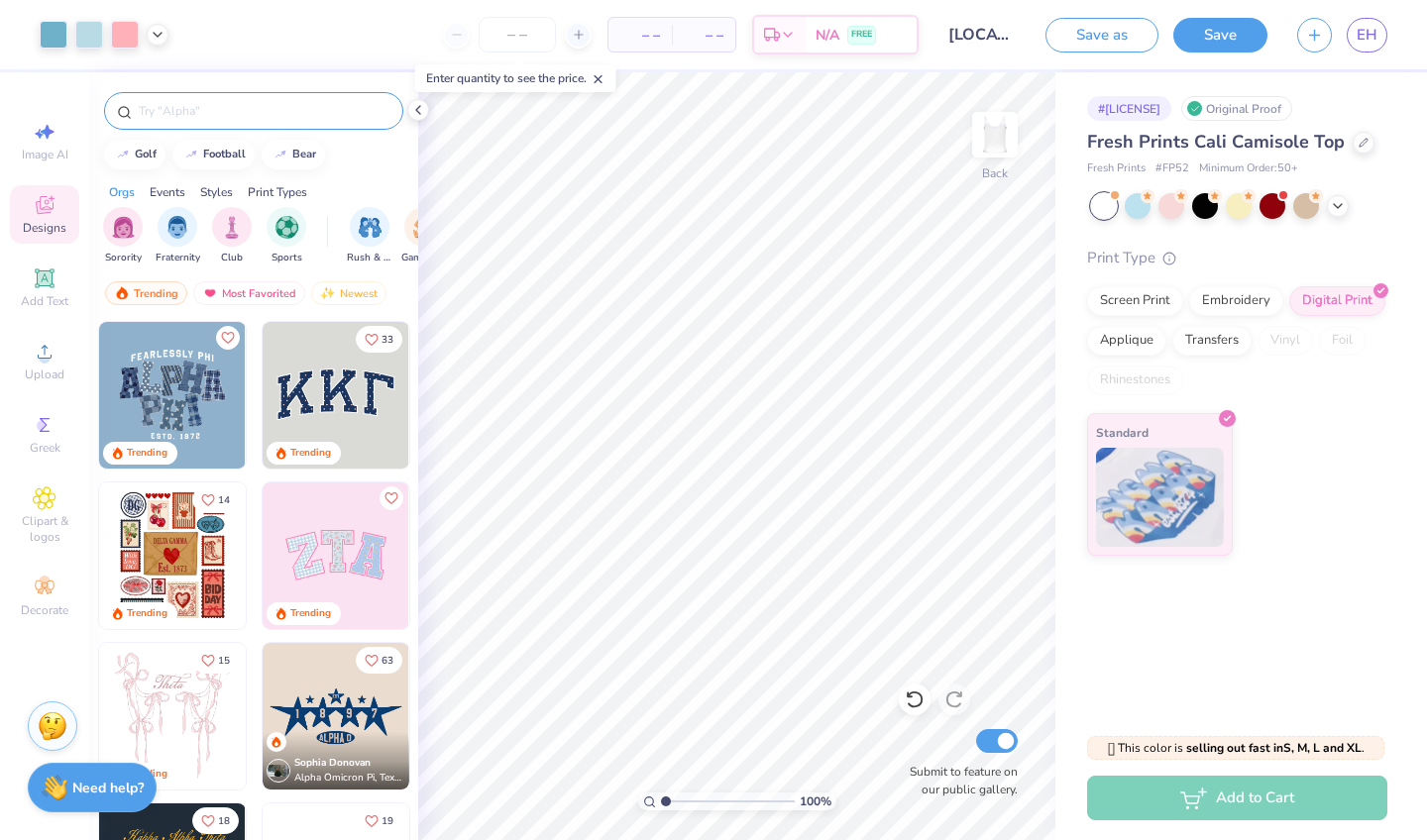 click at bounding box center (264, 111) 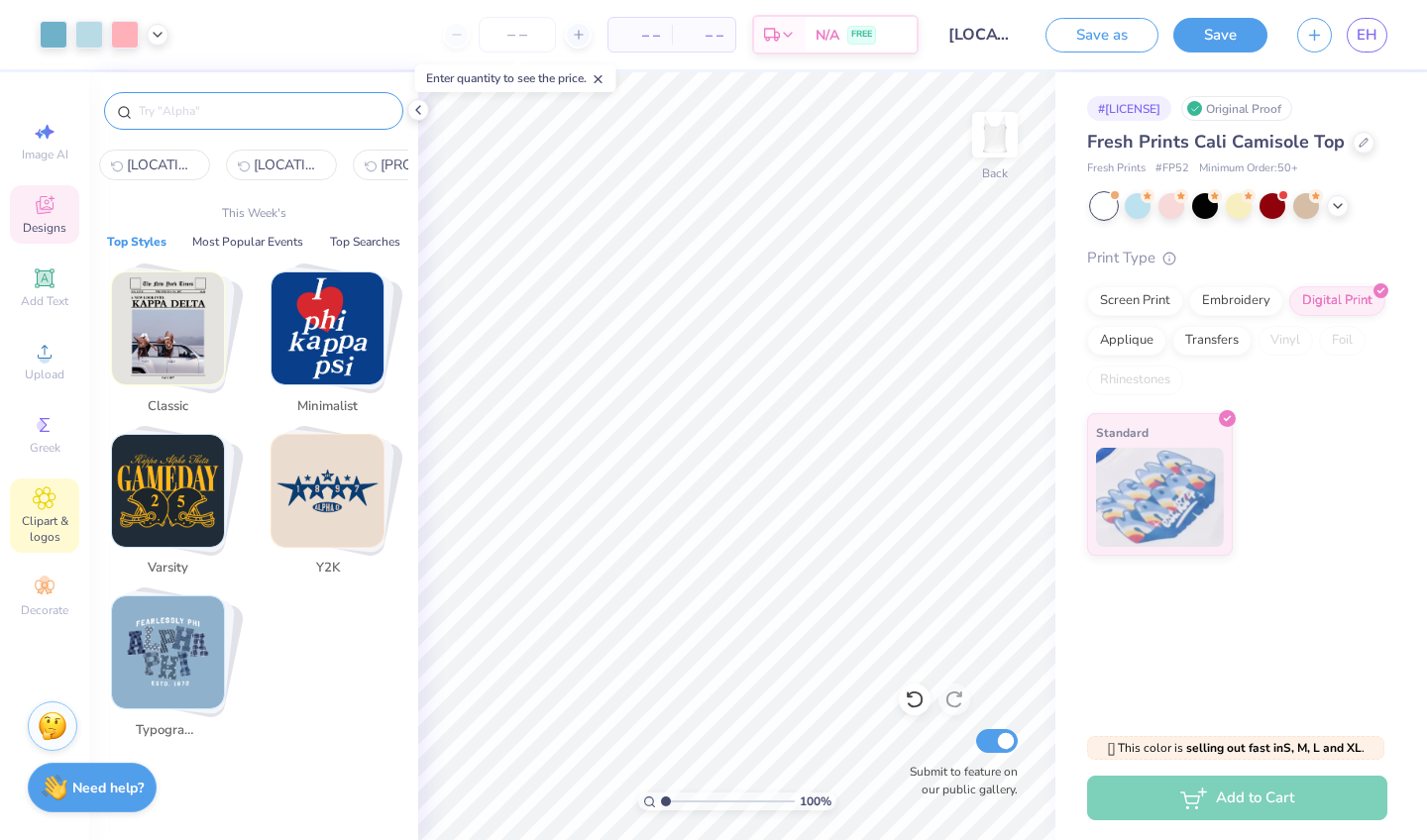 scroll, scrollTop: 0, scrollLeft: 0, axis: both 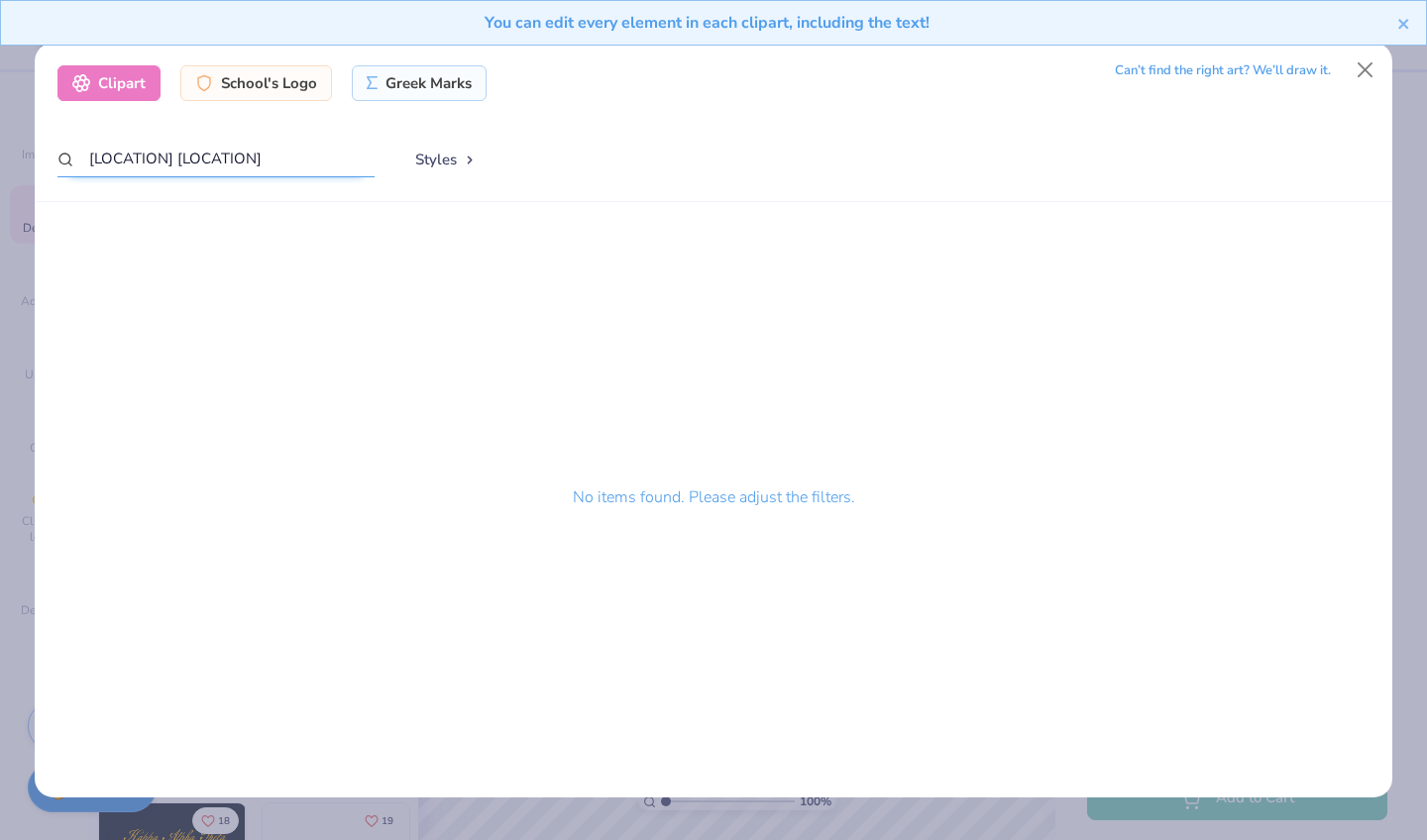 click on "[LOCATION] [LOCATION]" at bounding box center (216, 158) 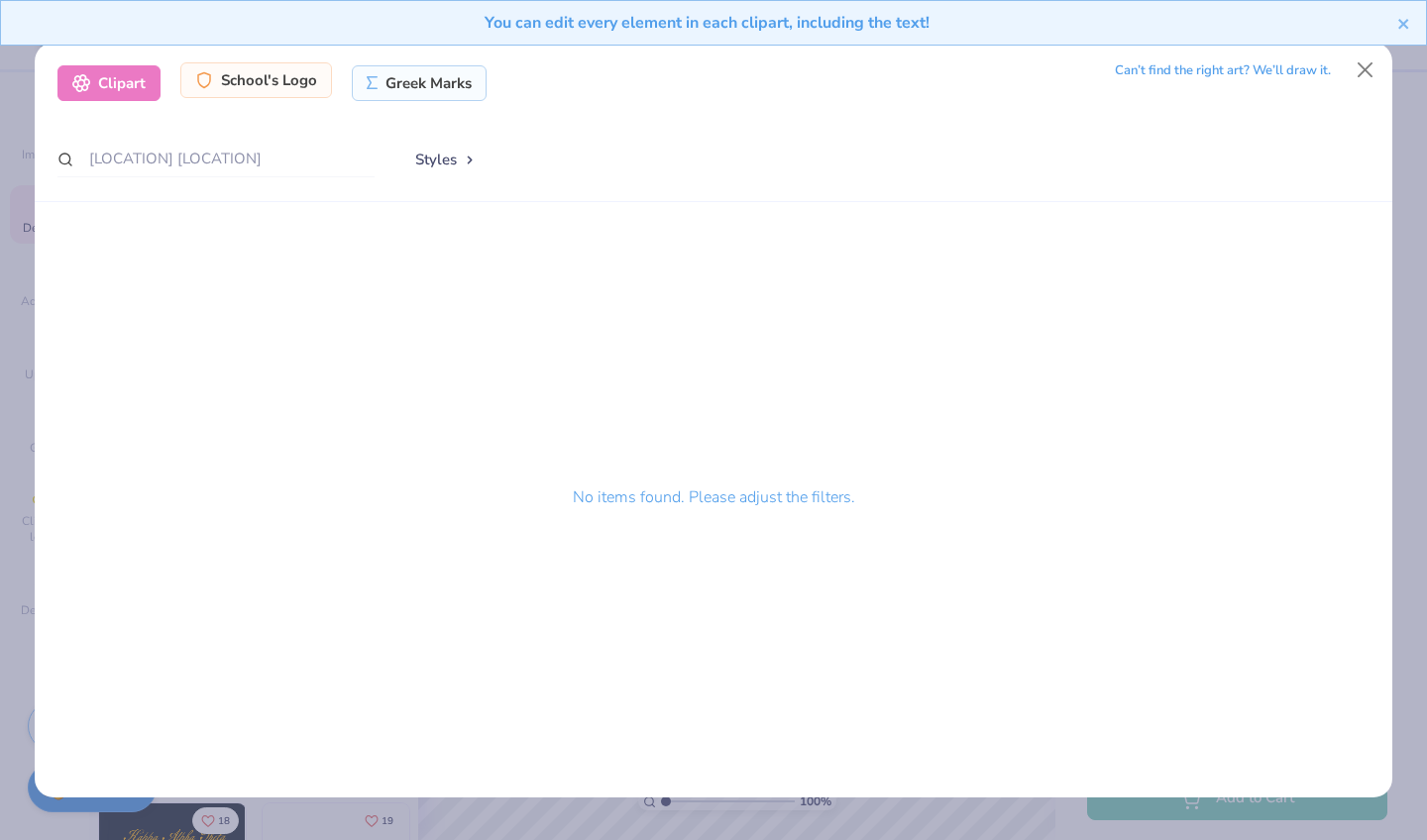click on "School's Logo" at bounding box center (256, 80) 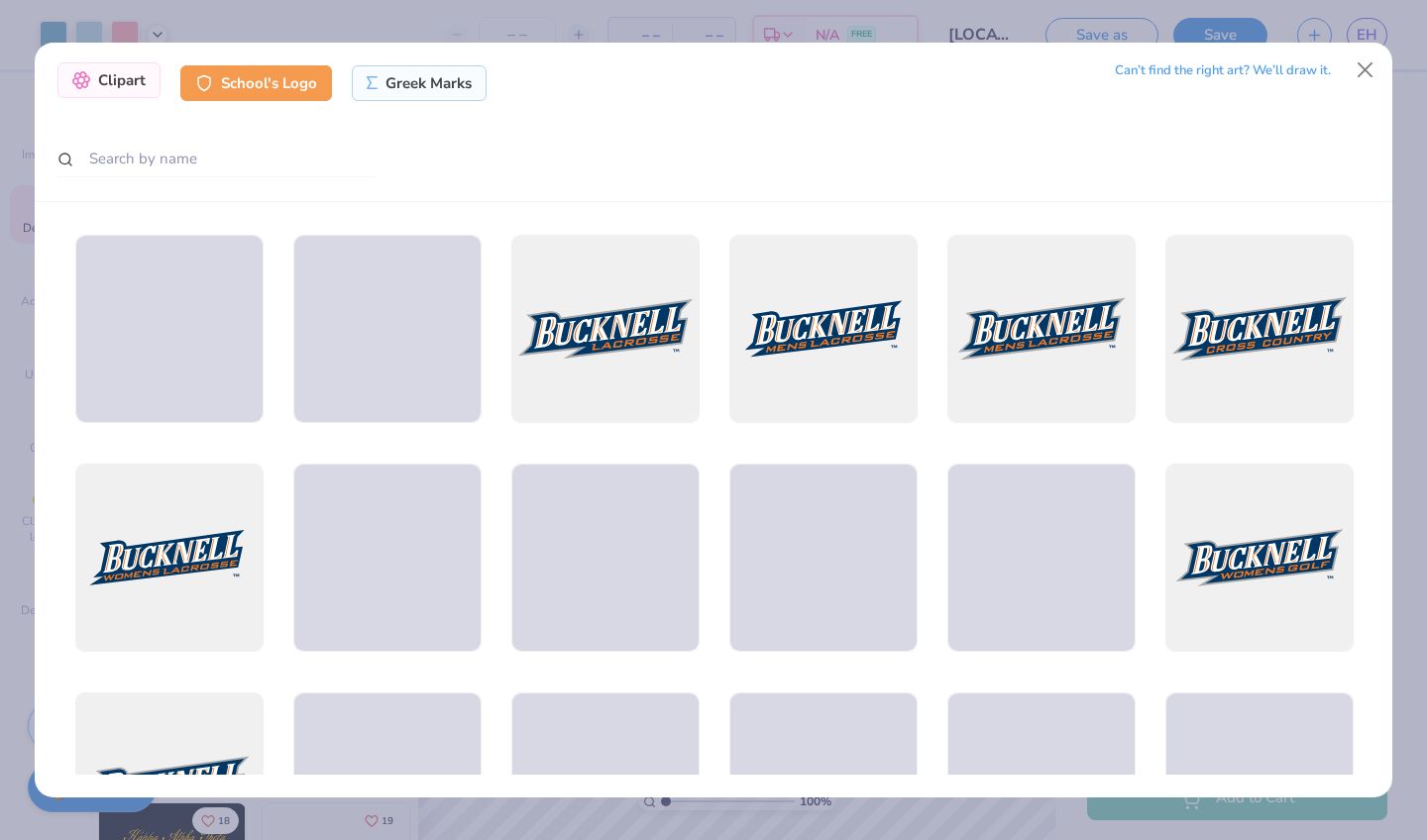 click on "Clipart" at bounding box center (109, 80) 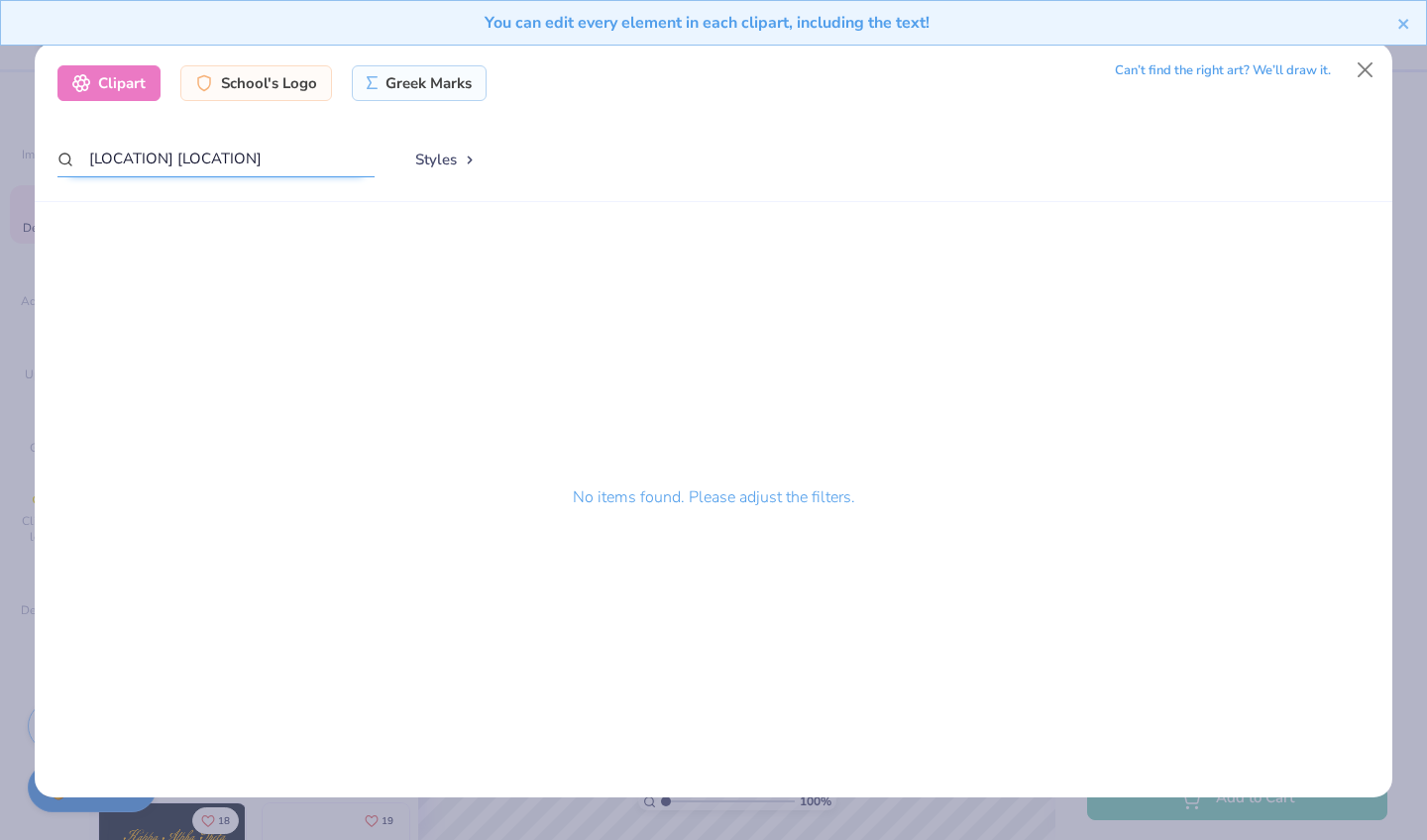 click on "[LOCATION] [LOCATION]" at bounding box center (216, 158) 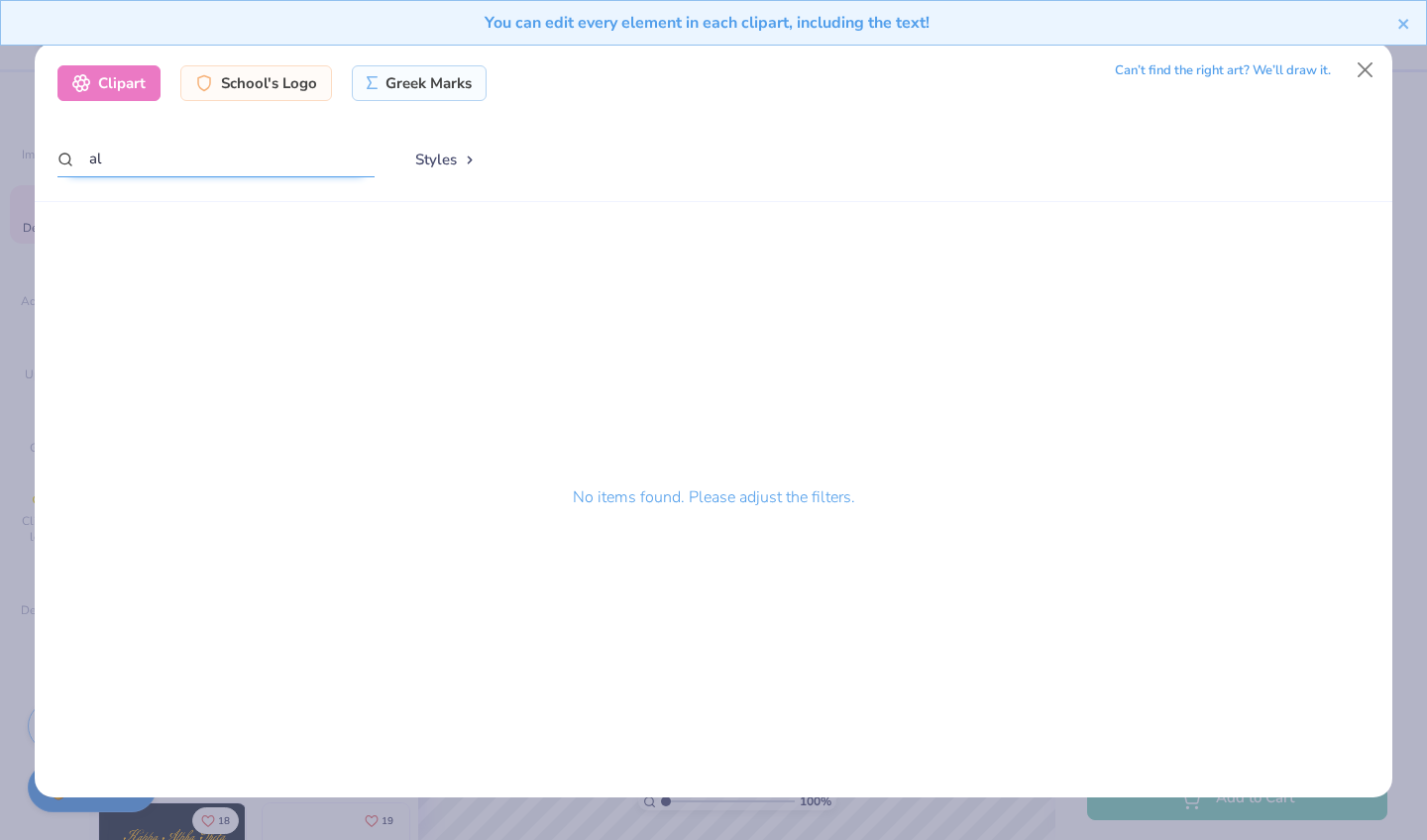 type on "a" 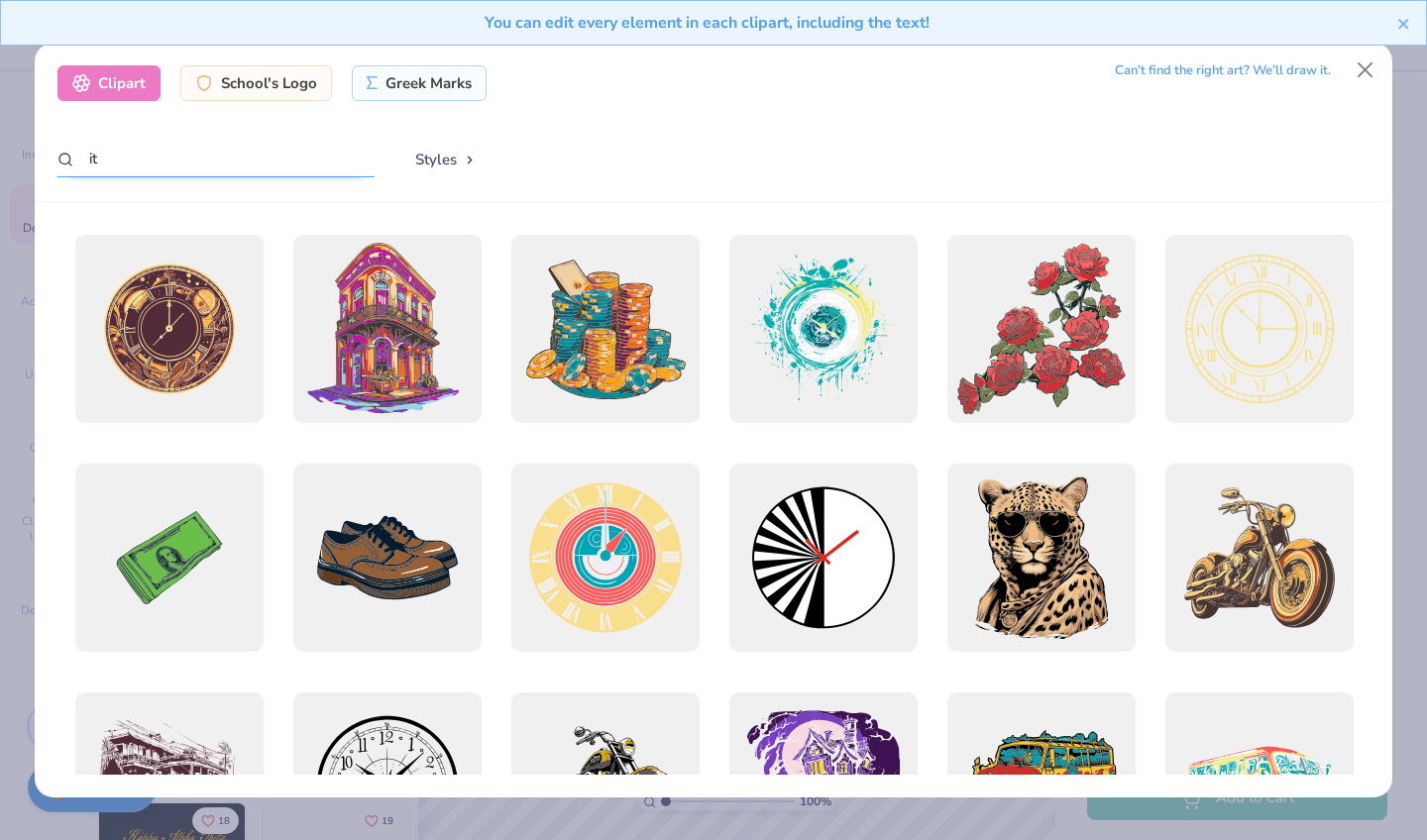 type on "i" 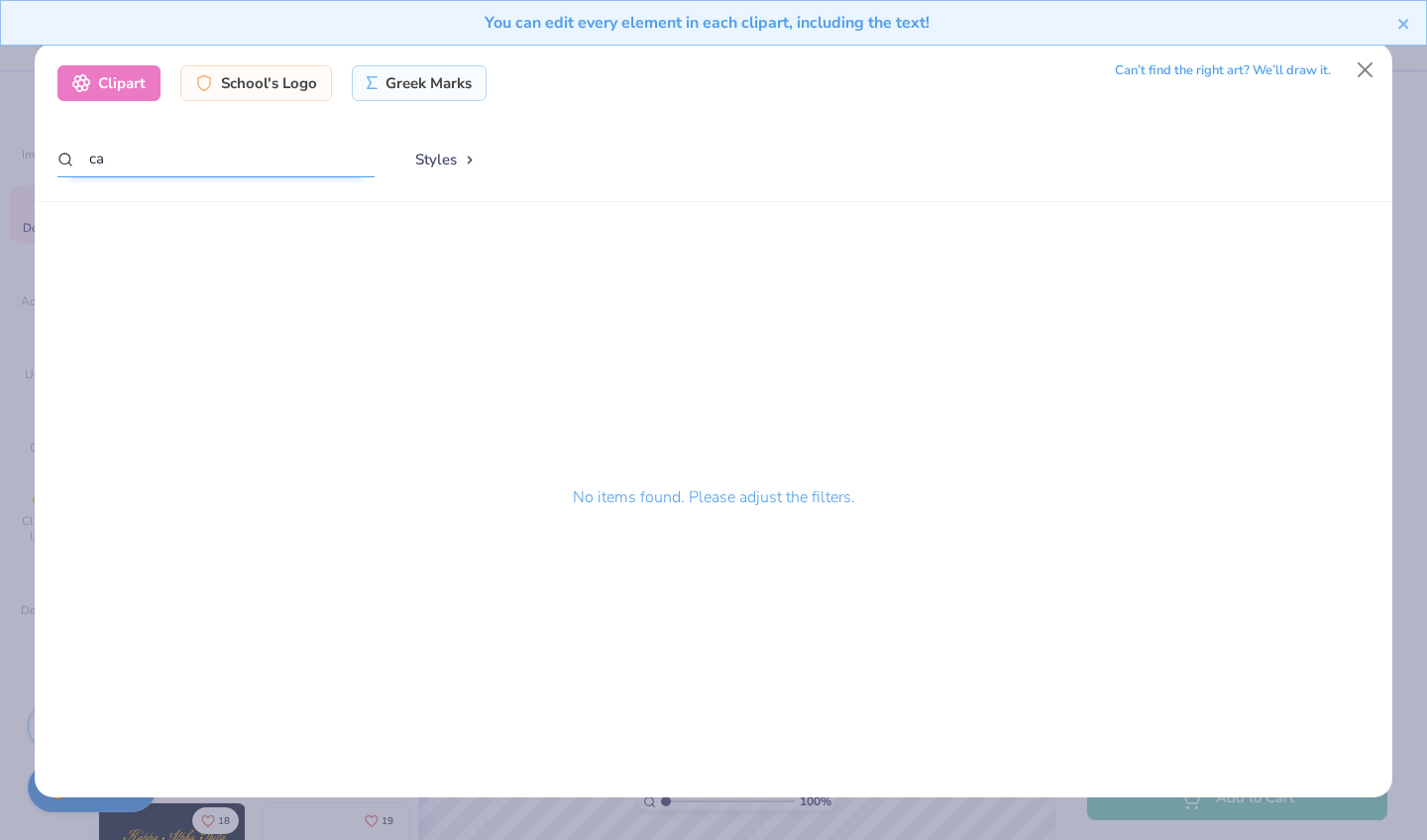 type on "c" 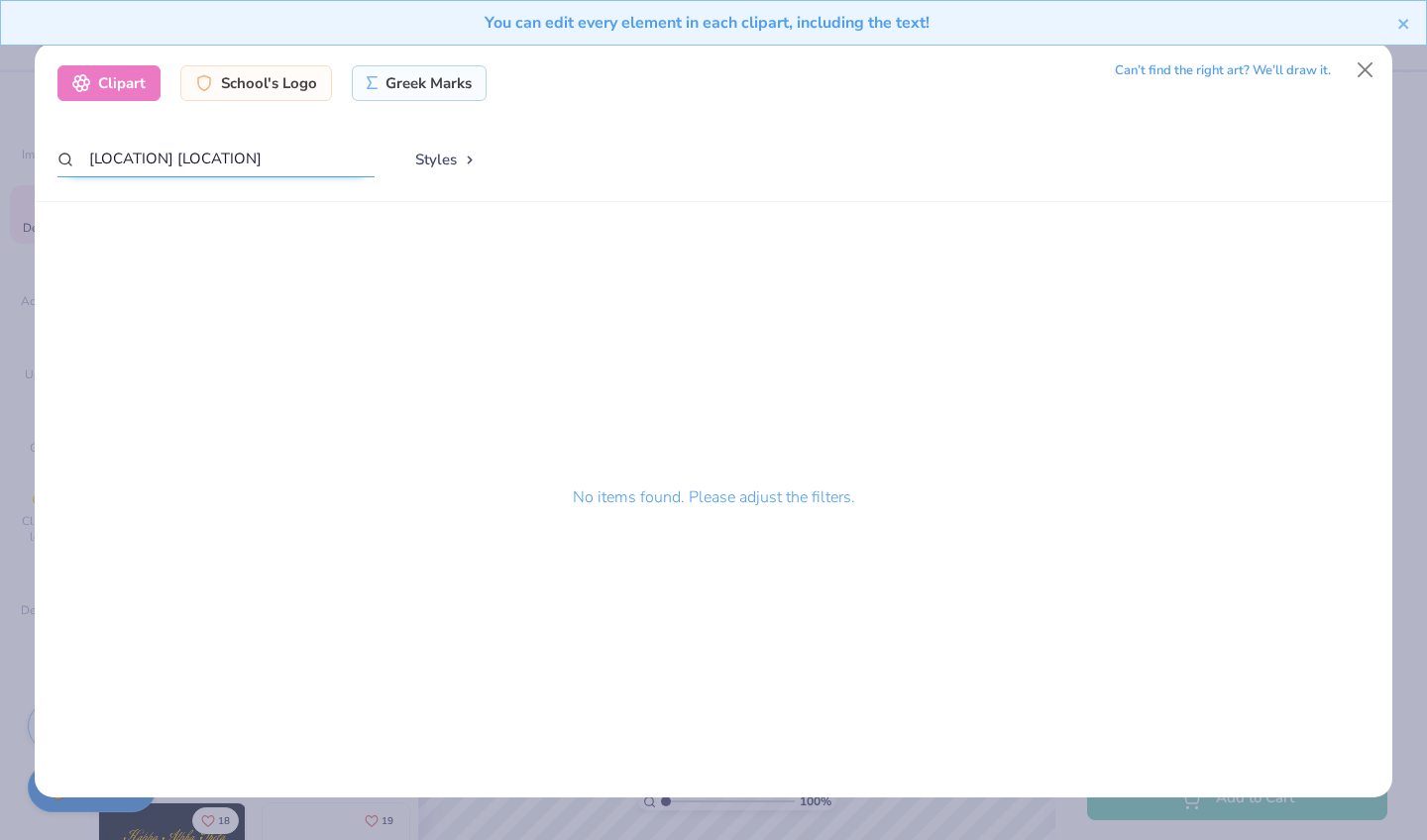 type on "[LOCATION] [LOCATION]" 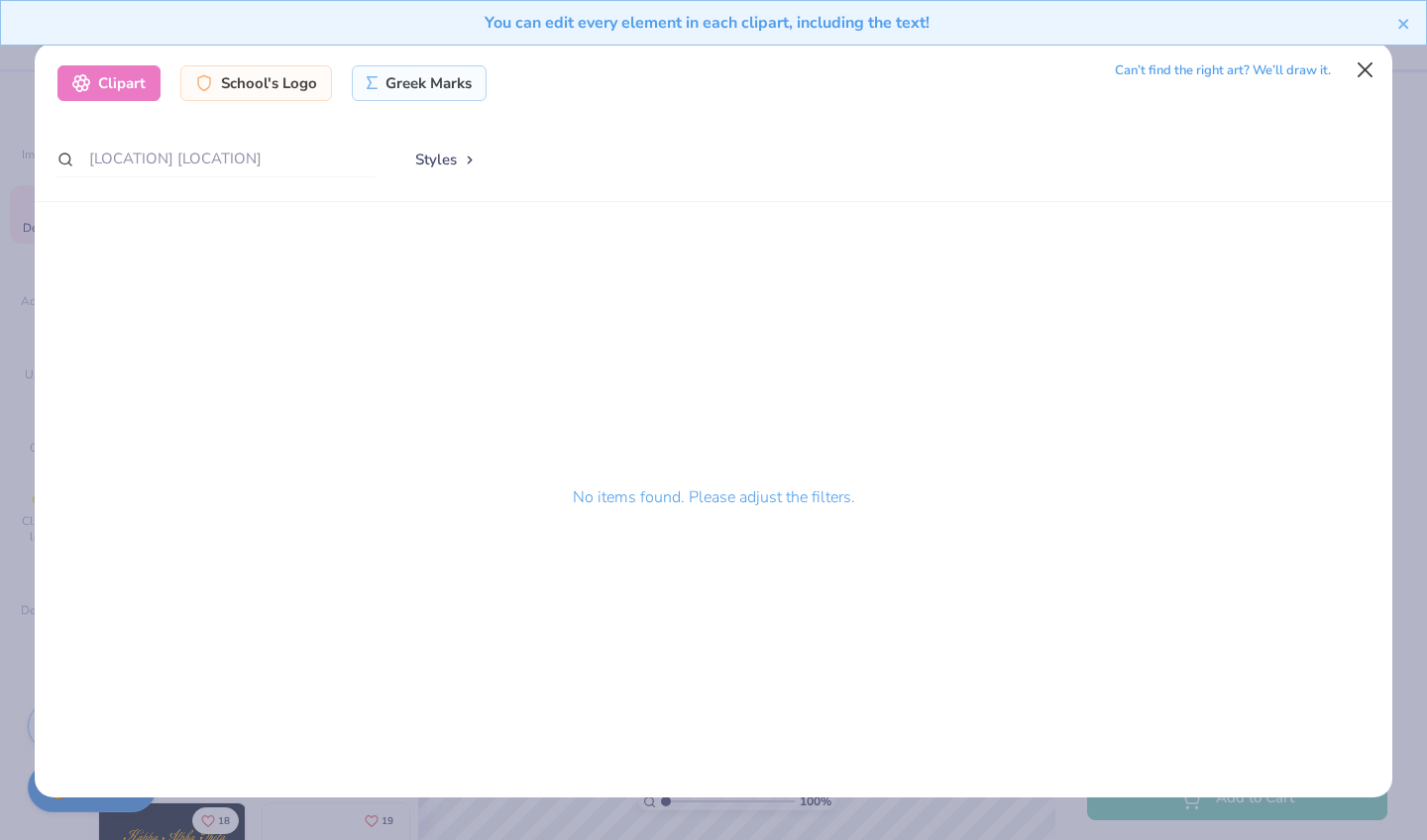 click at bounding box center (1366, 70) 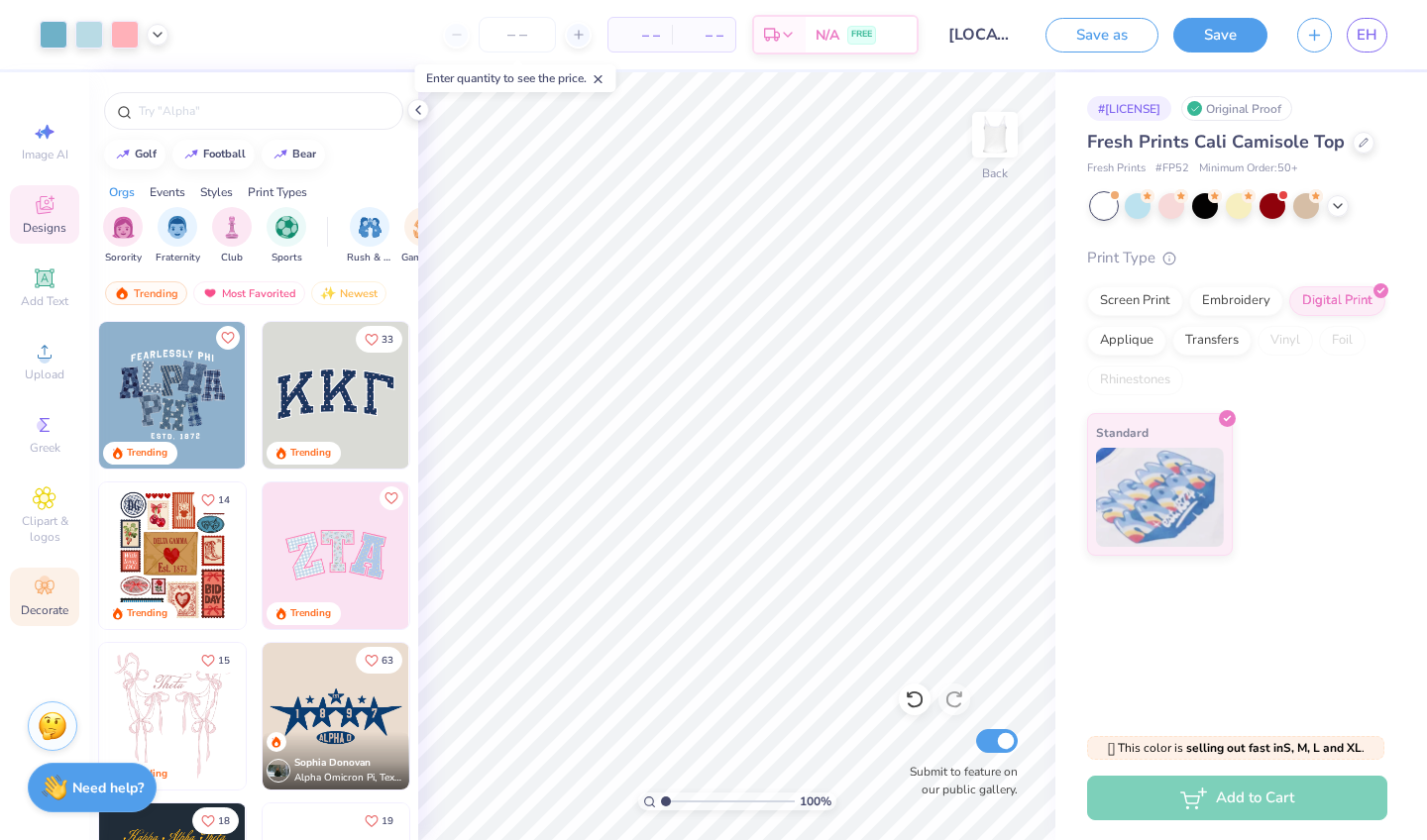 click 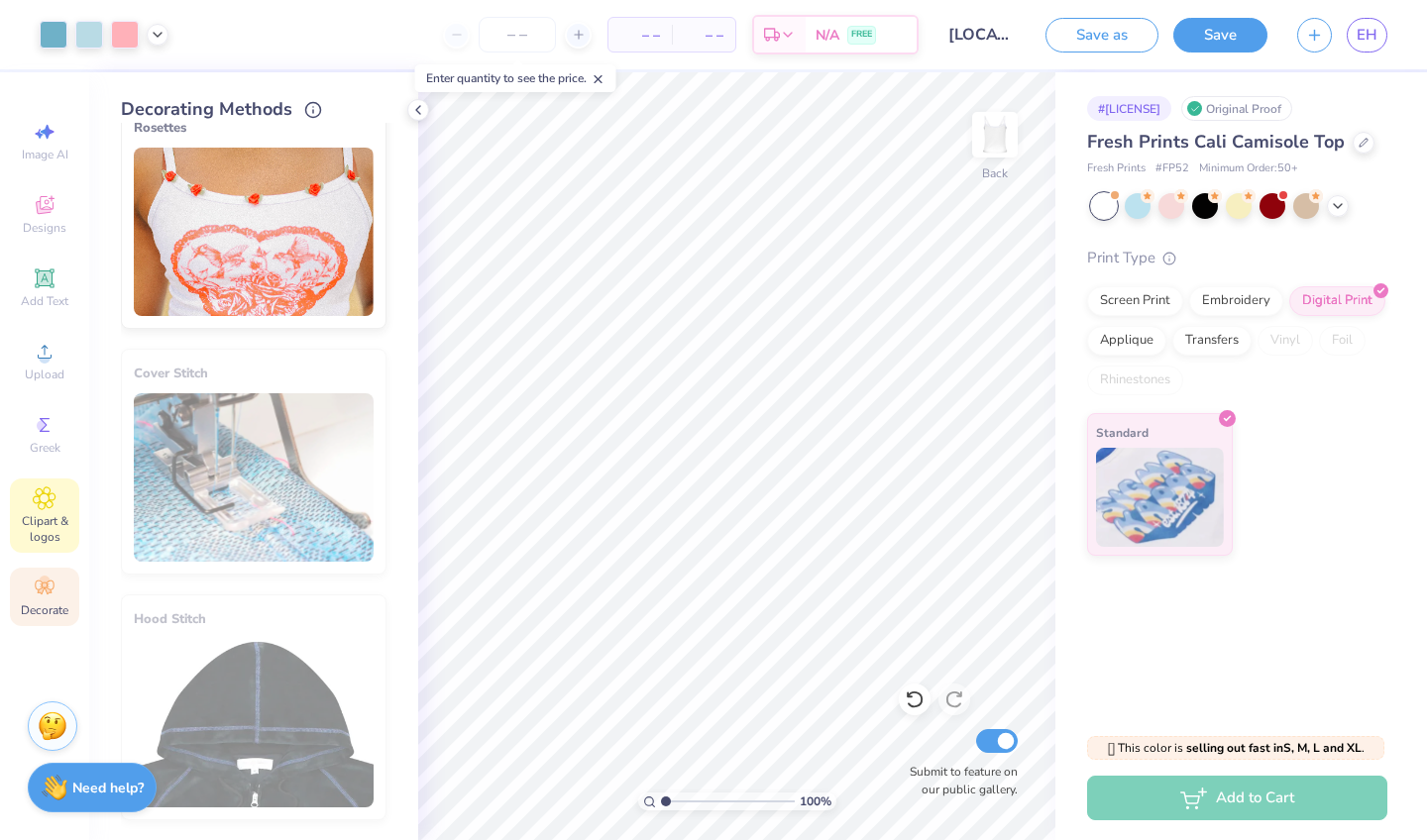 scroll, scrollTop: 1112, scrollLeft: 0, axis: vertical 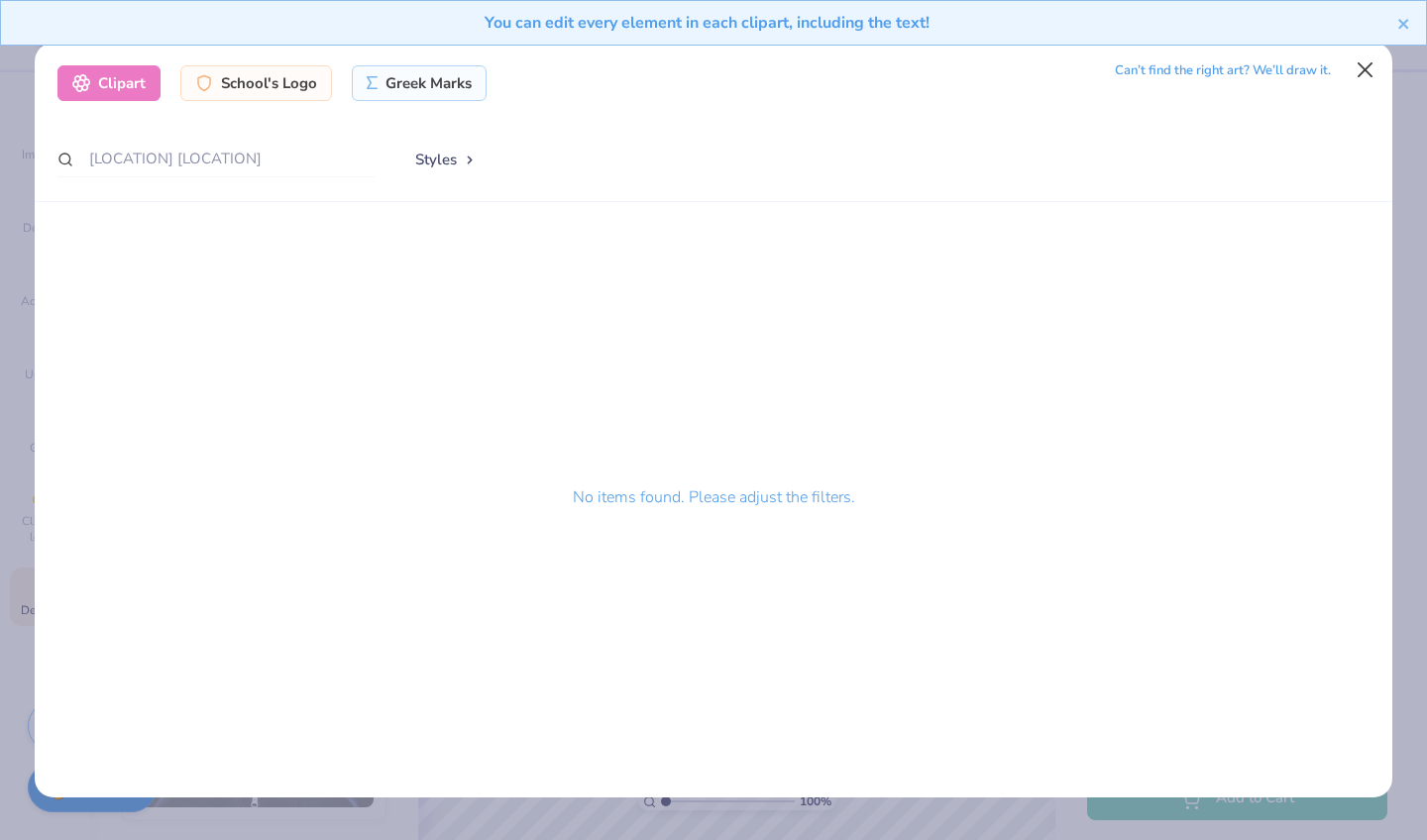 click at bounding box center [1366, 70] 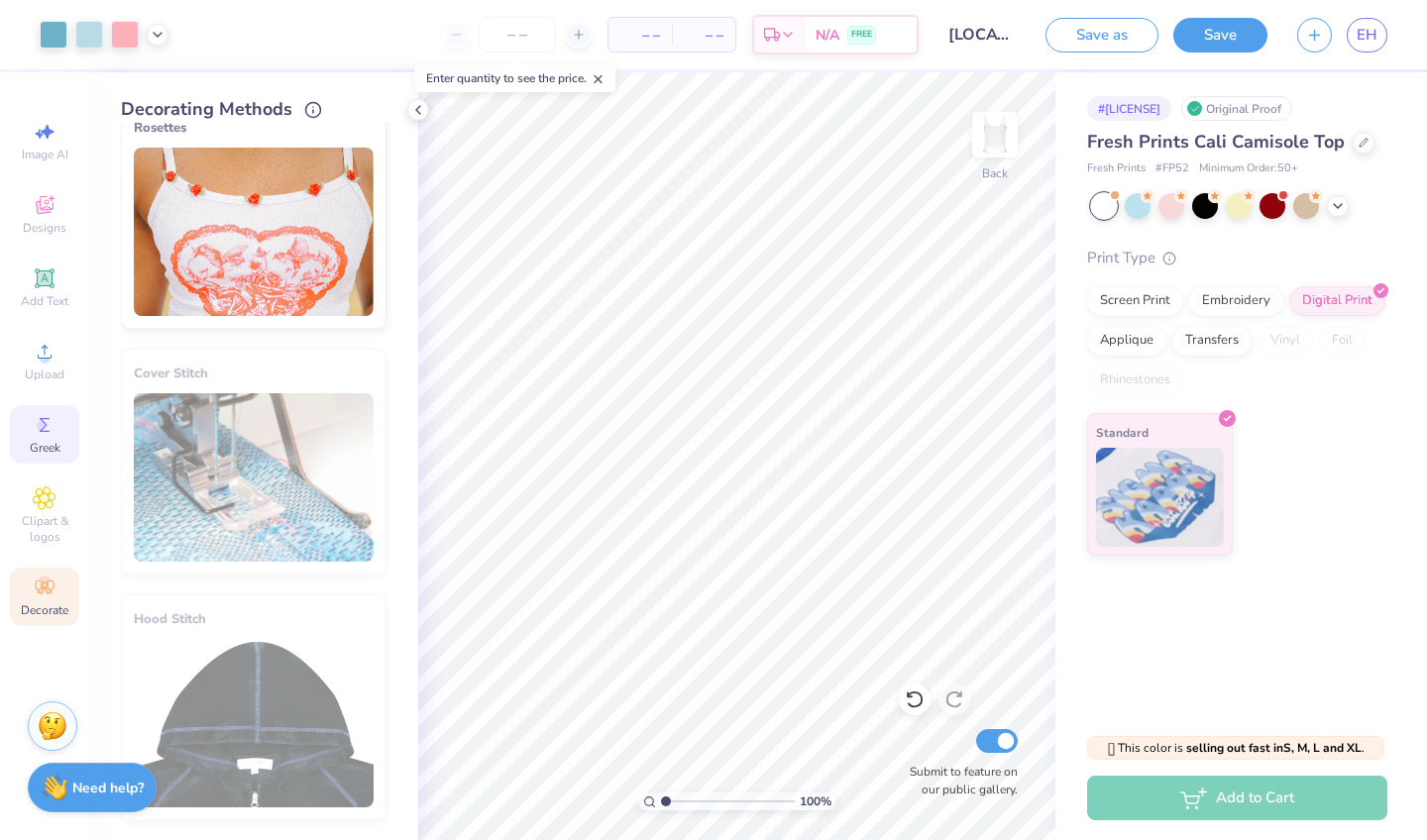 click on "Greek" at bounding box center [45, 448] 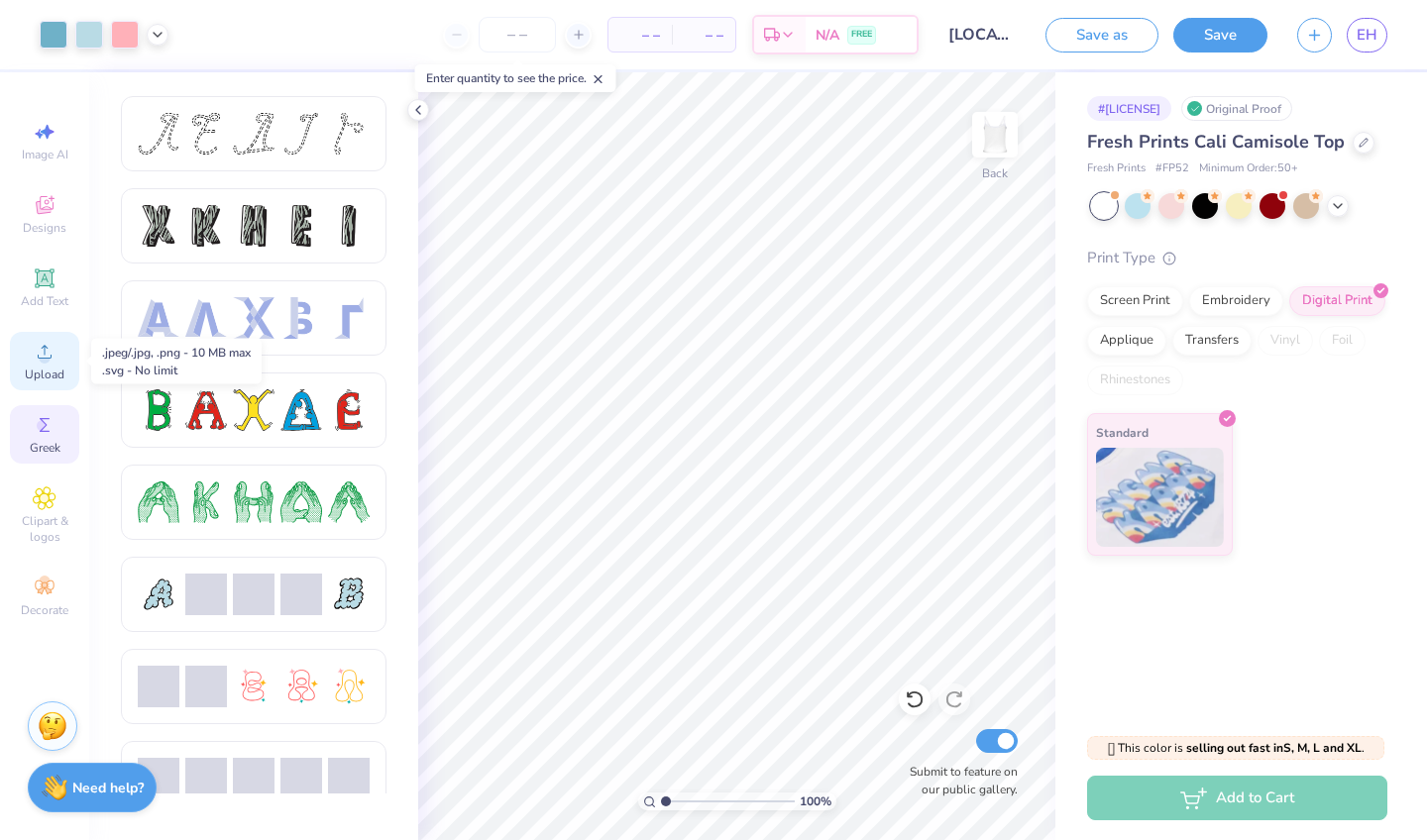 click on "Upload" at bounding box center [45, 361] 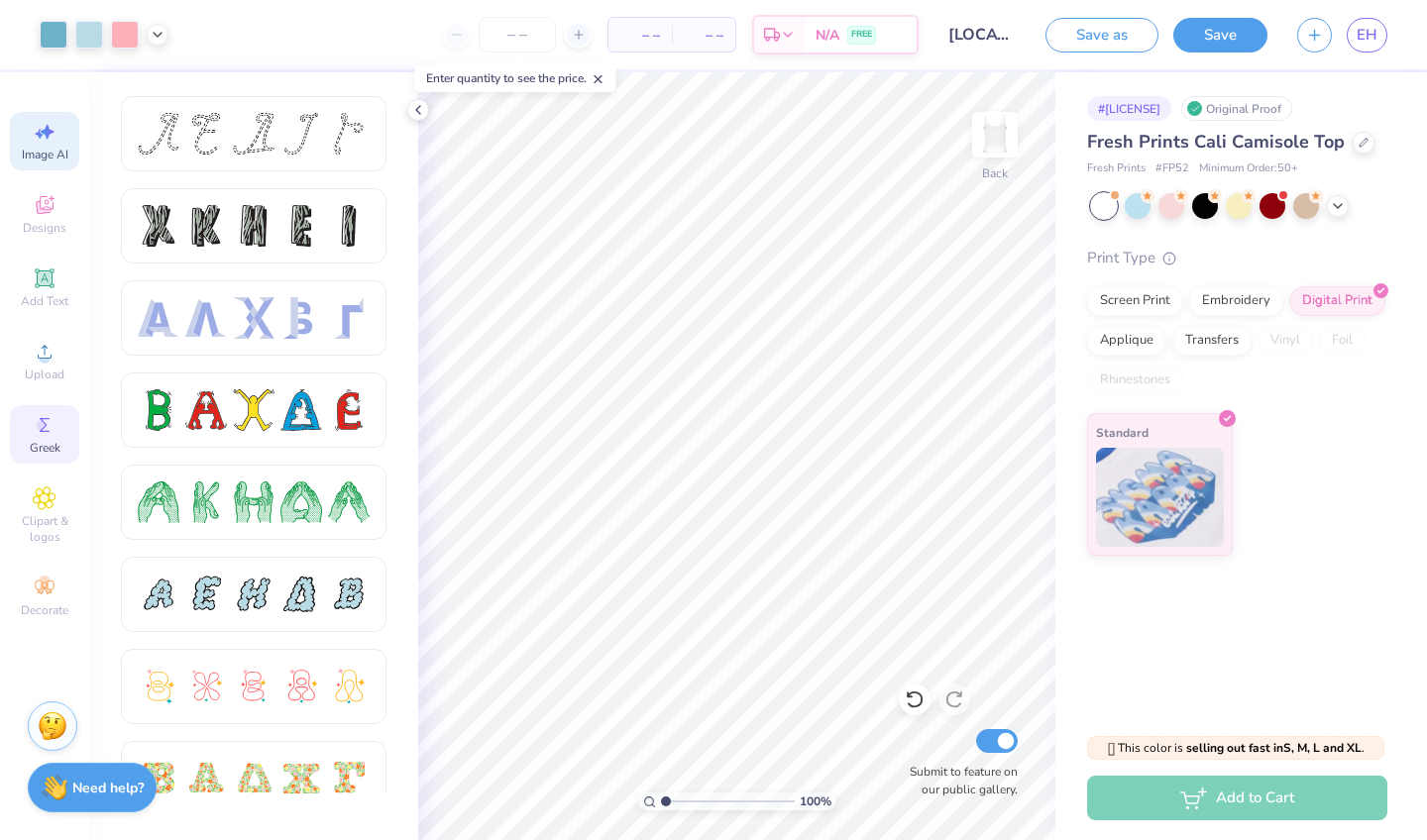 click 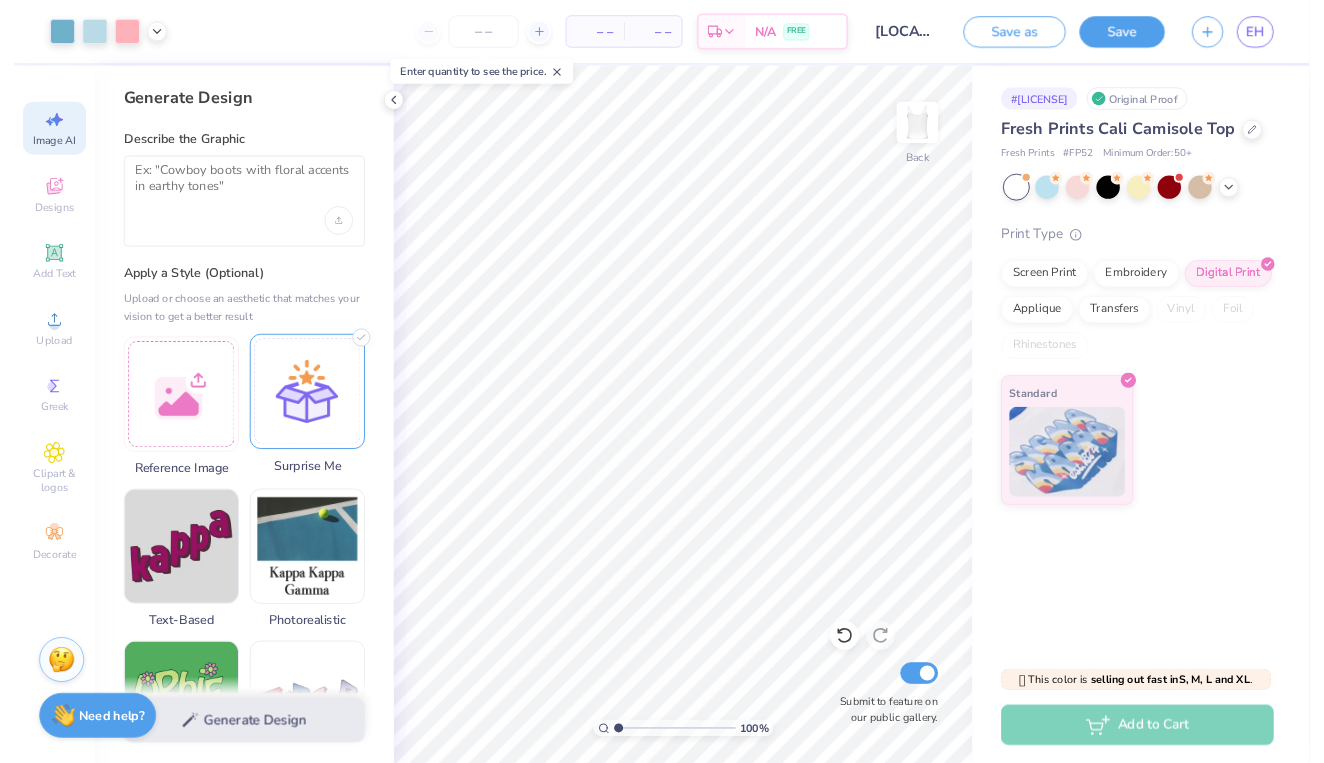 scroll, scrollTop: 0, scrollLeft: 0, axis: both 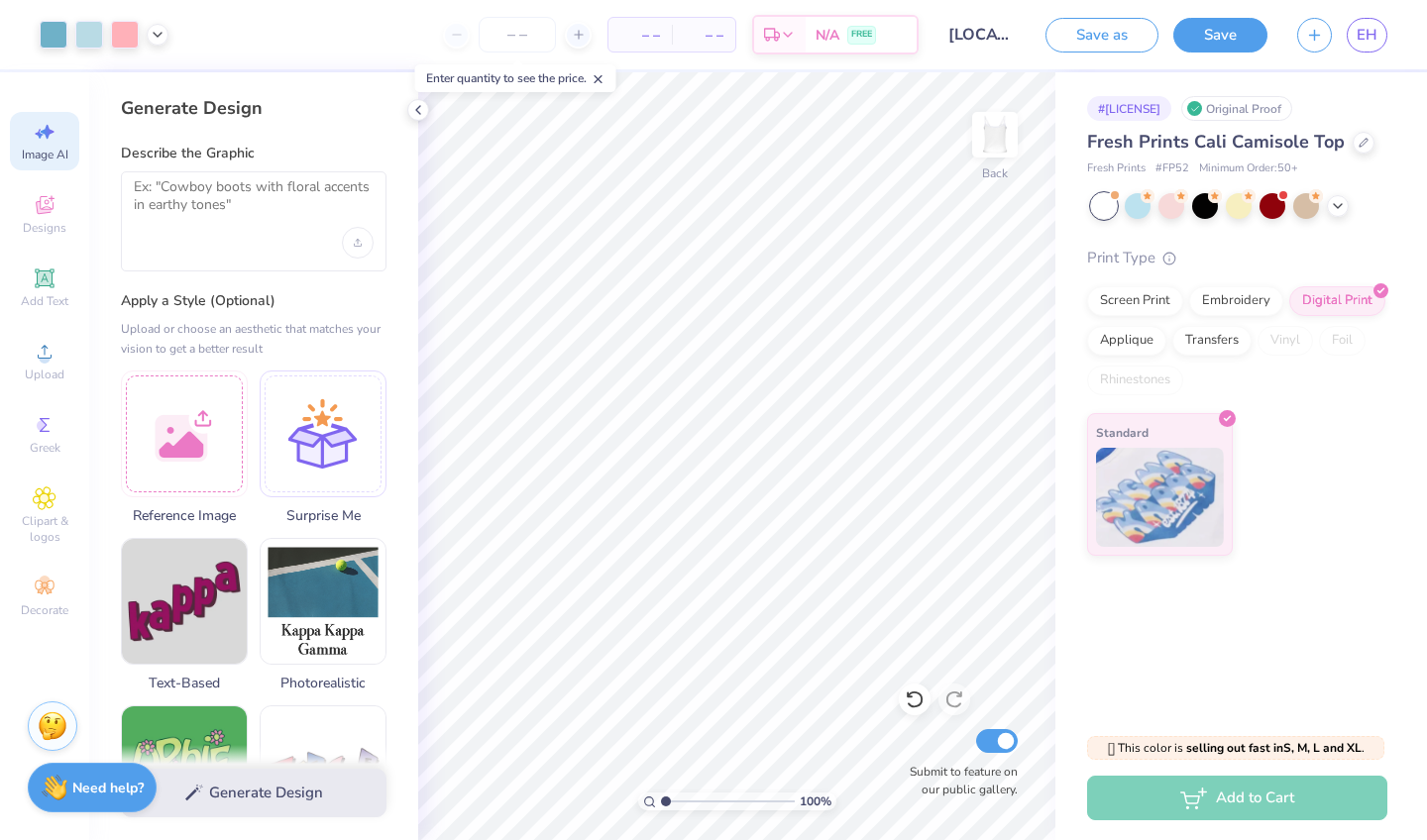 click at bounding box center [254, 221] 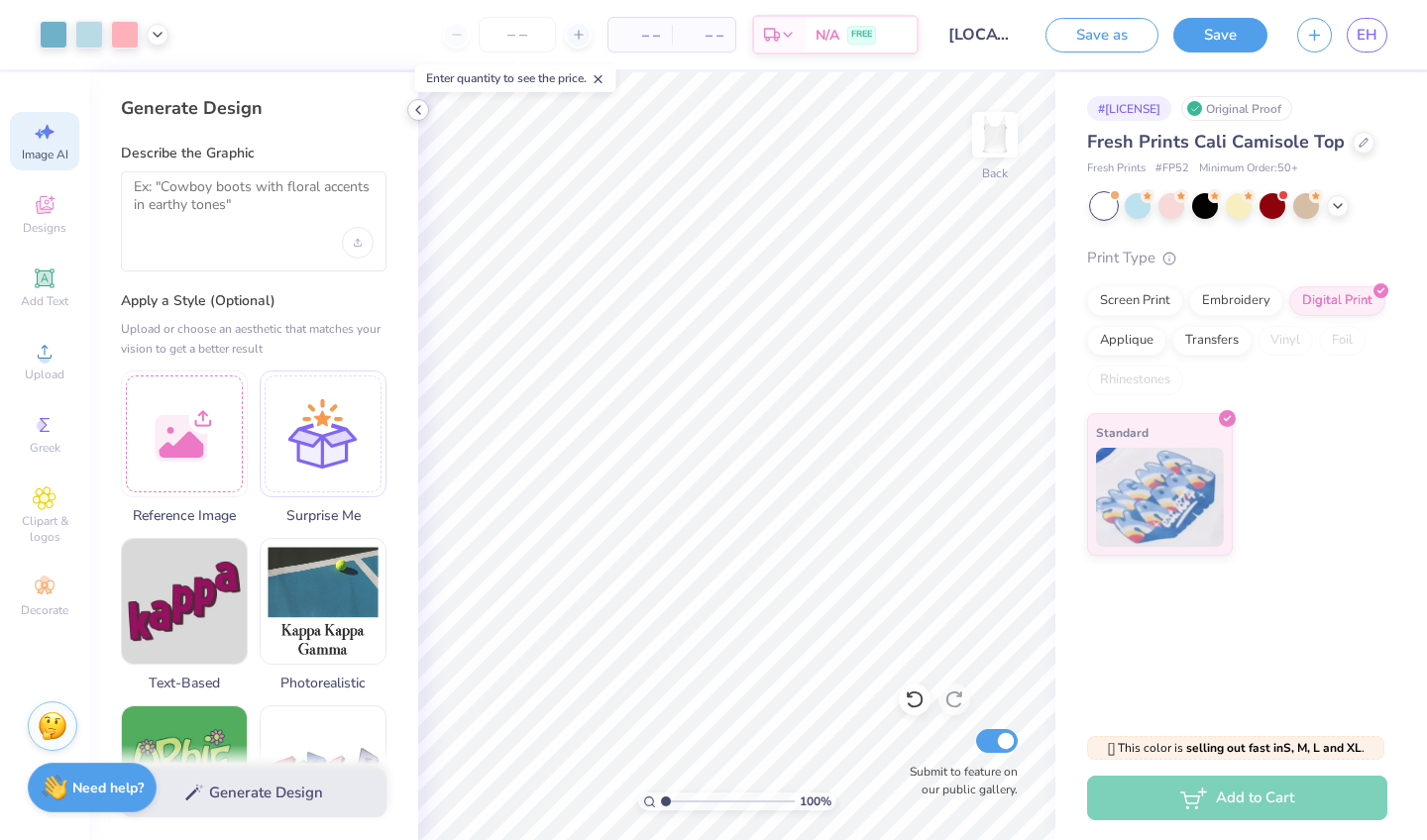 click 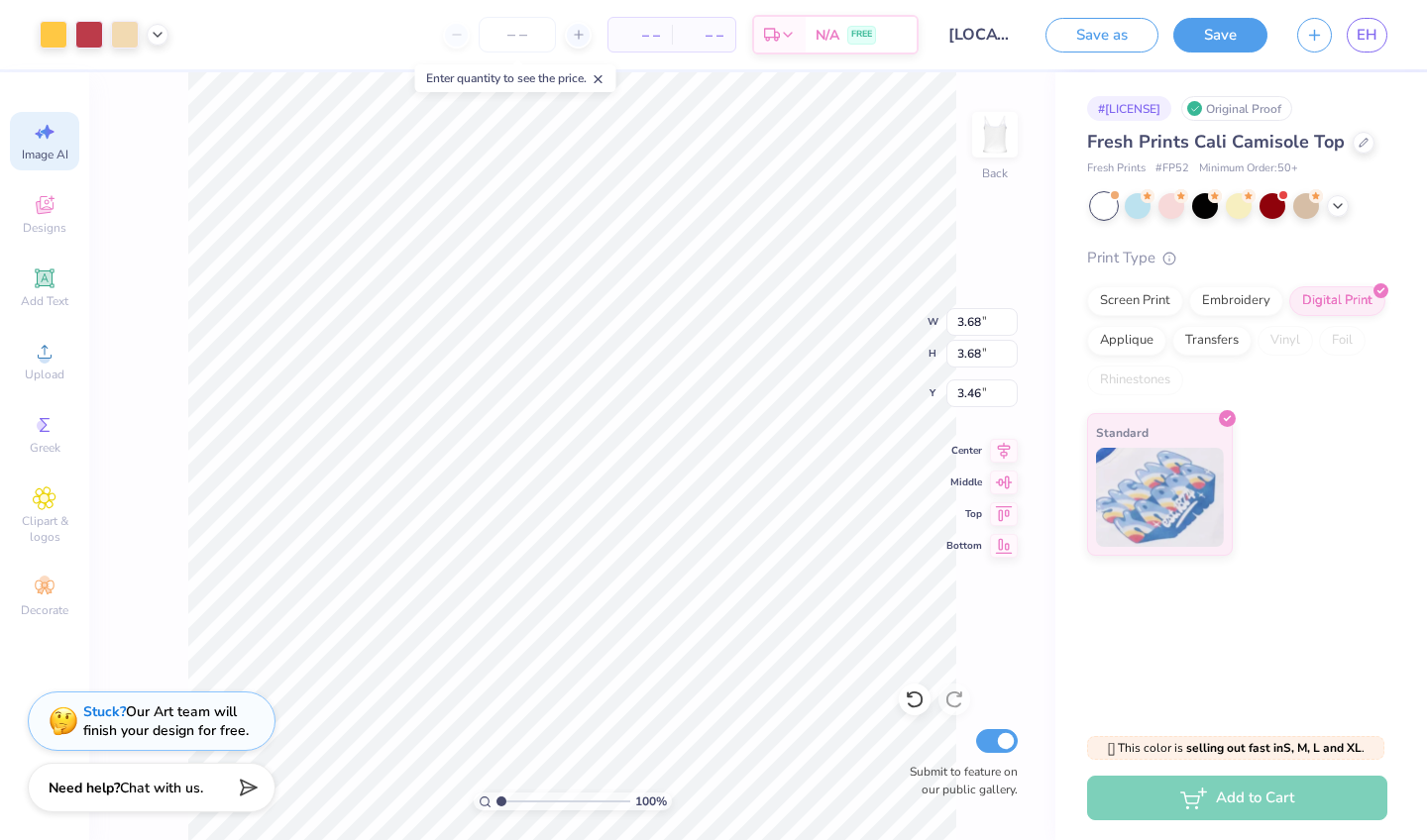 type on "3.32" 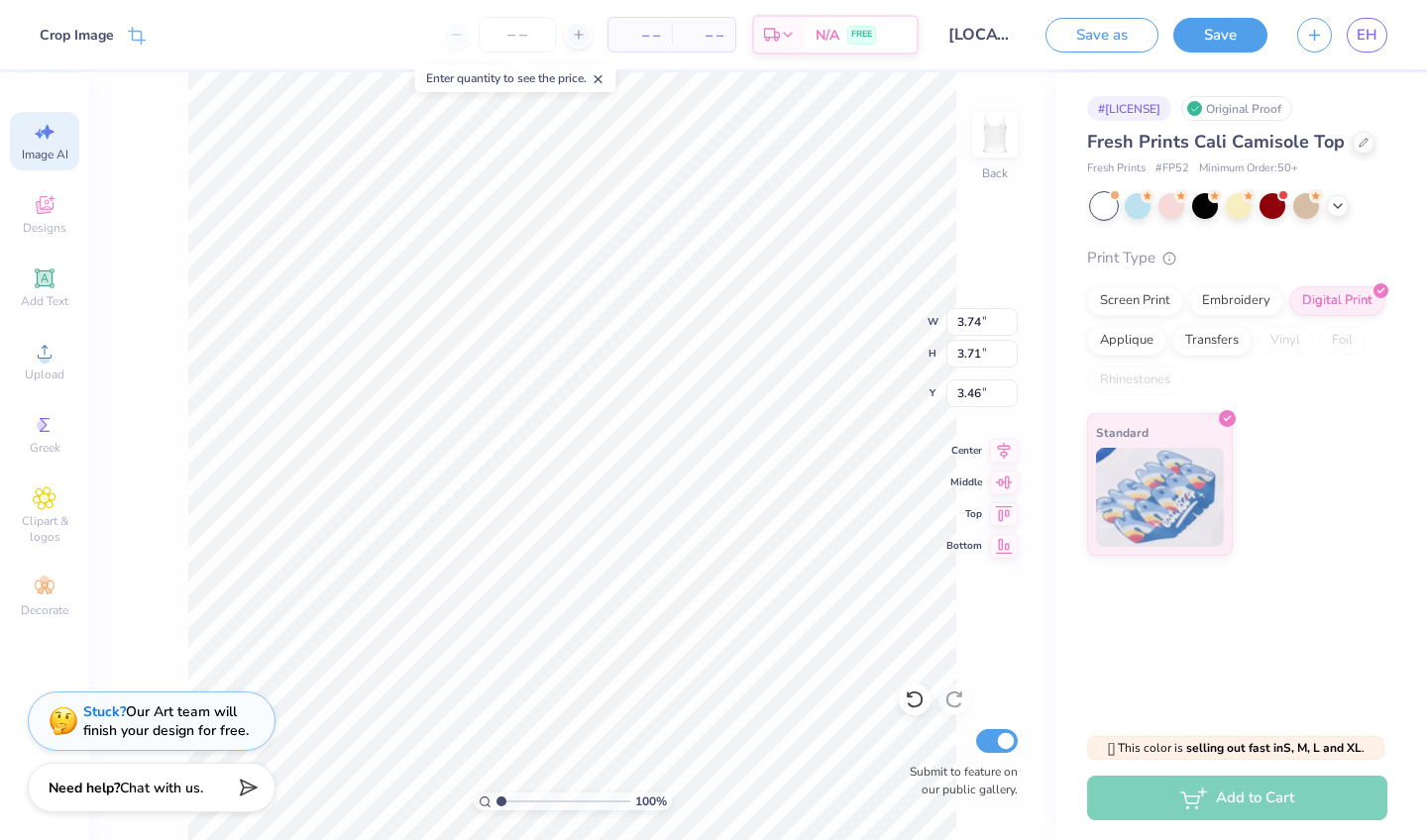 type on "3.53" 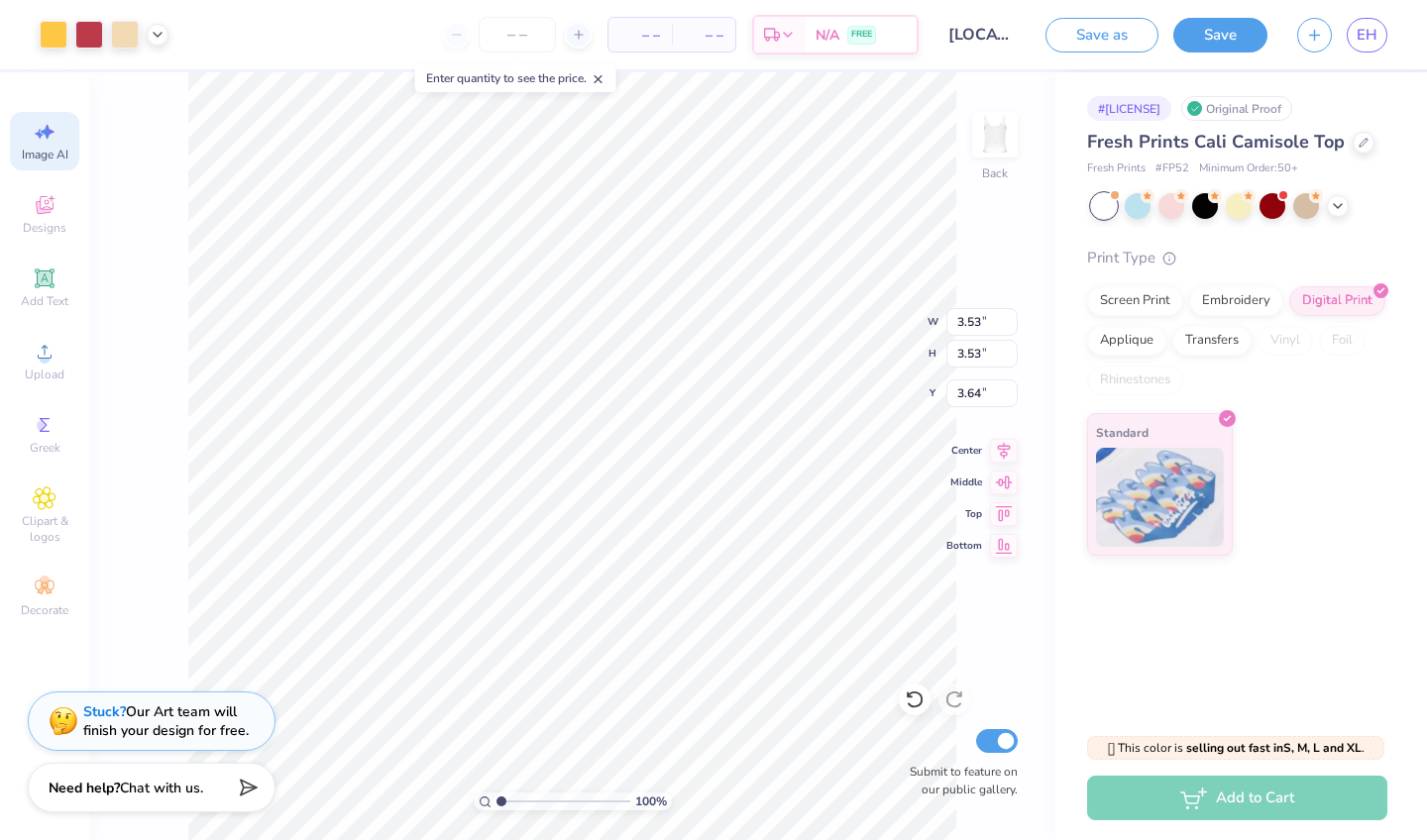 type on "3.47" 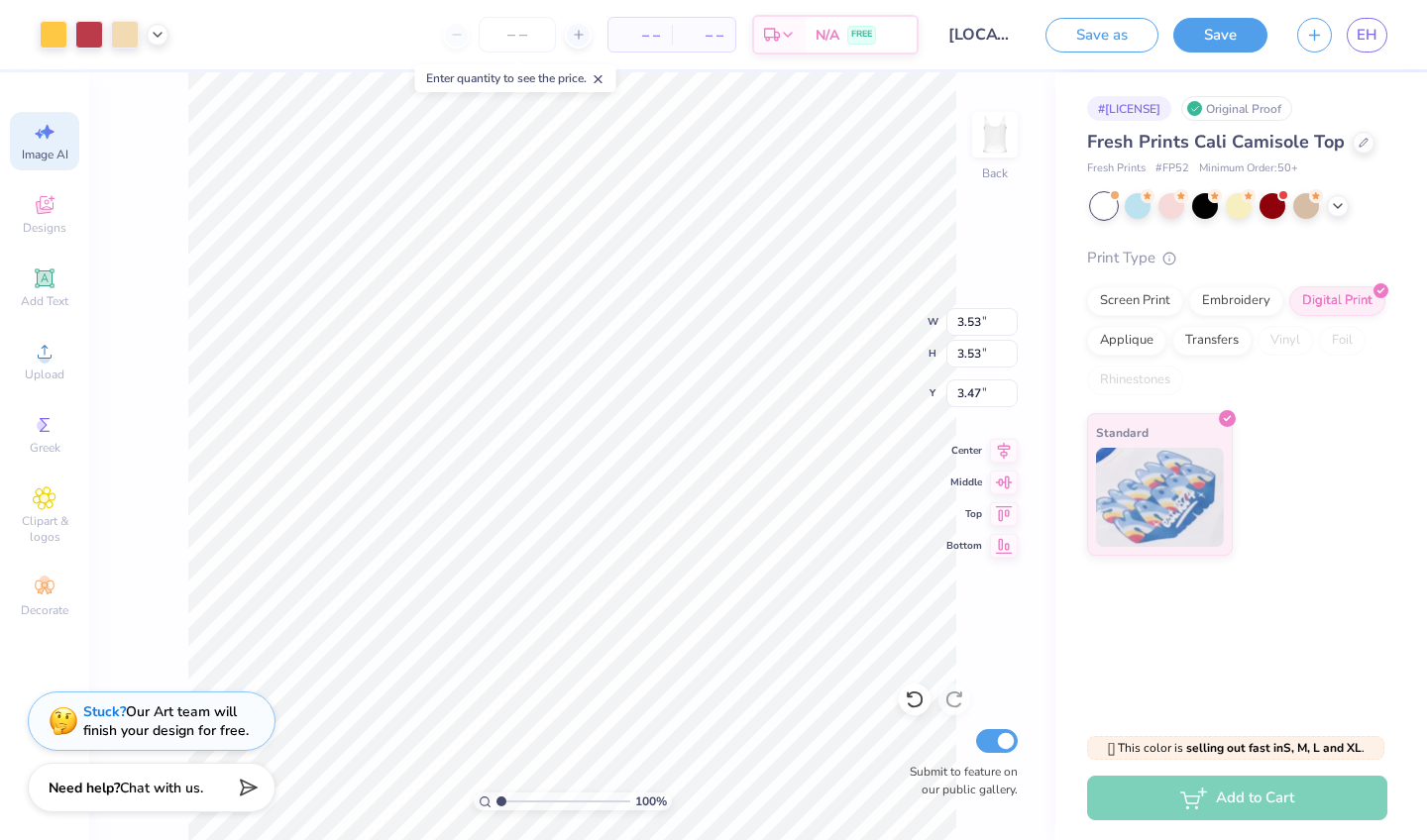 type on "3.52" 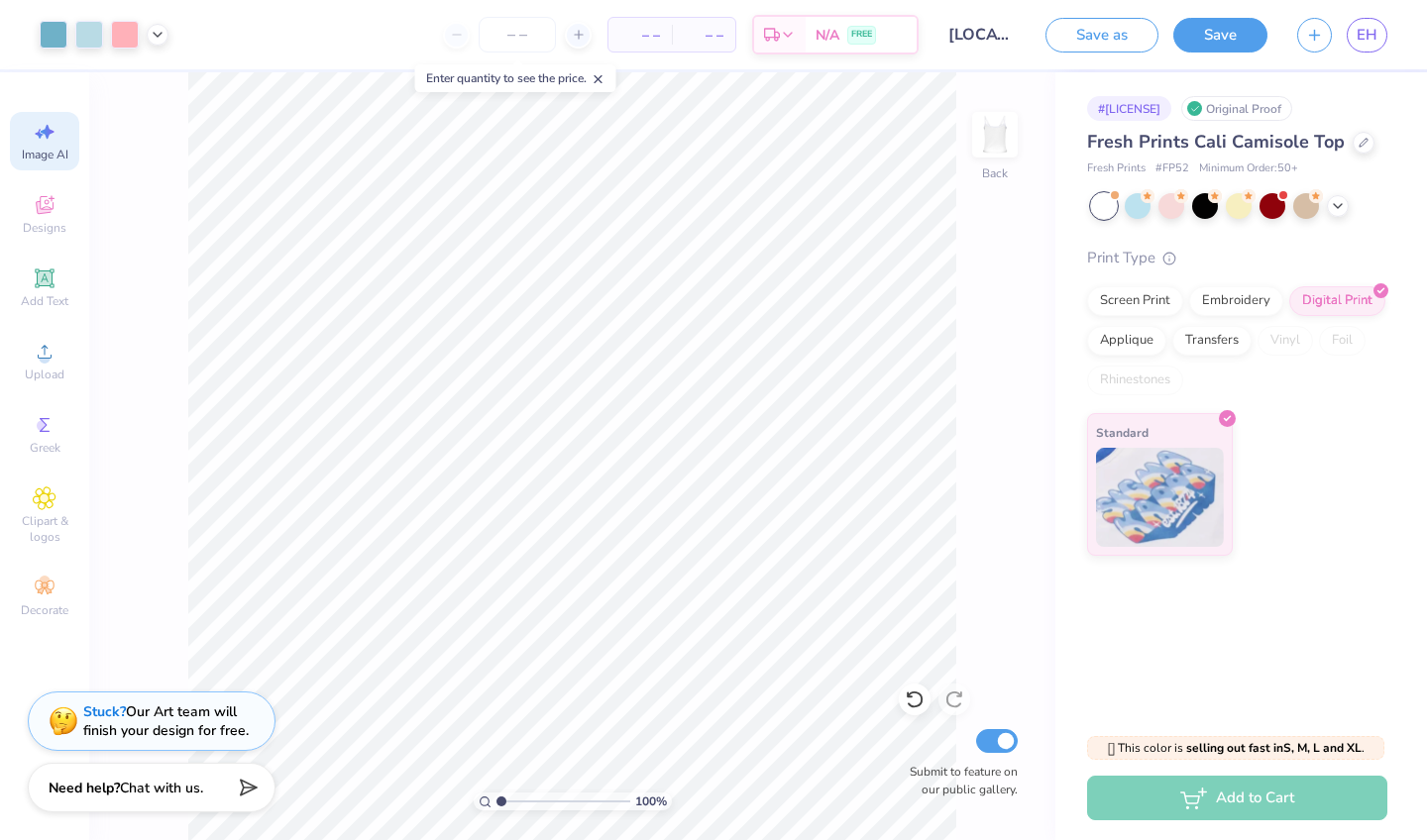 click on "Image AI" at bounding box center (45, 155) 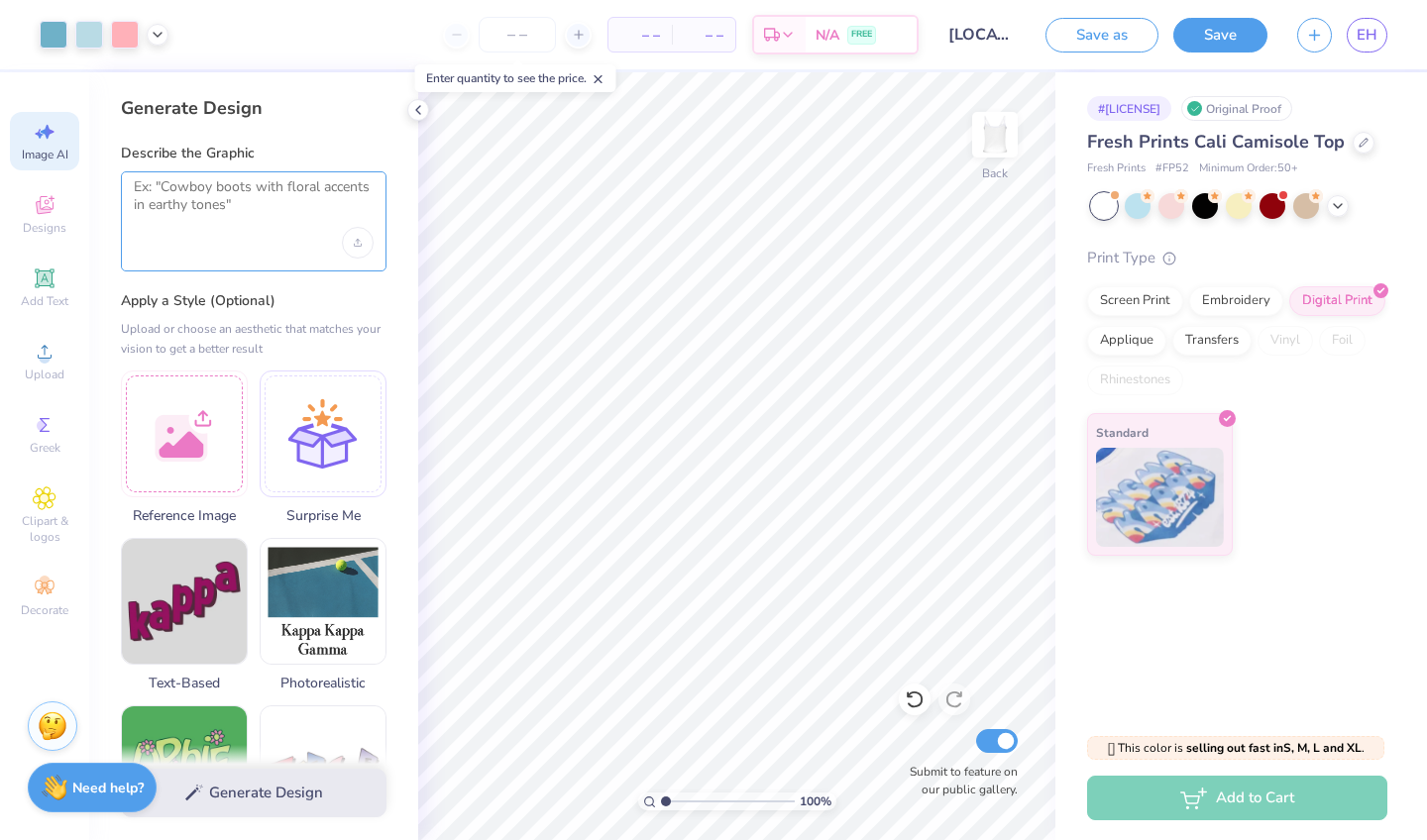 click at bounding box center (254, 203) 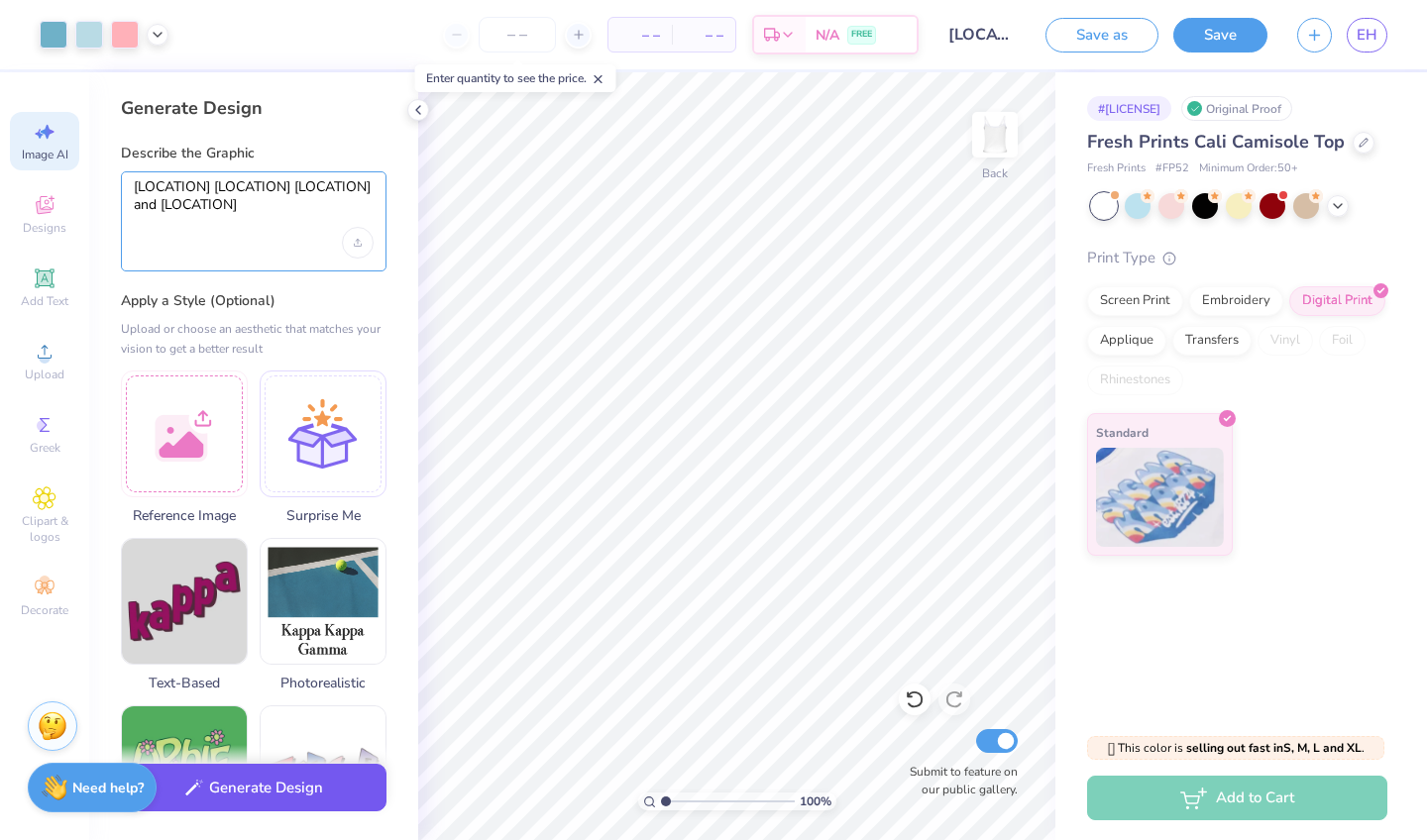 type on "[LOCATION] [LOCATION] [LOCATION] and [LOCATION]" 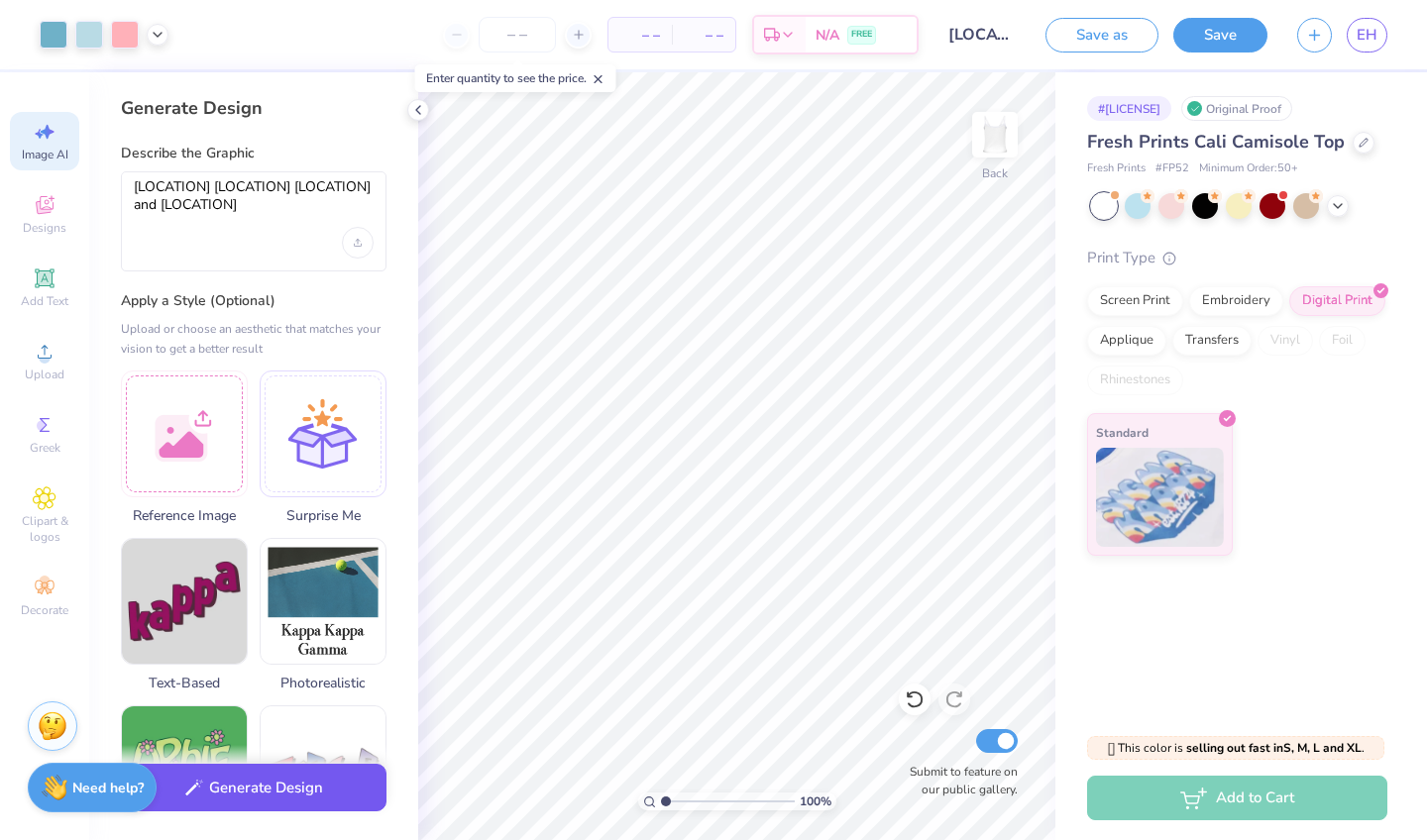 click on "Generate Design" at bounding box center (254, 788) 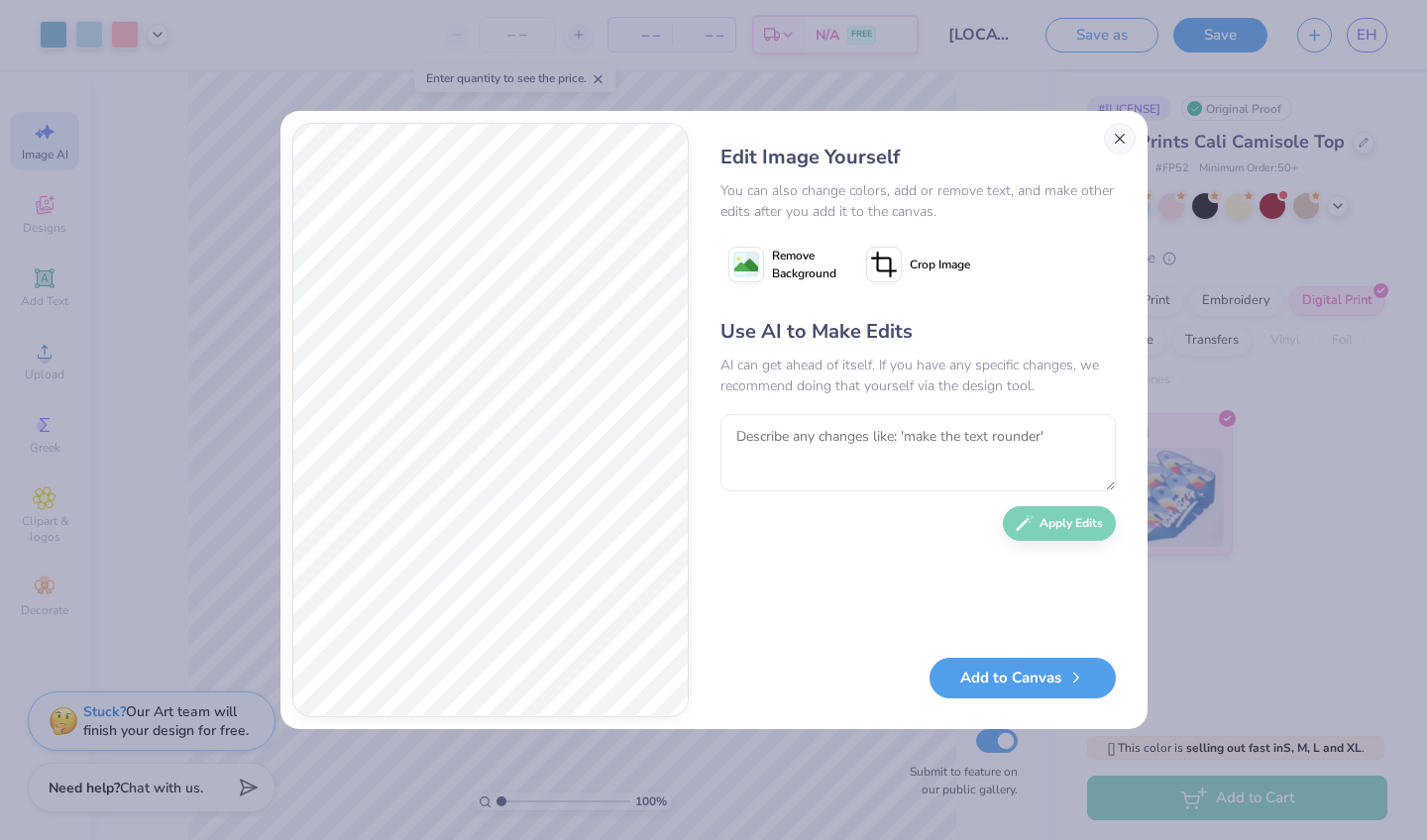 click at bounding box center (1120, 139) 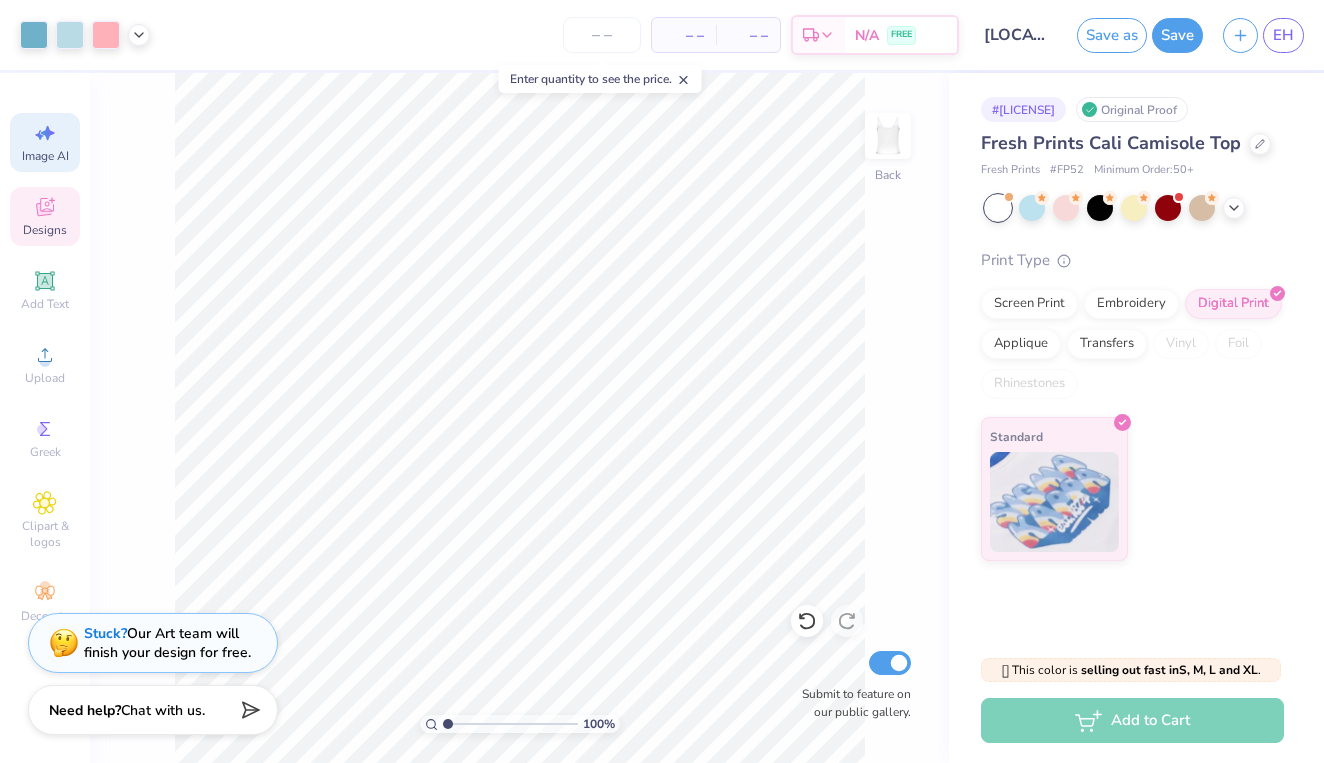click 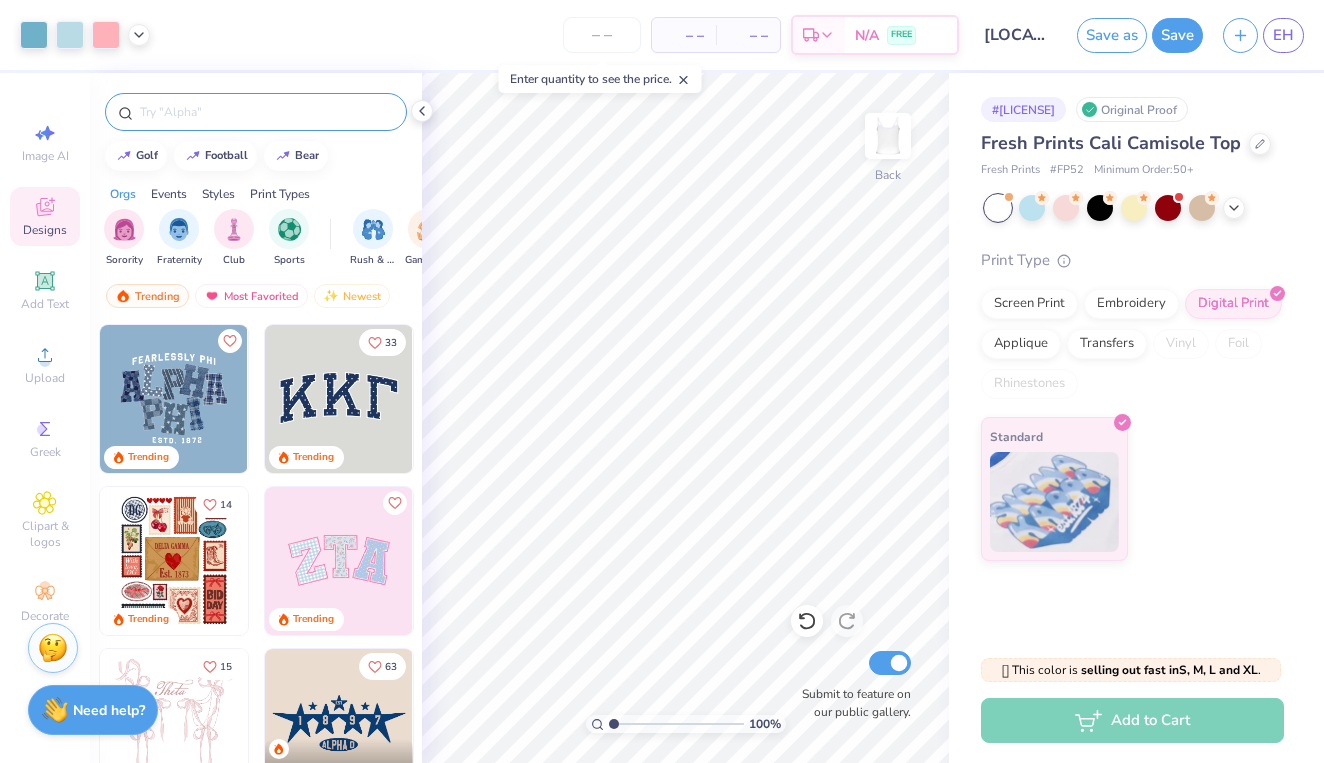 click at bounding box center [266, 112] 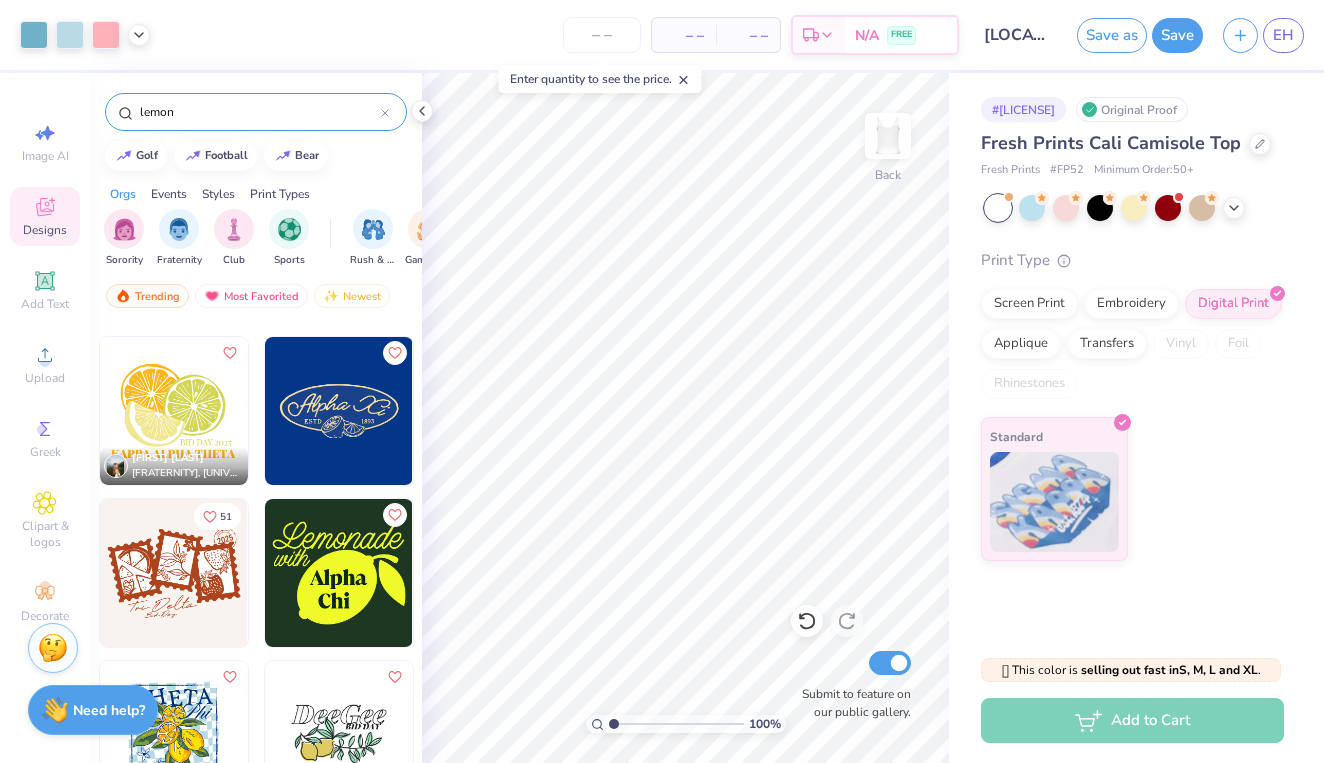 scroll, scrollTop: 313, scrollLeft: 0, axis: vertical 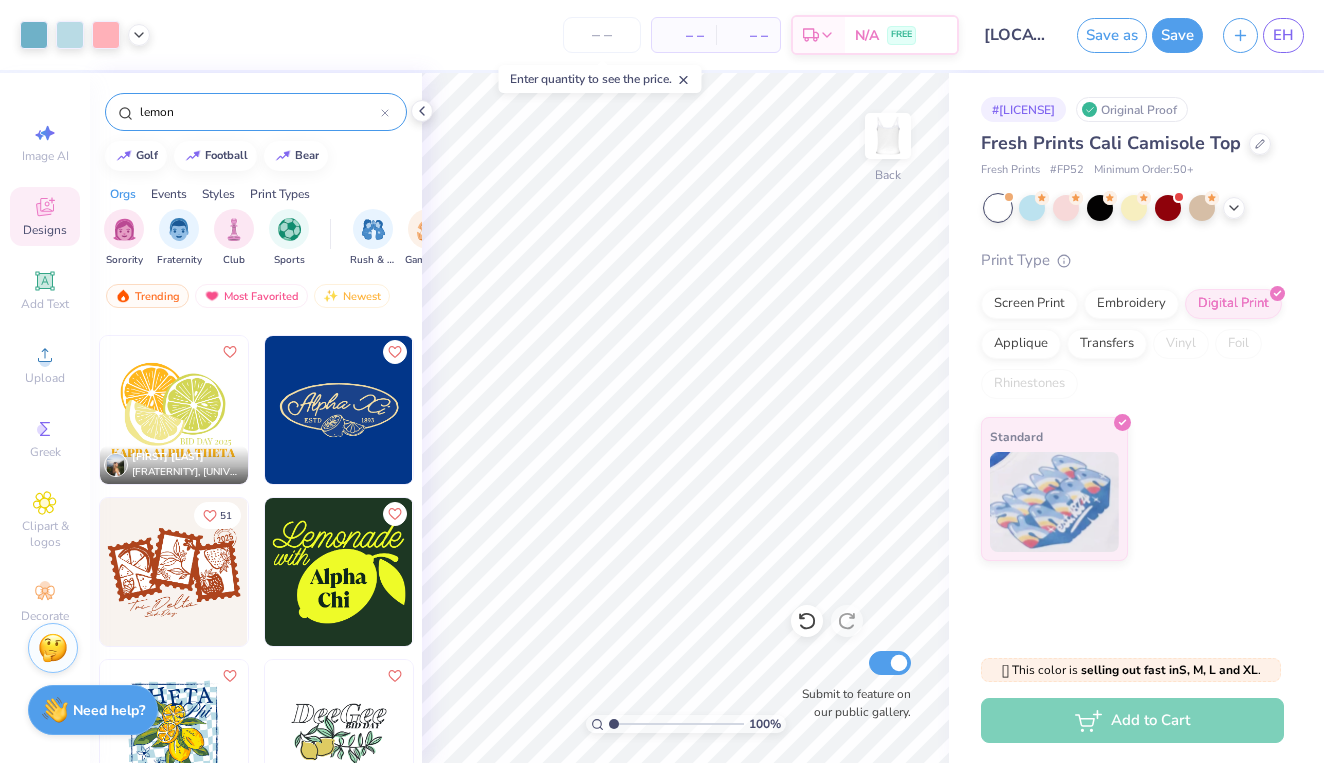 type on "lemon" 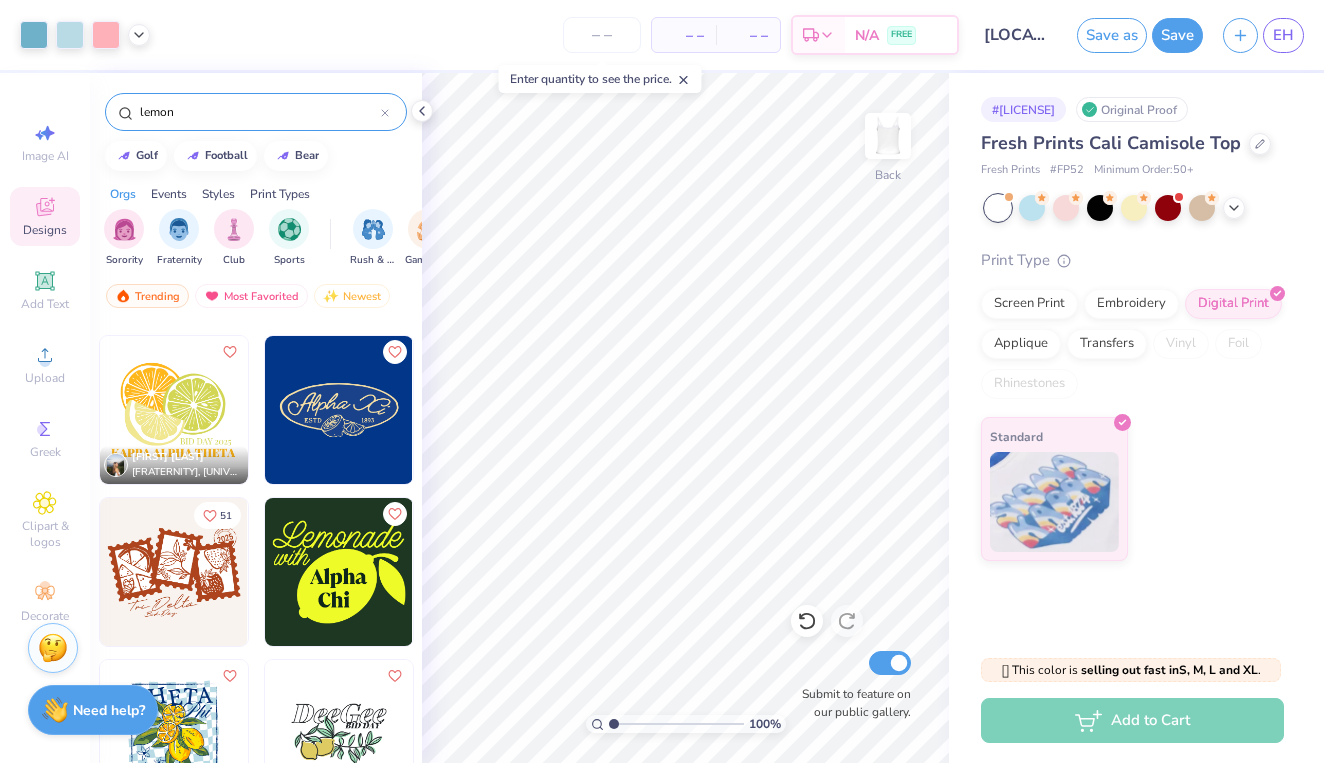 click at bounding box center [174, 410] 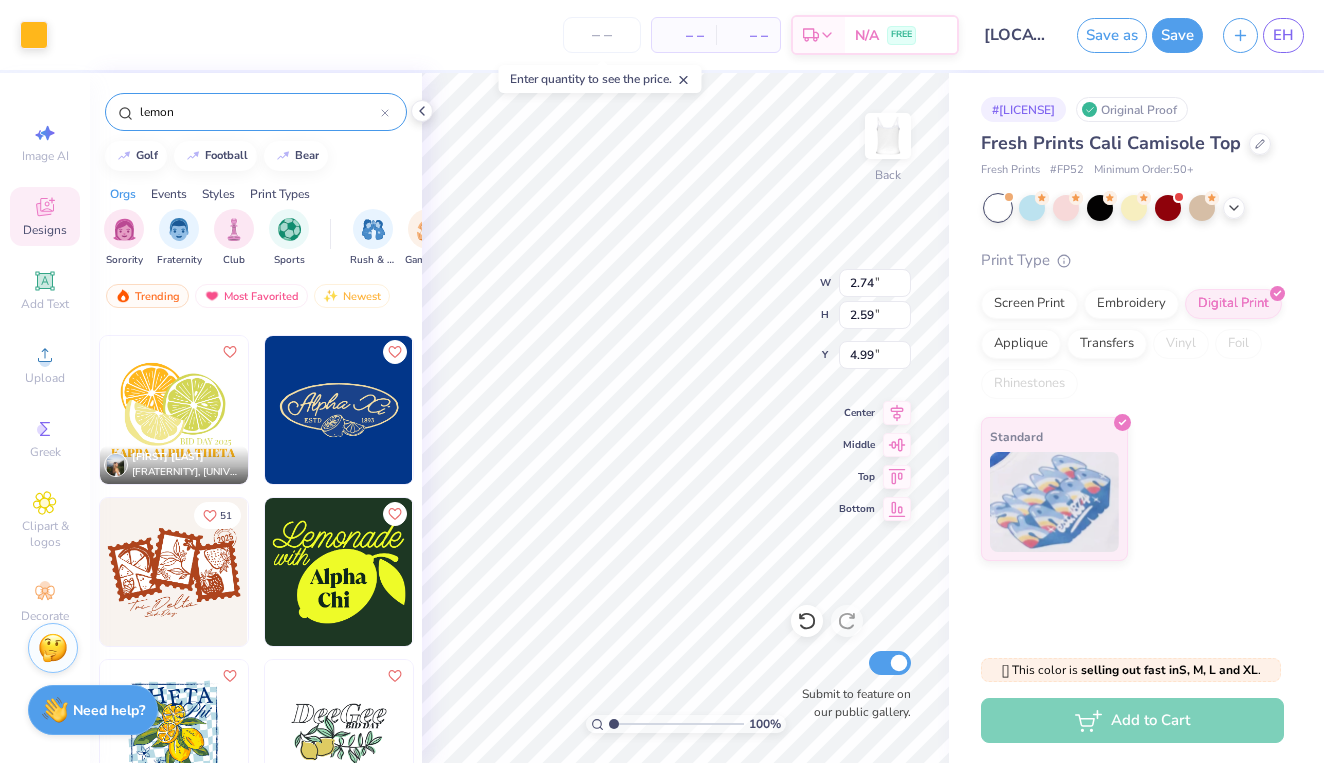 type on "2.74" 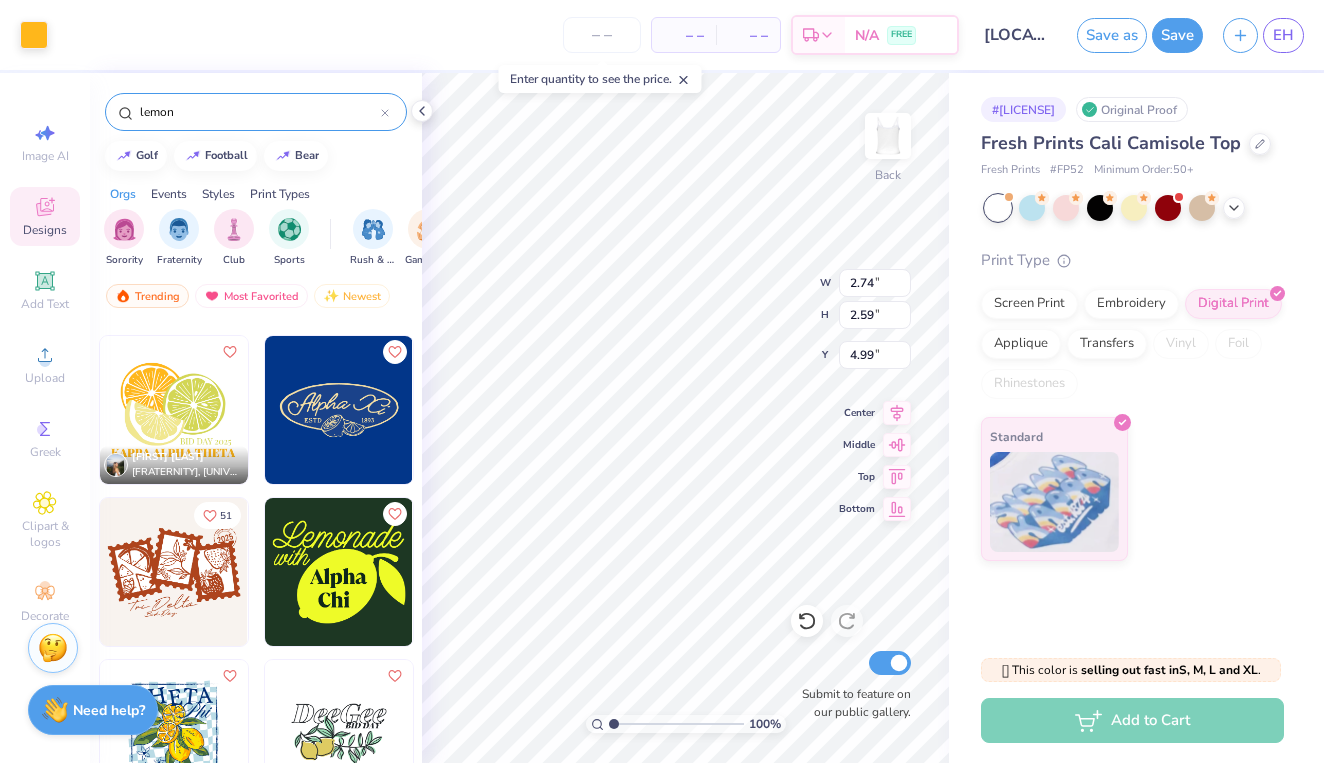 type on "2.59" 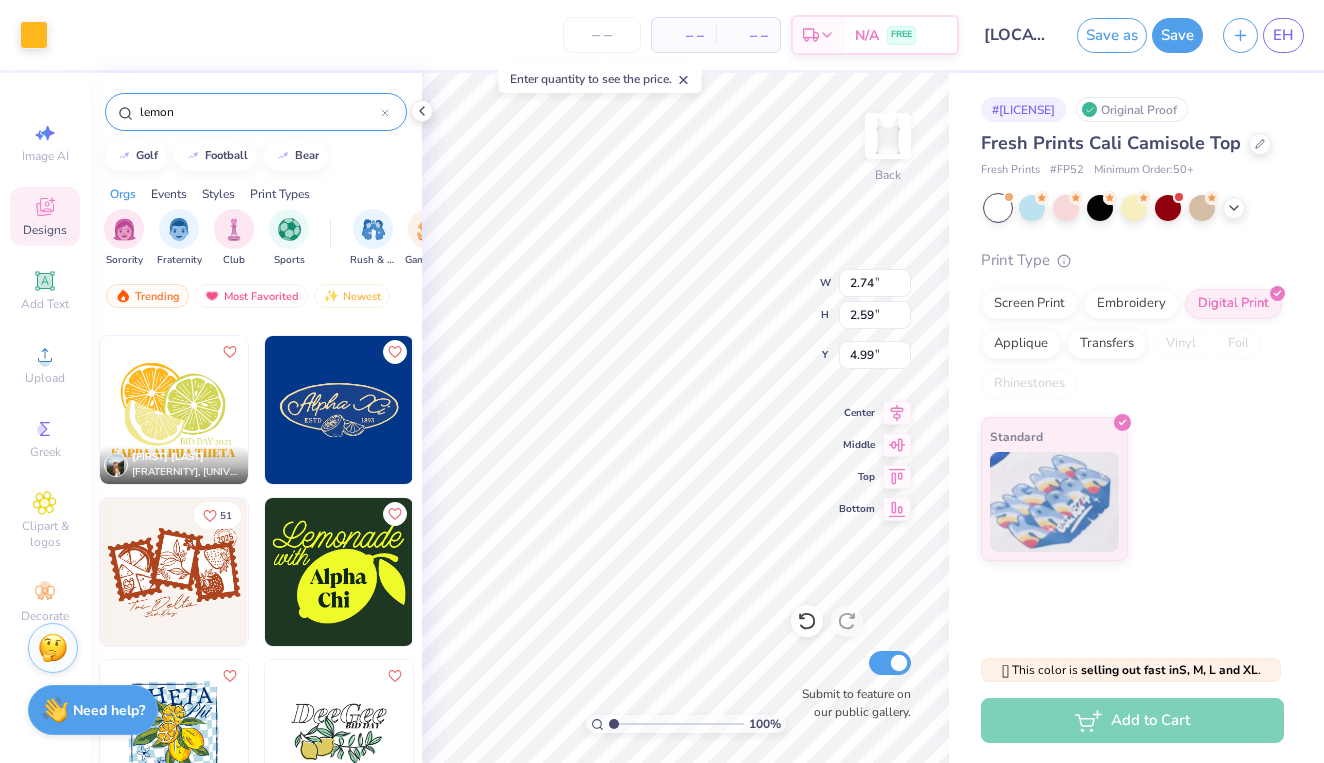 type on "4.99" 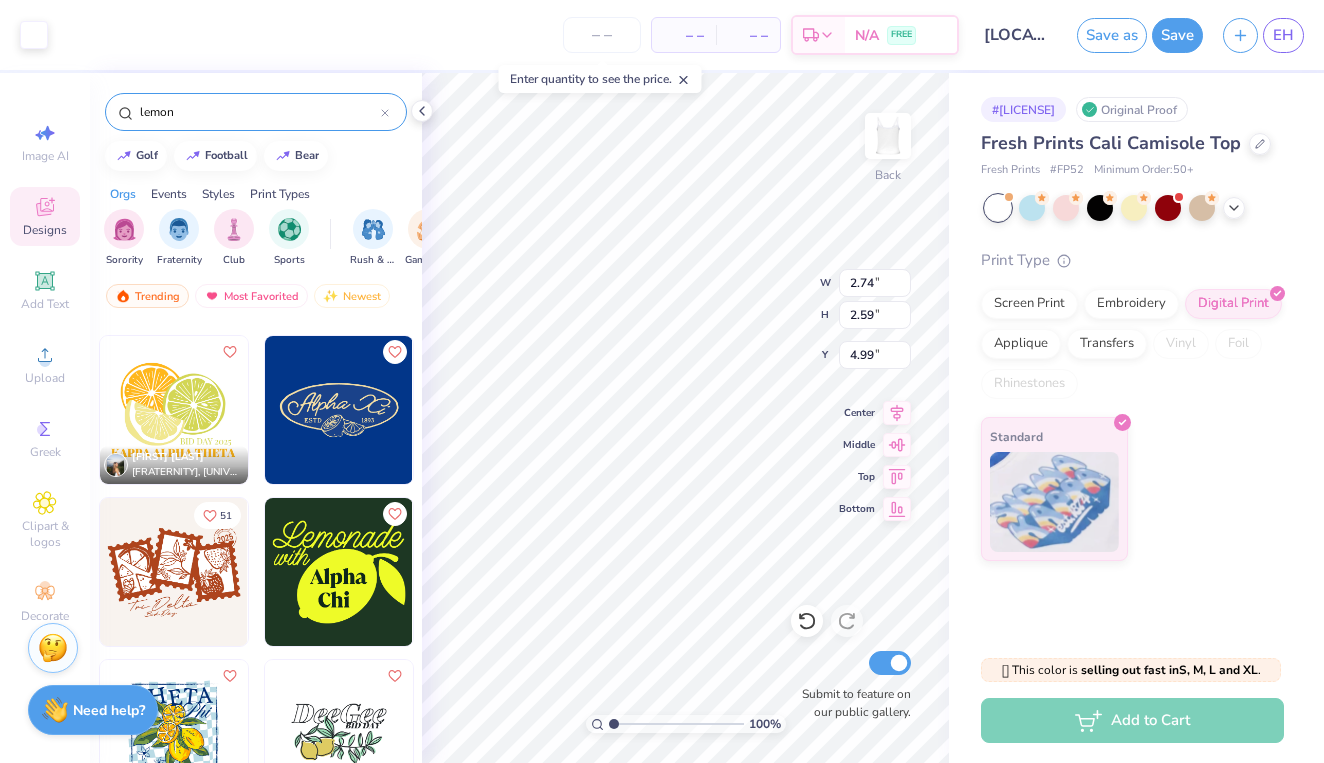 type on "2.57" 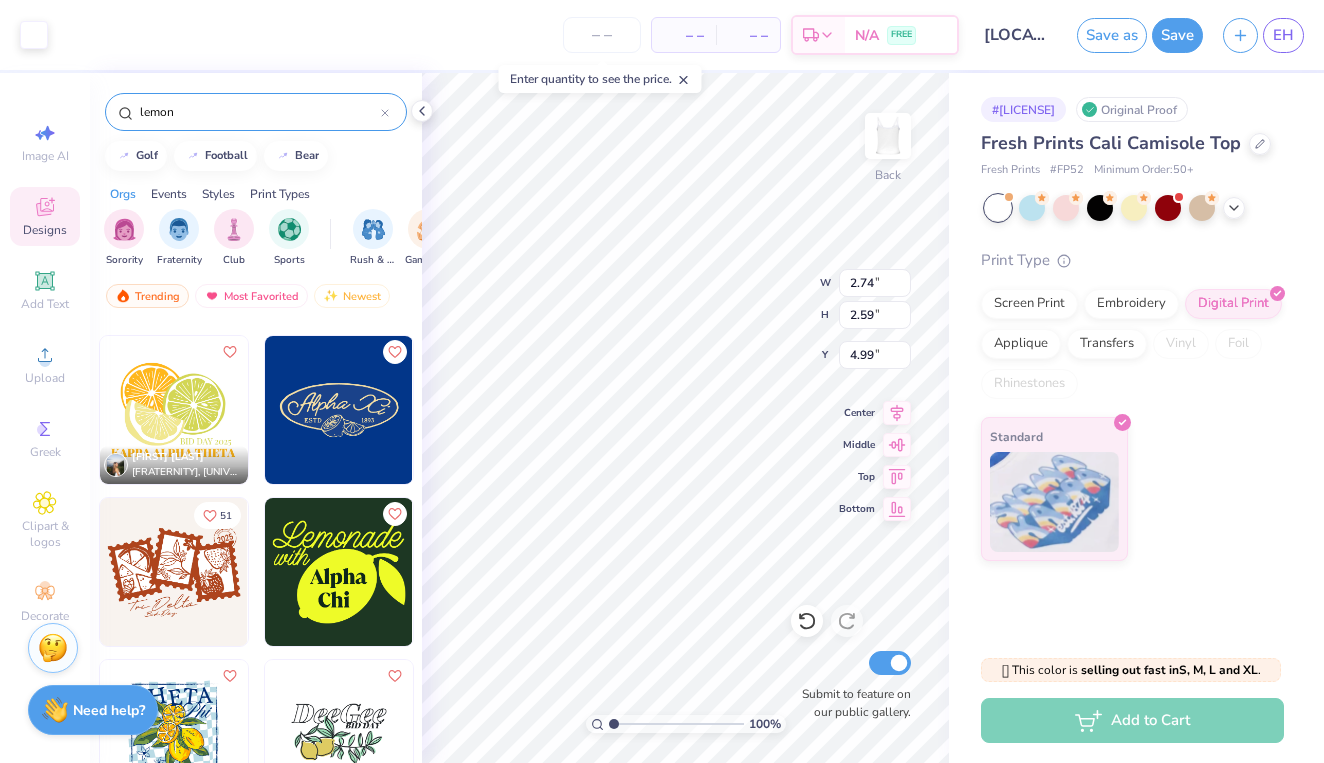 type on "2.37" 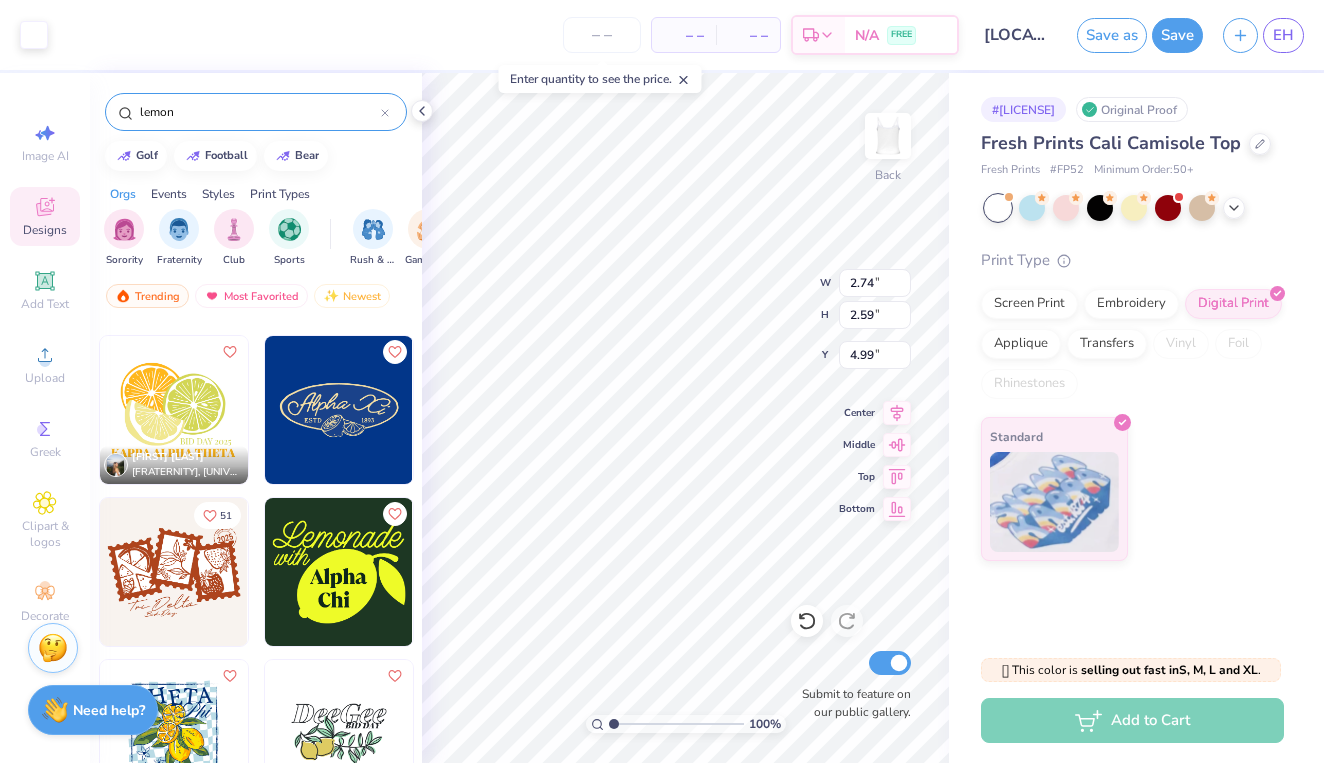 type on "5.11" 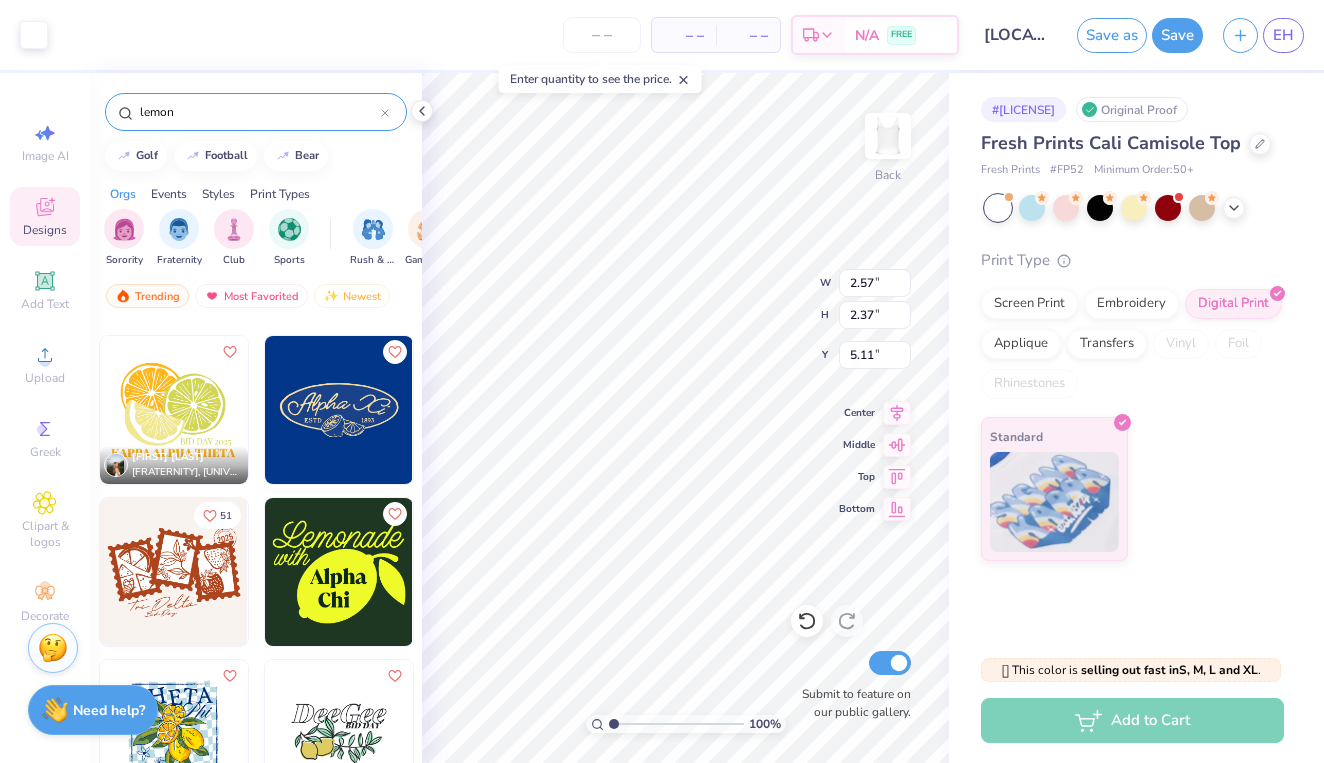 type on "2.30" 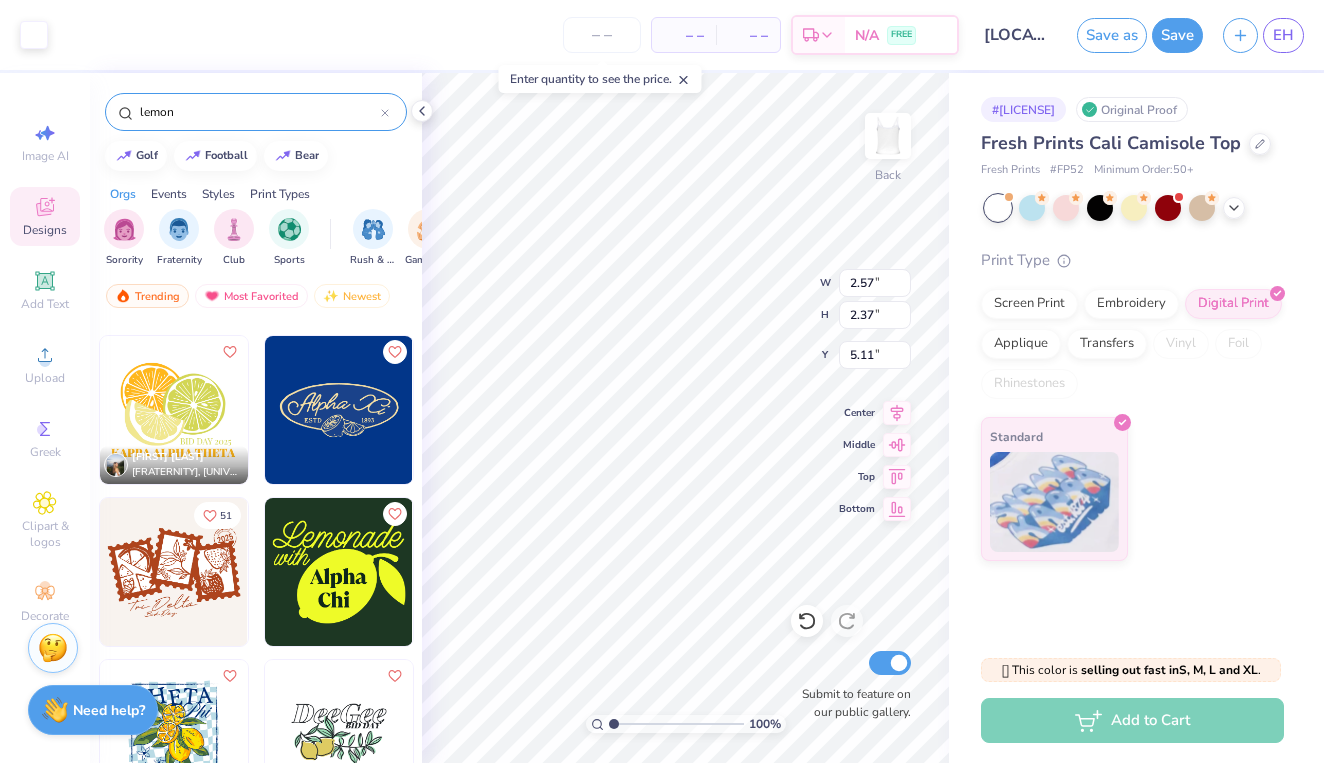 type on "1.83" 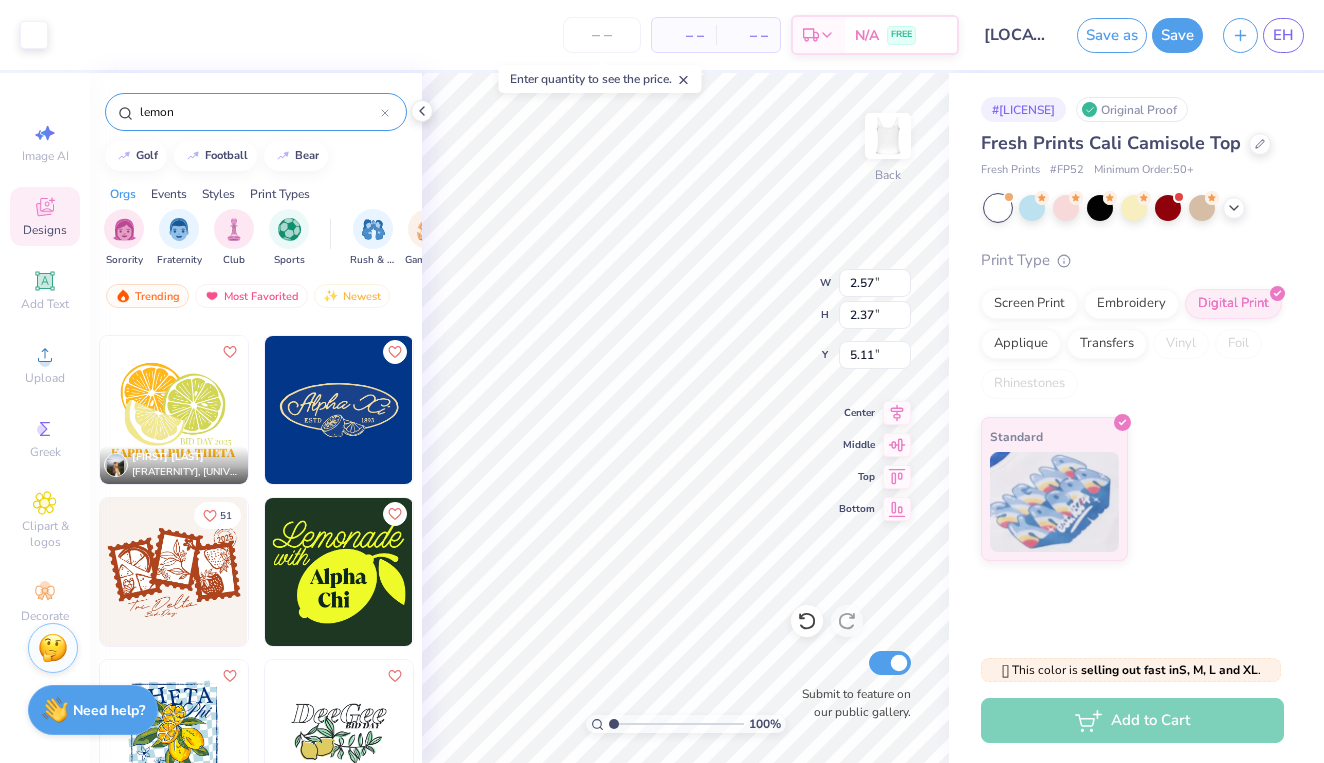 type on "6.70" 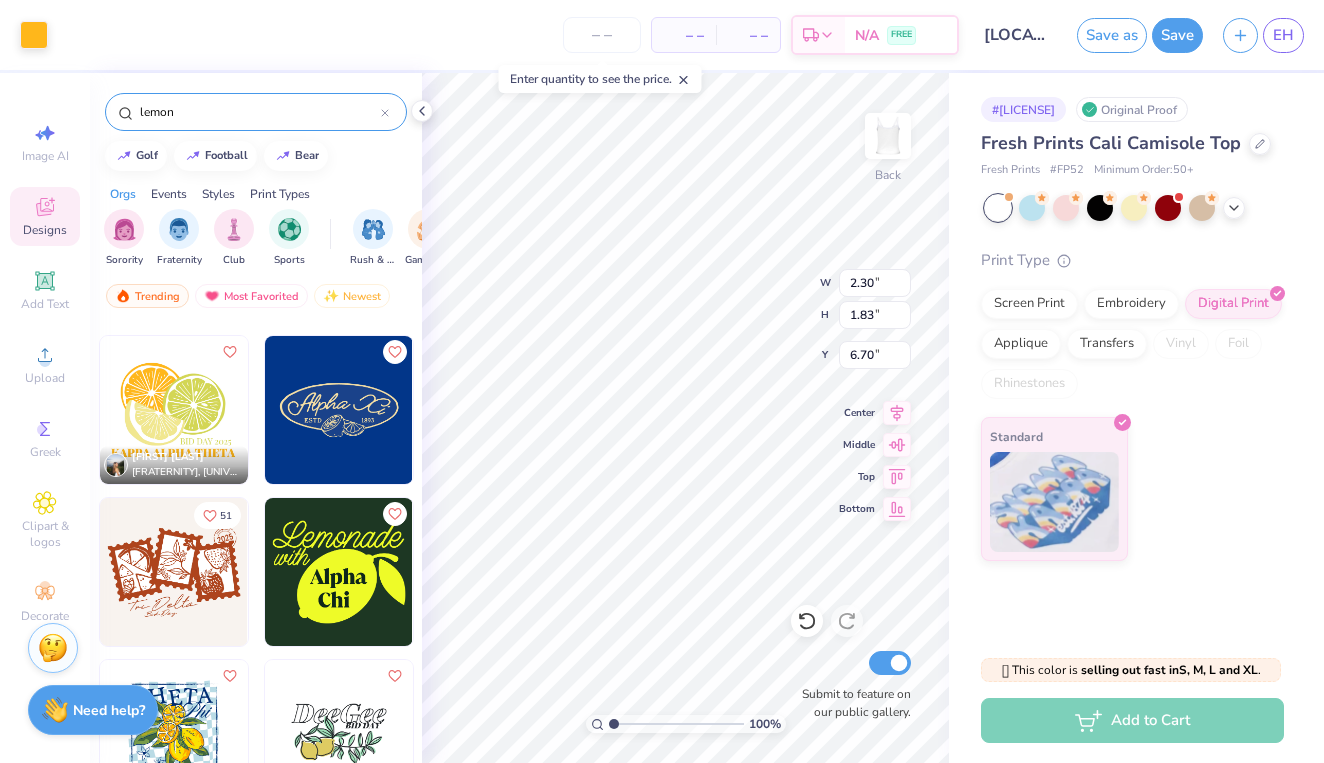 type on "2.74" 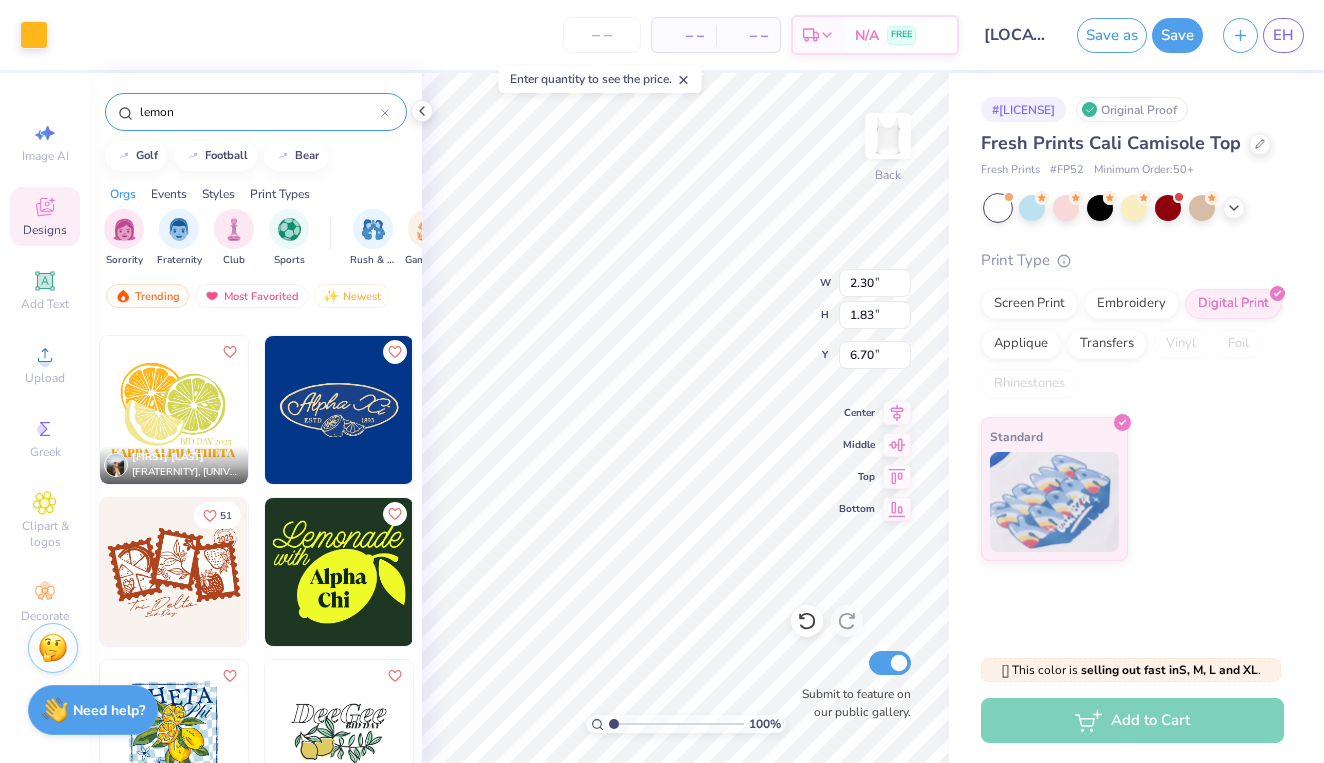 type on "2.59" 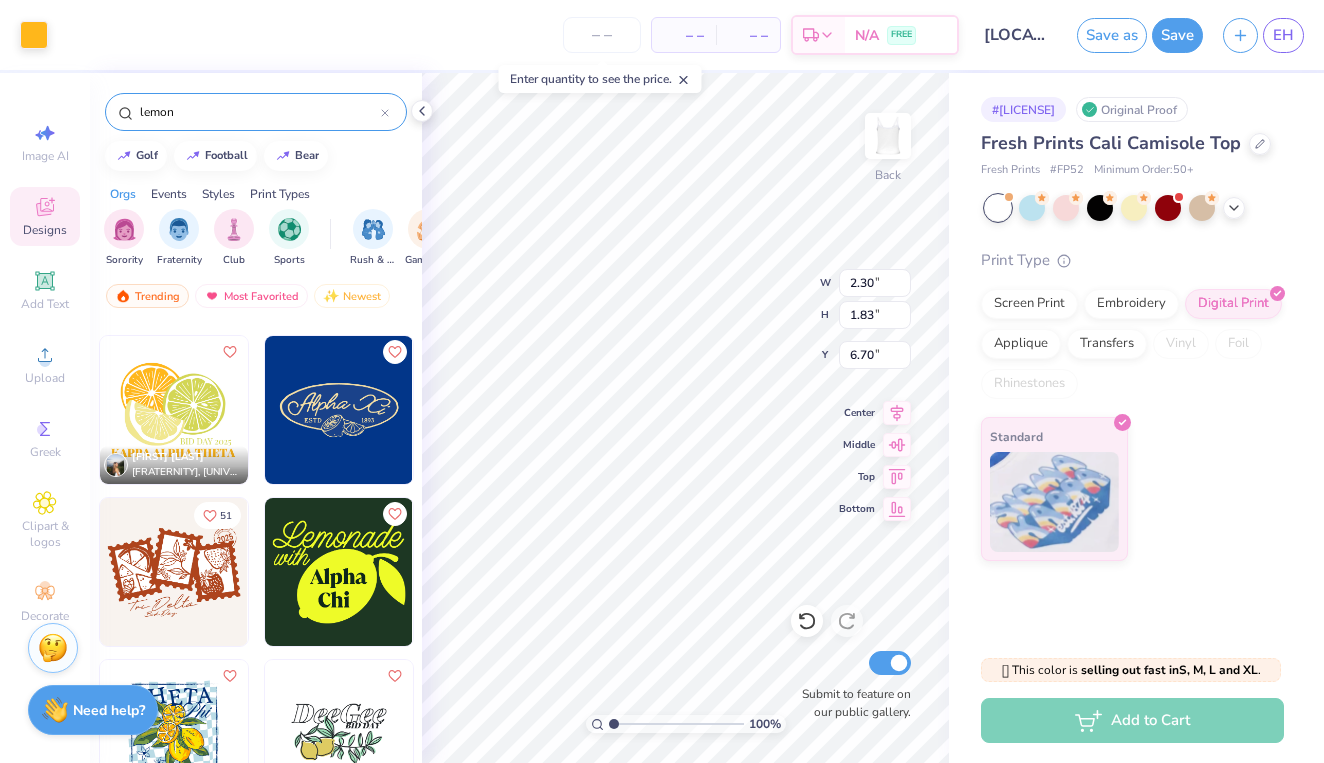 type on "4.99" 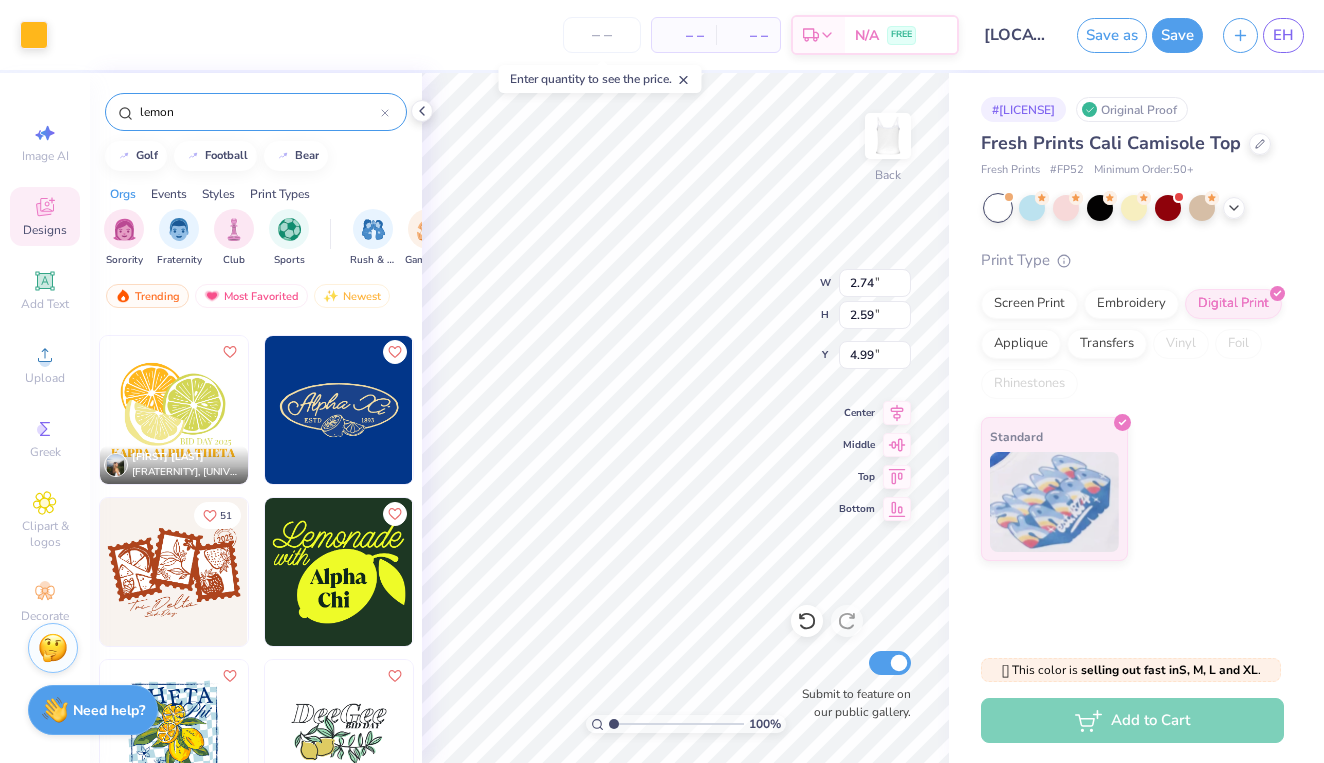 type on "1.59" 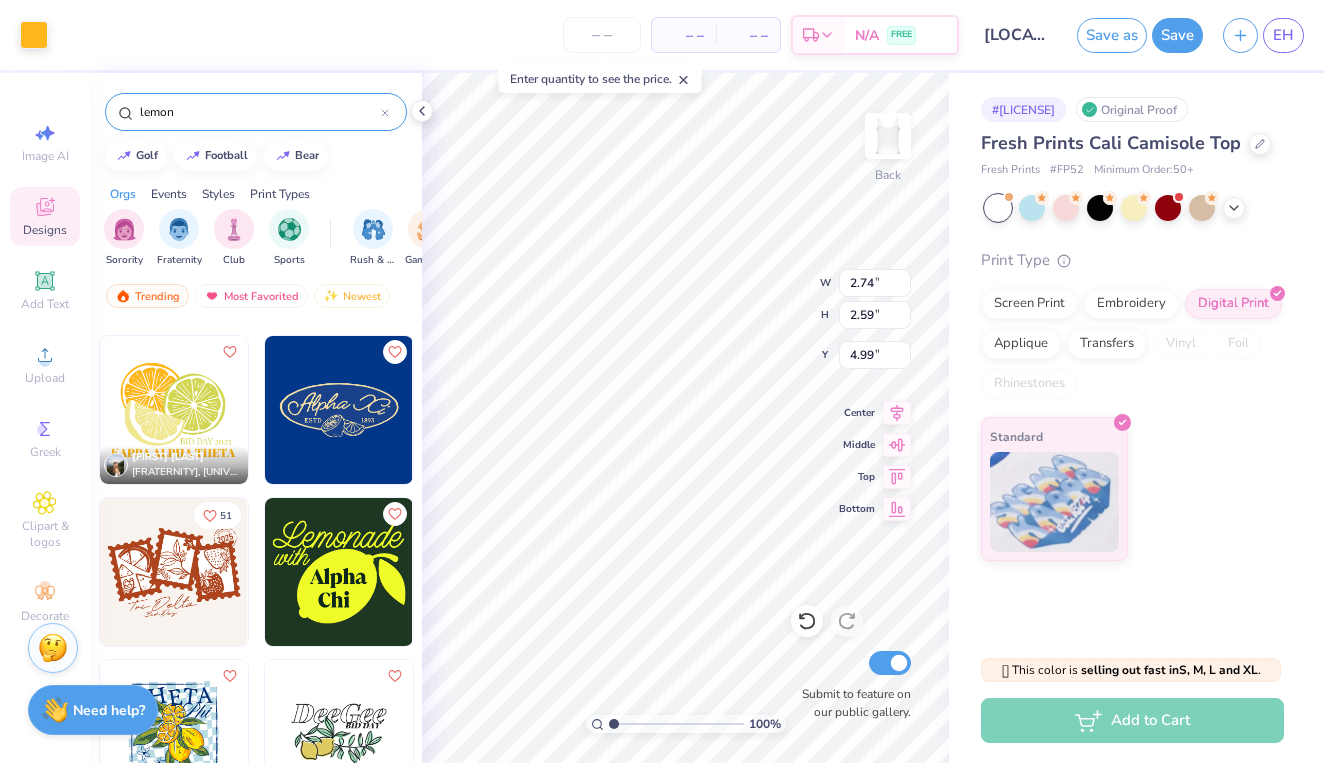 type on "1.50" 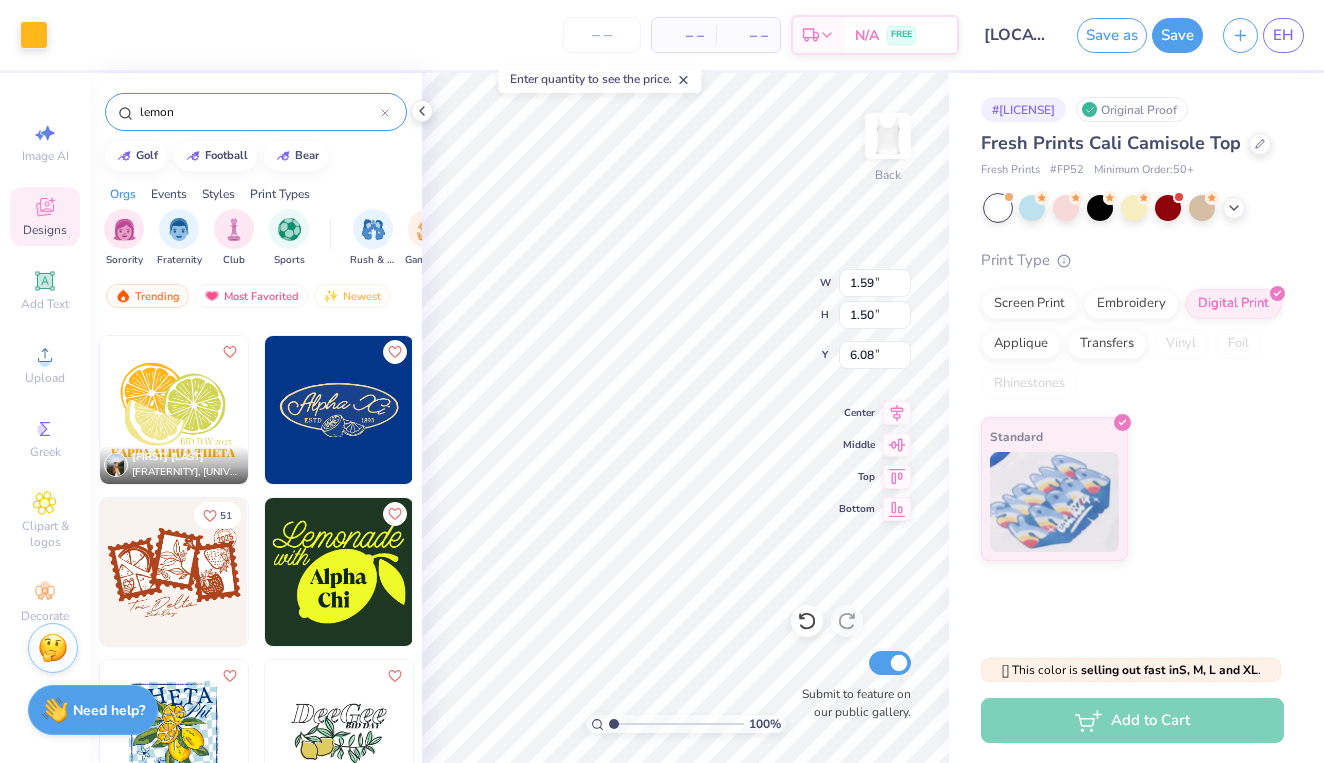 type on "2.51" 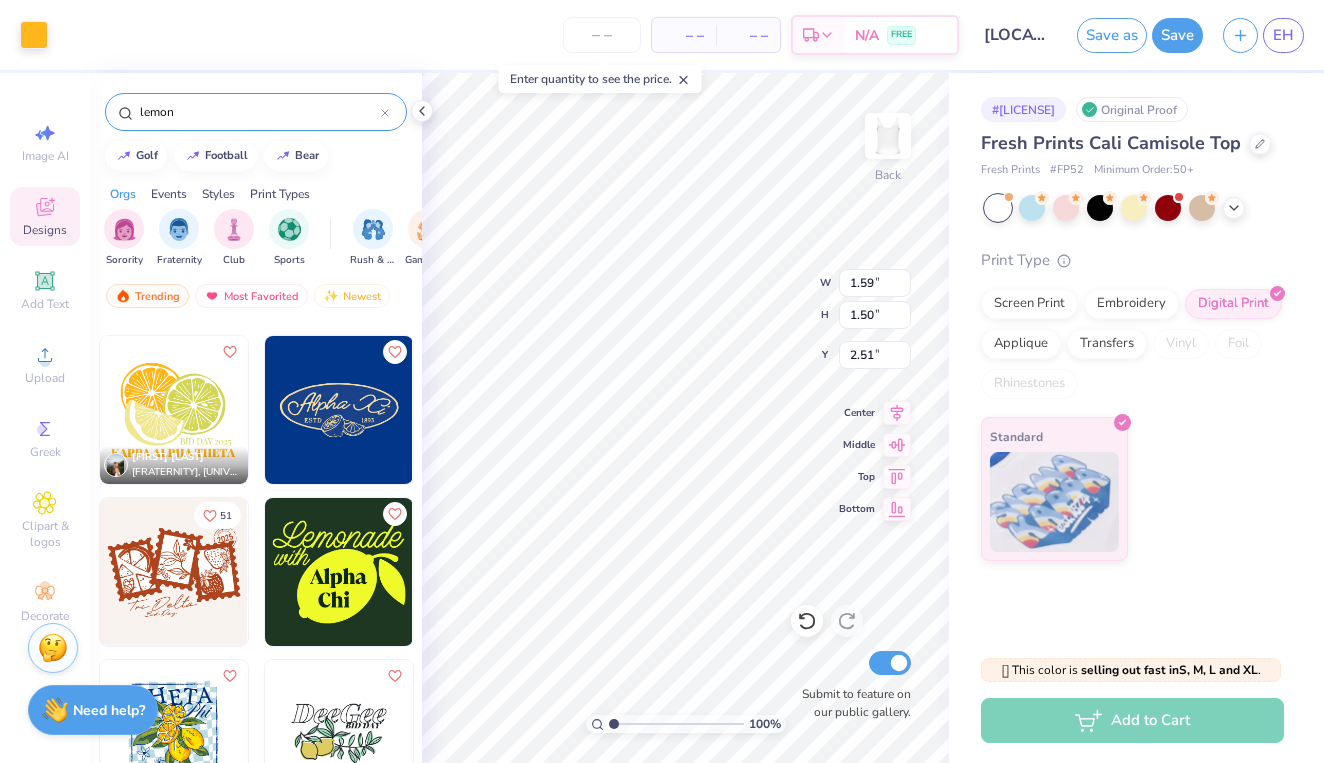 type on "1.36" 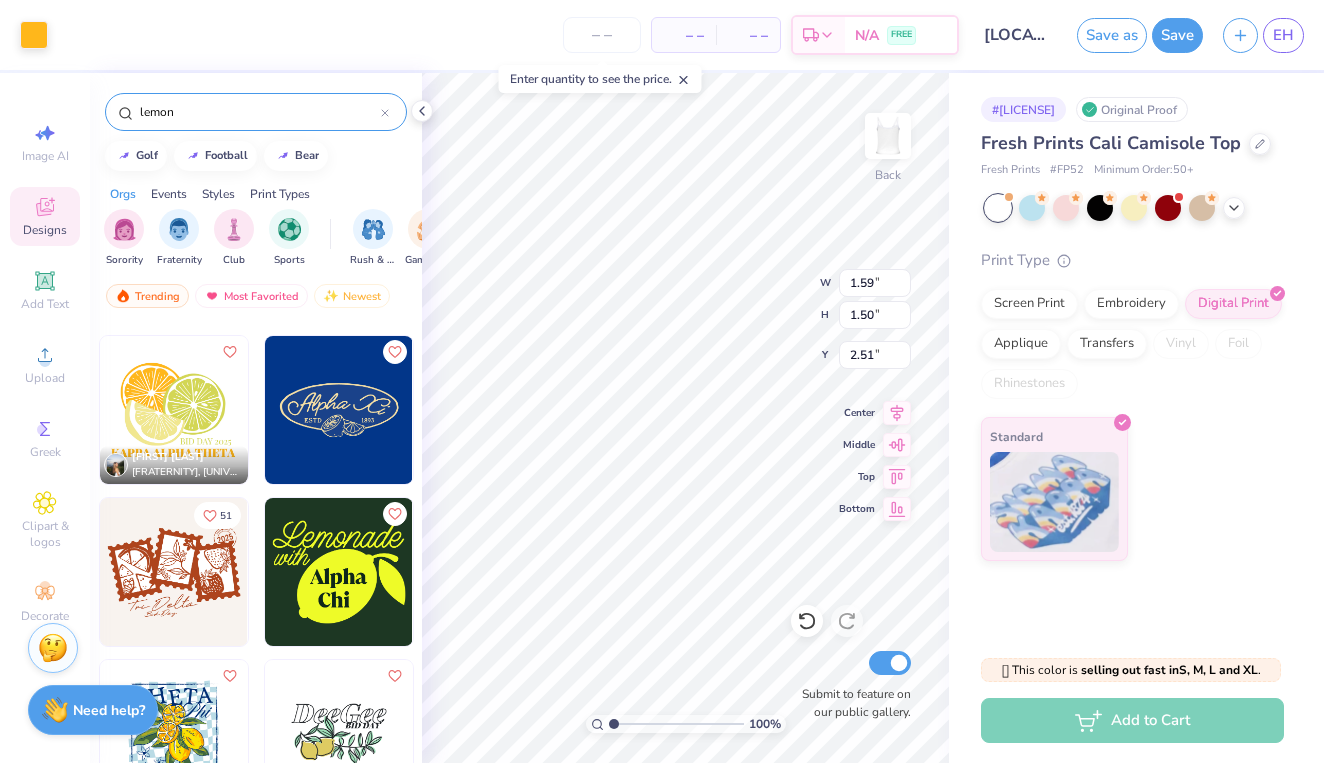 type on "1.29" 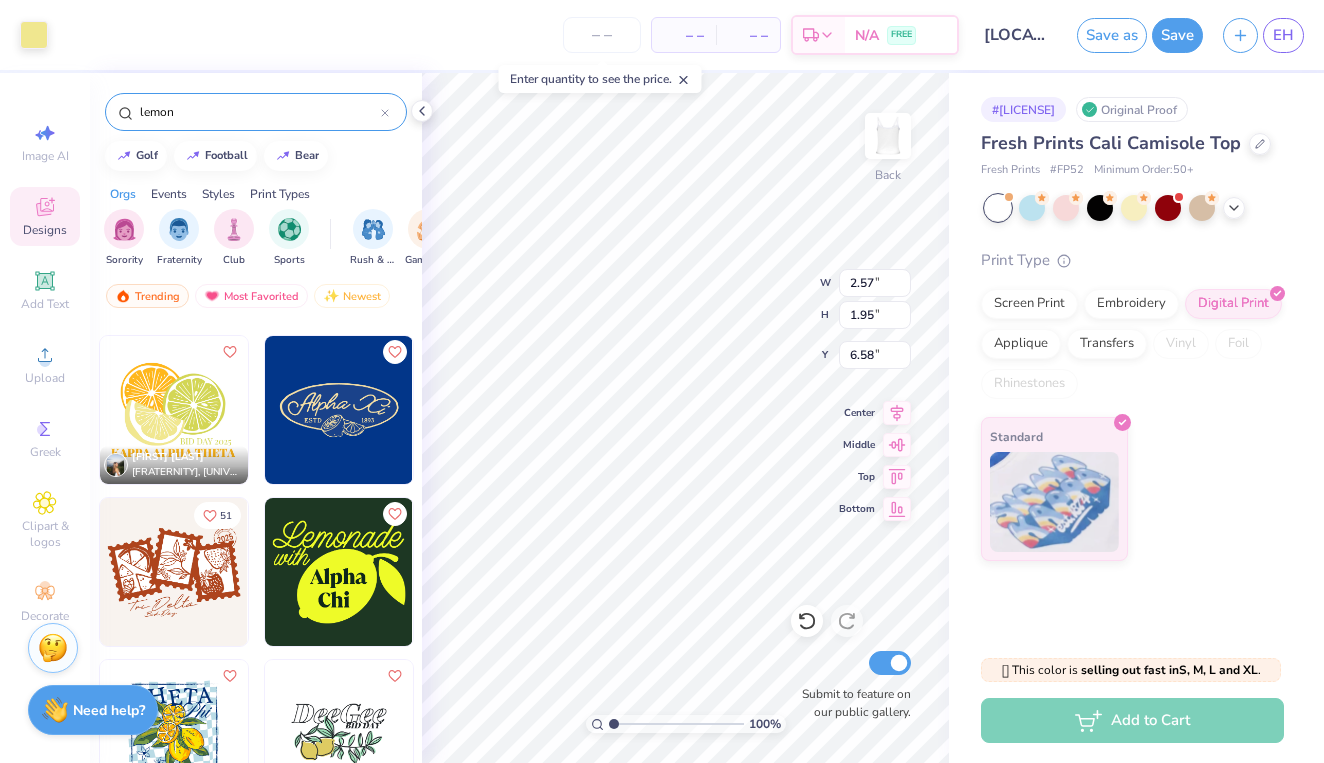 type on "2.07" 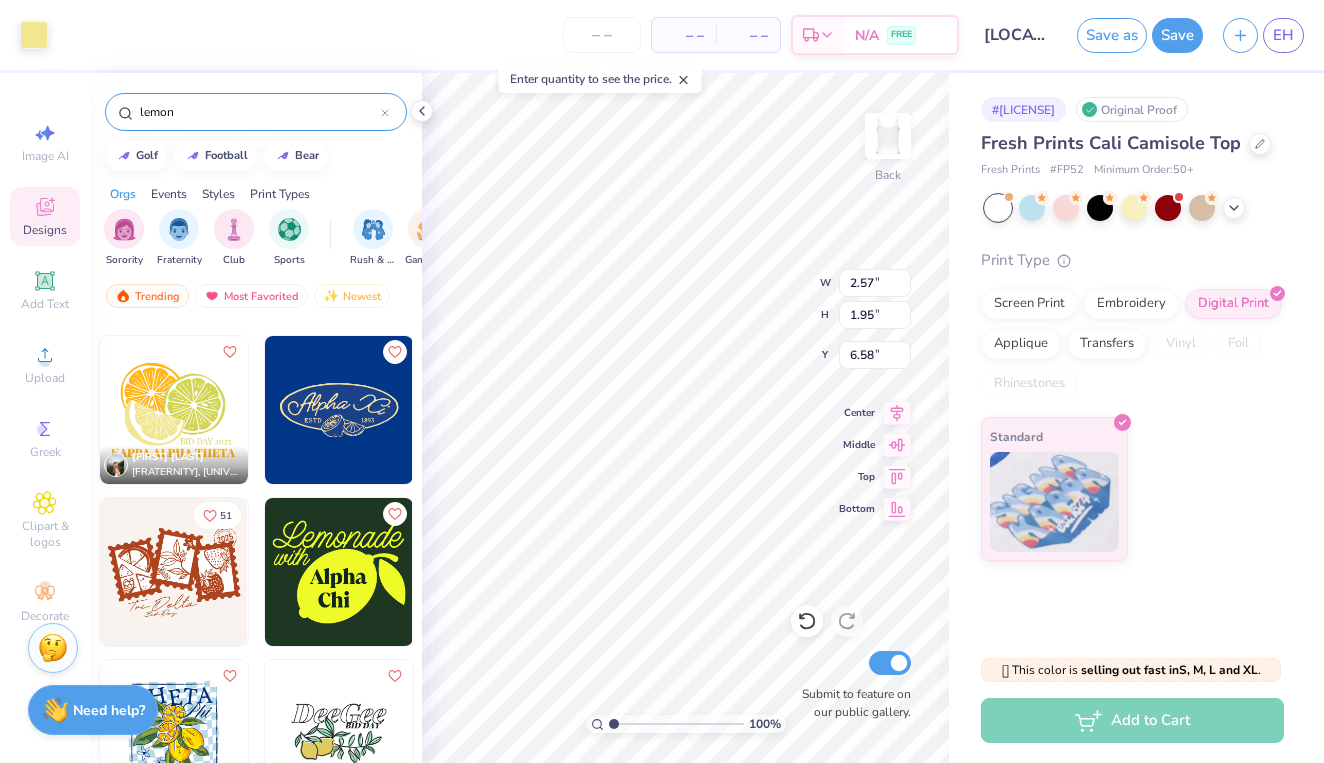type on "1.57" 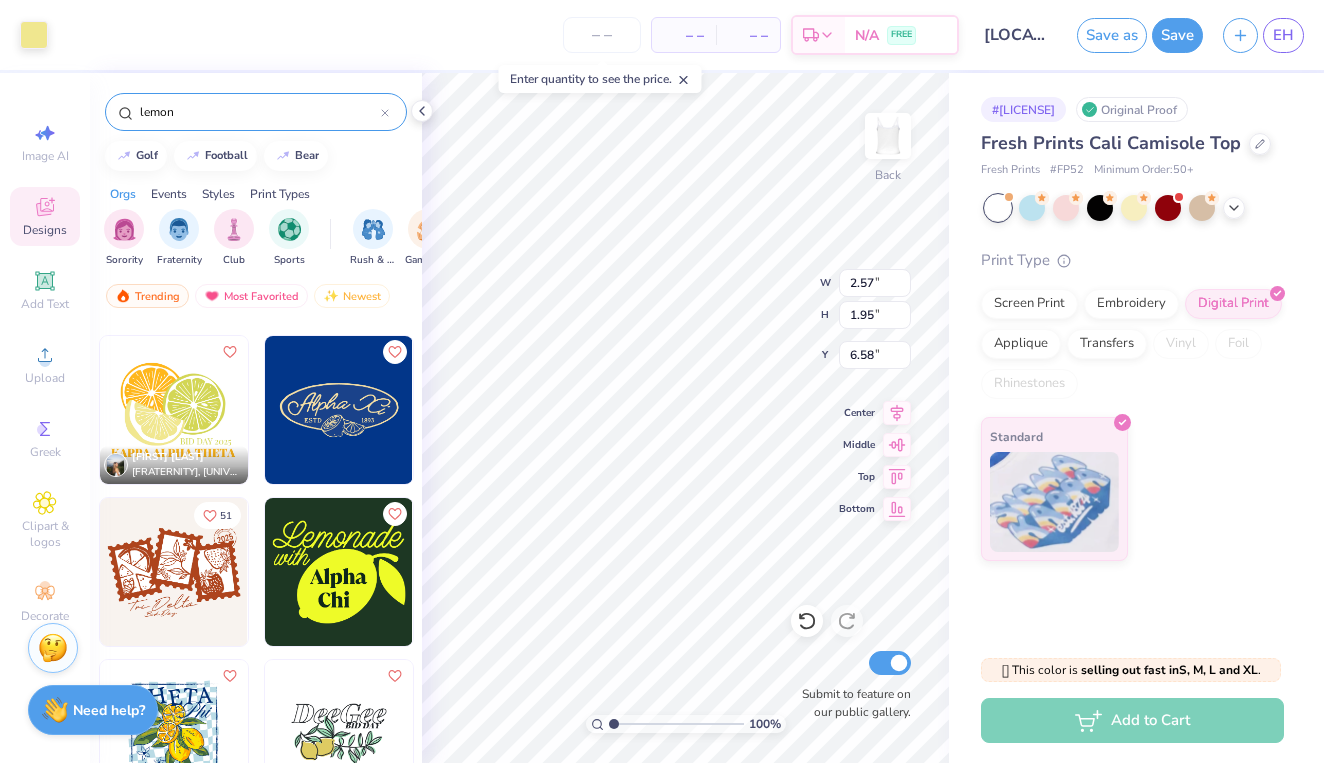 type on "6.95" 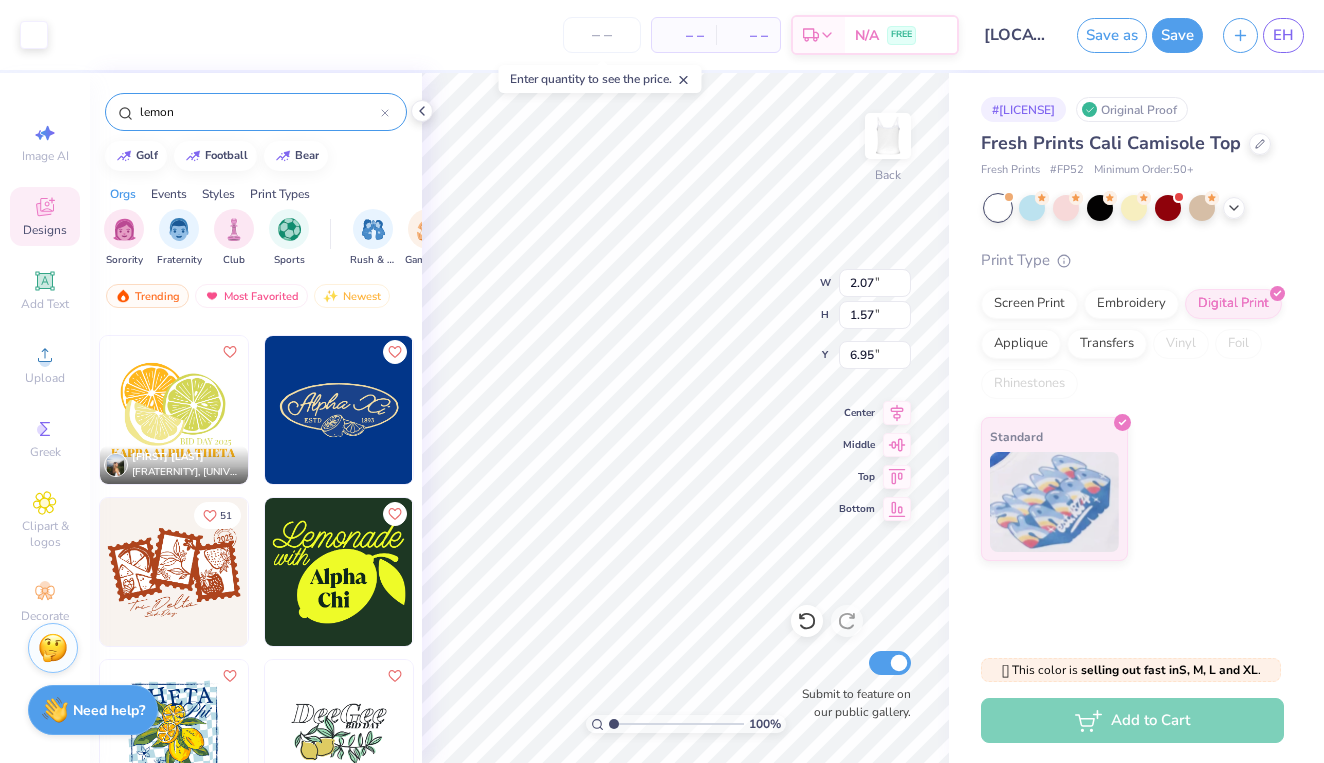type on "2.46" 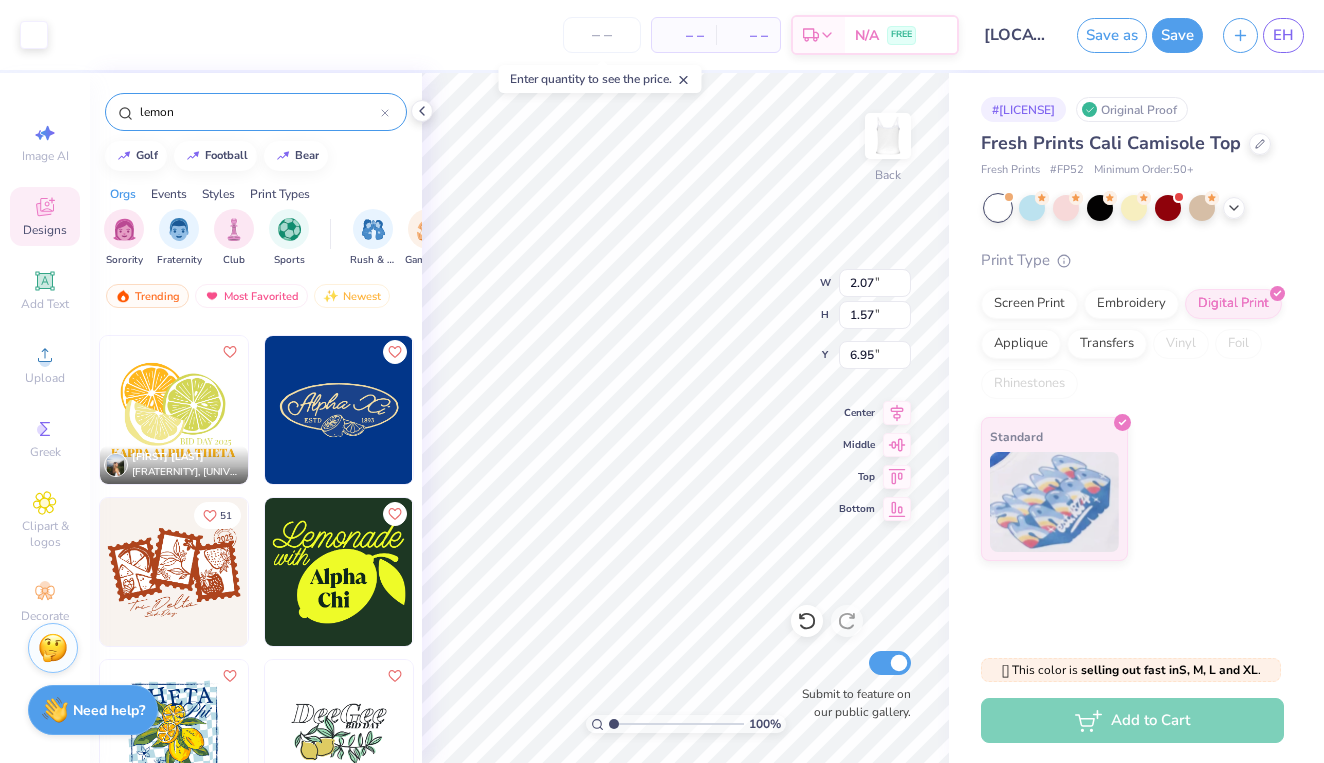 type on "2.44" 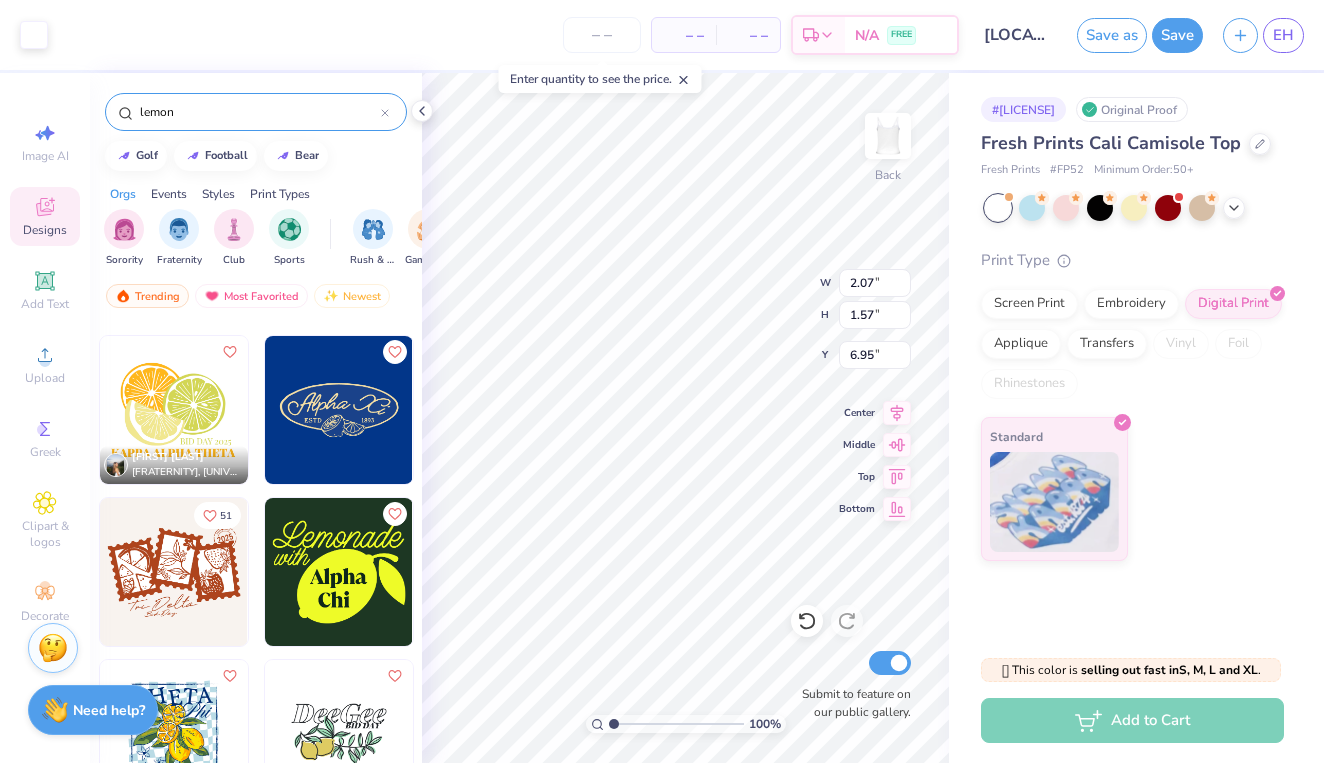 type on "5.54" 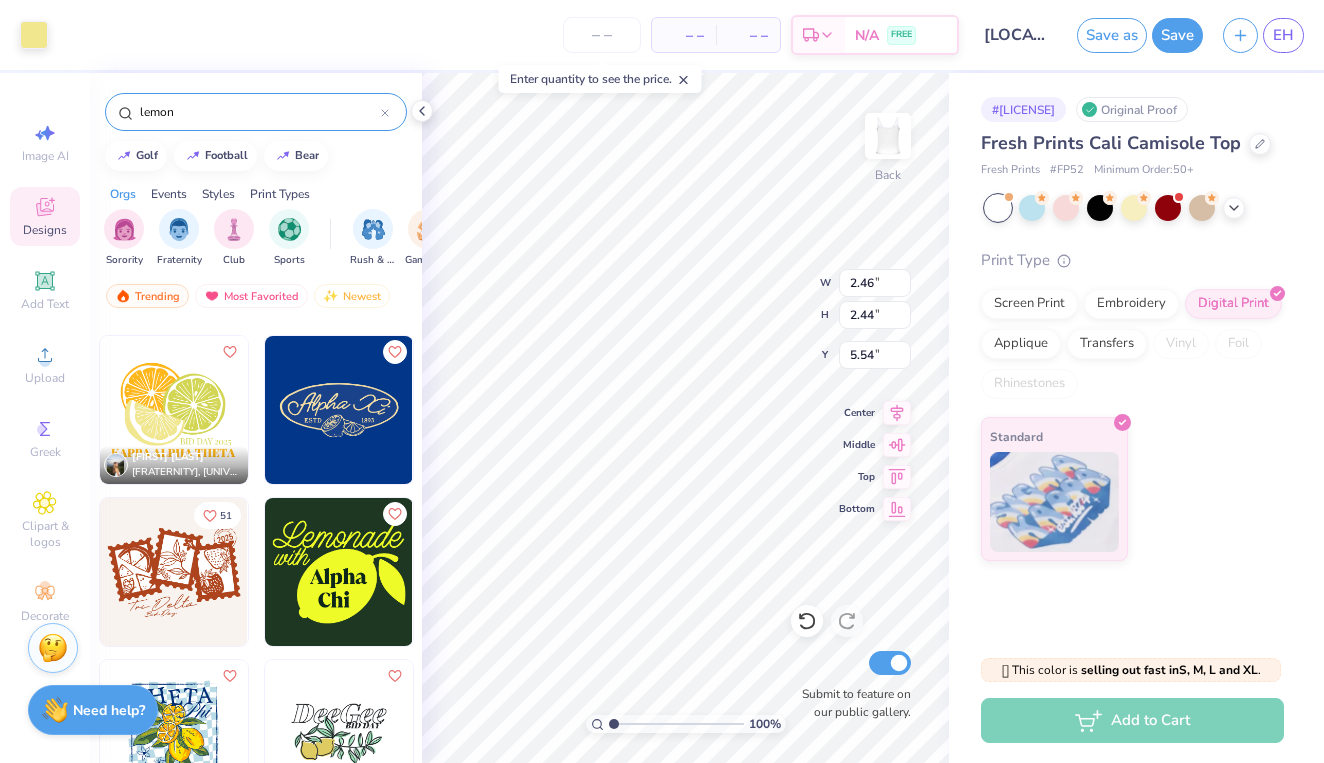 type on "2.07" 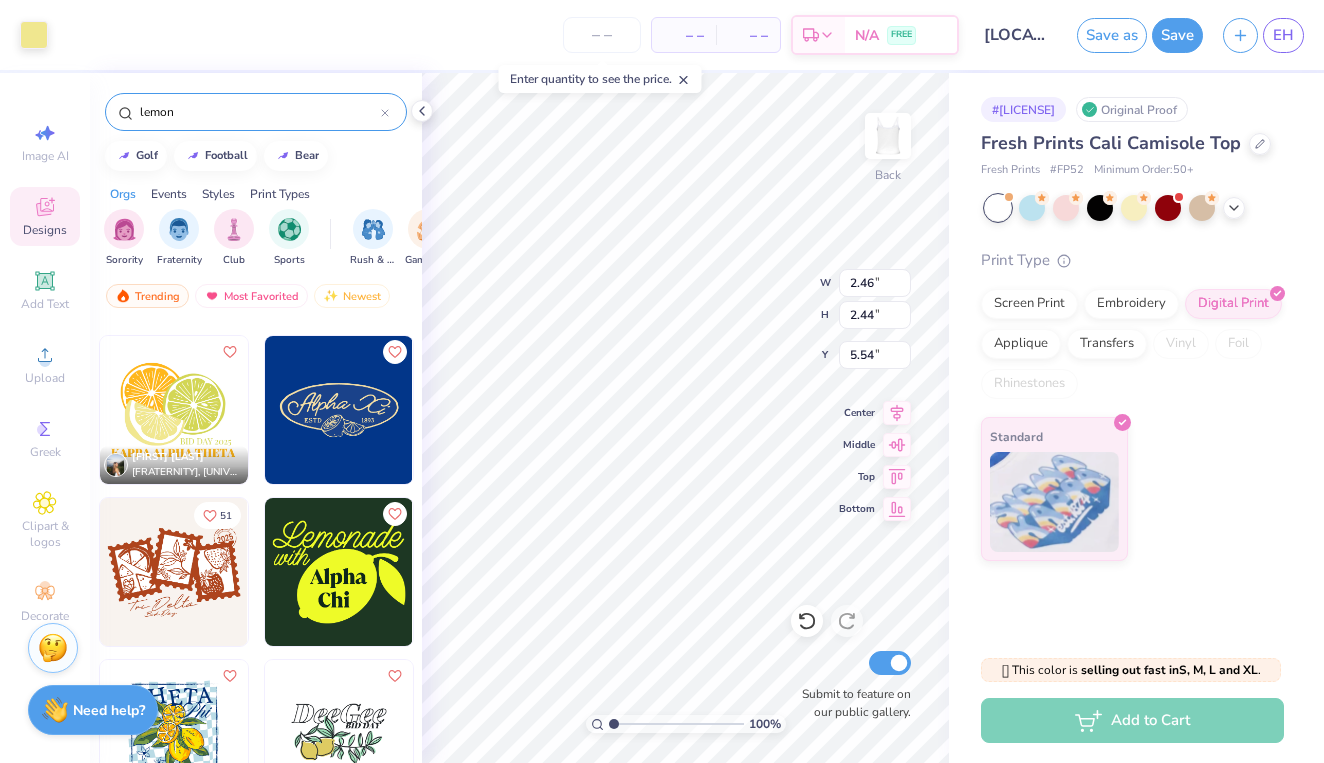 type on "1.57" 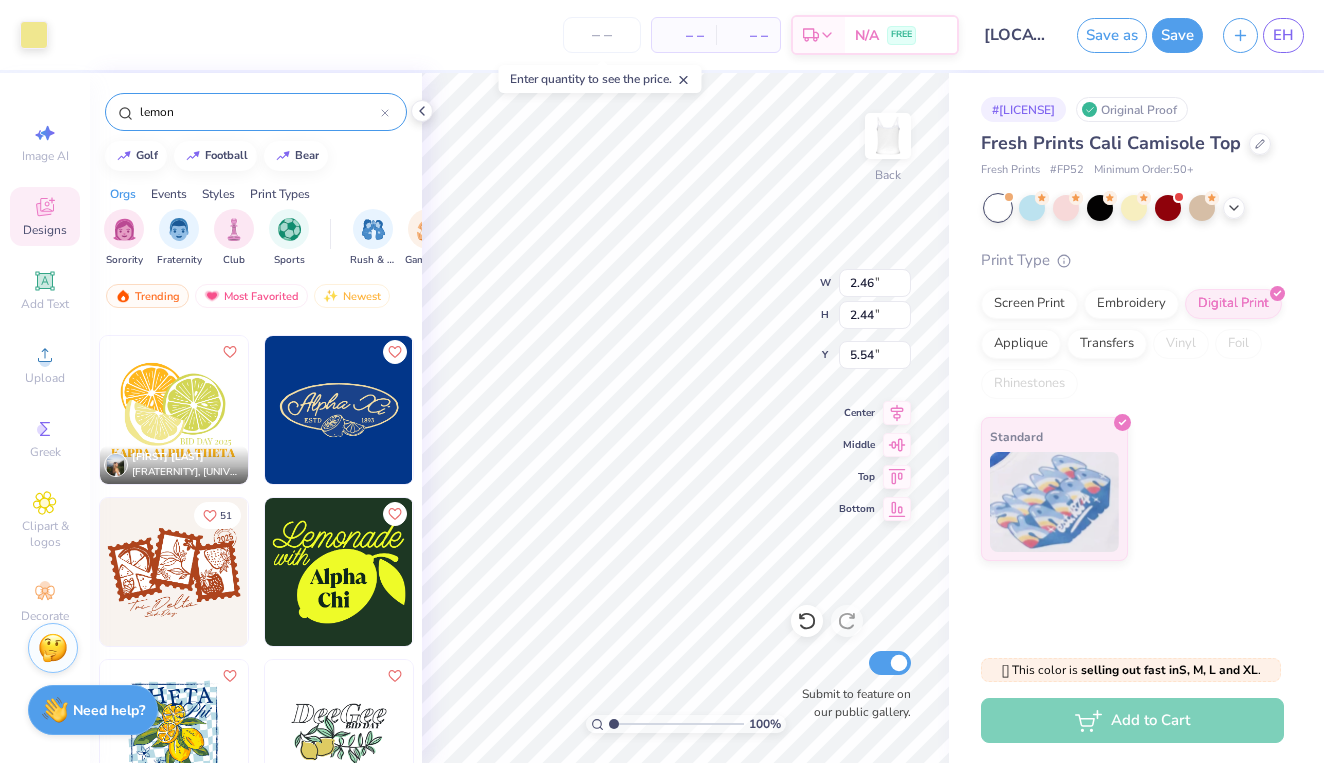 type on "2.31" 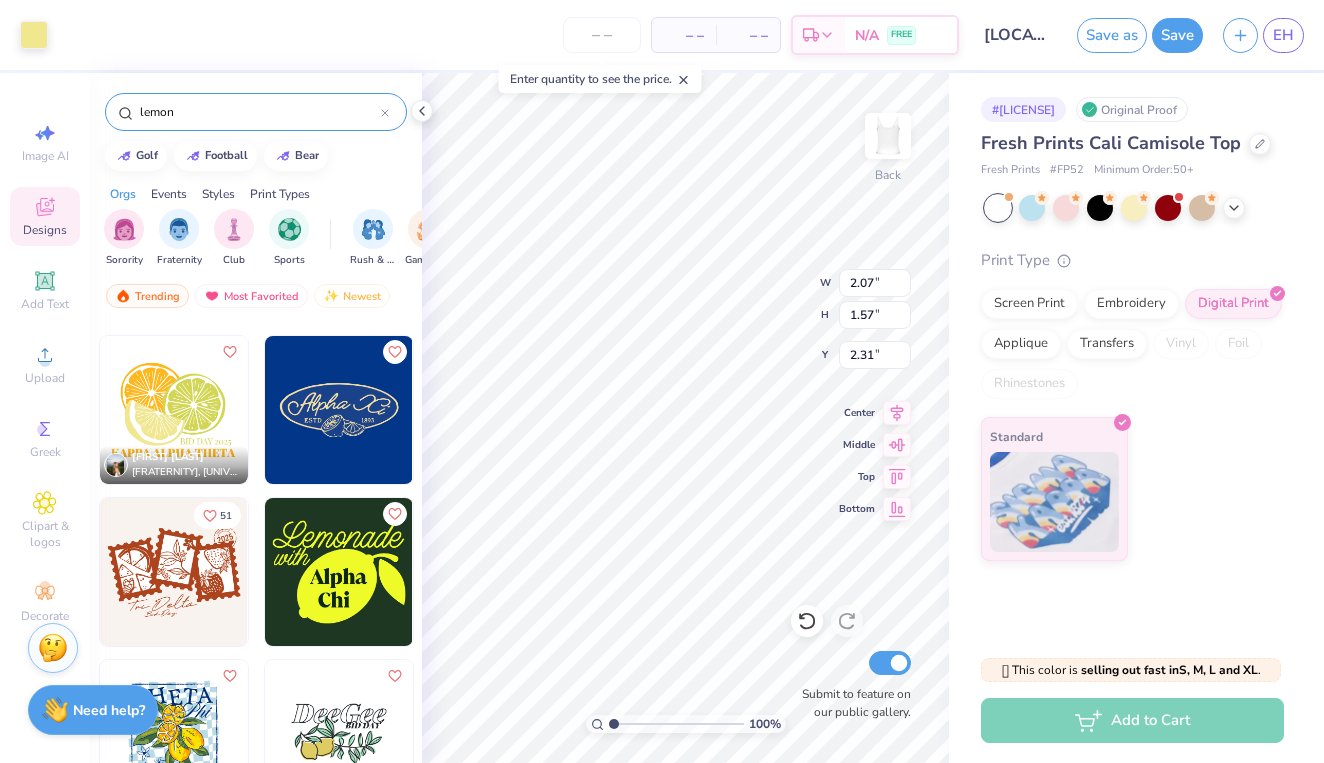 type 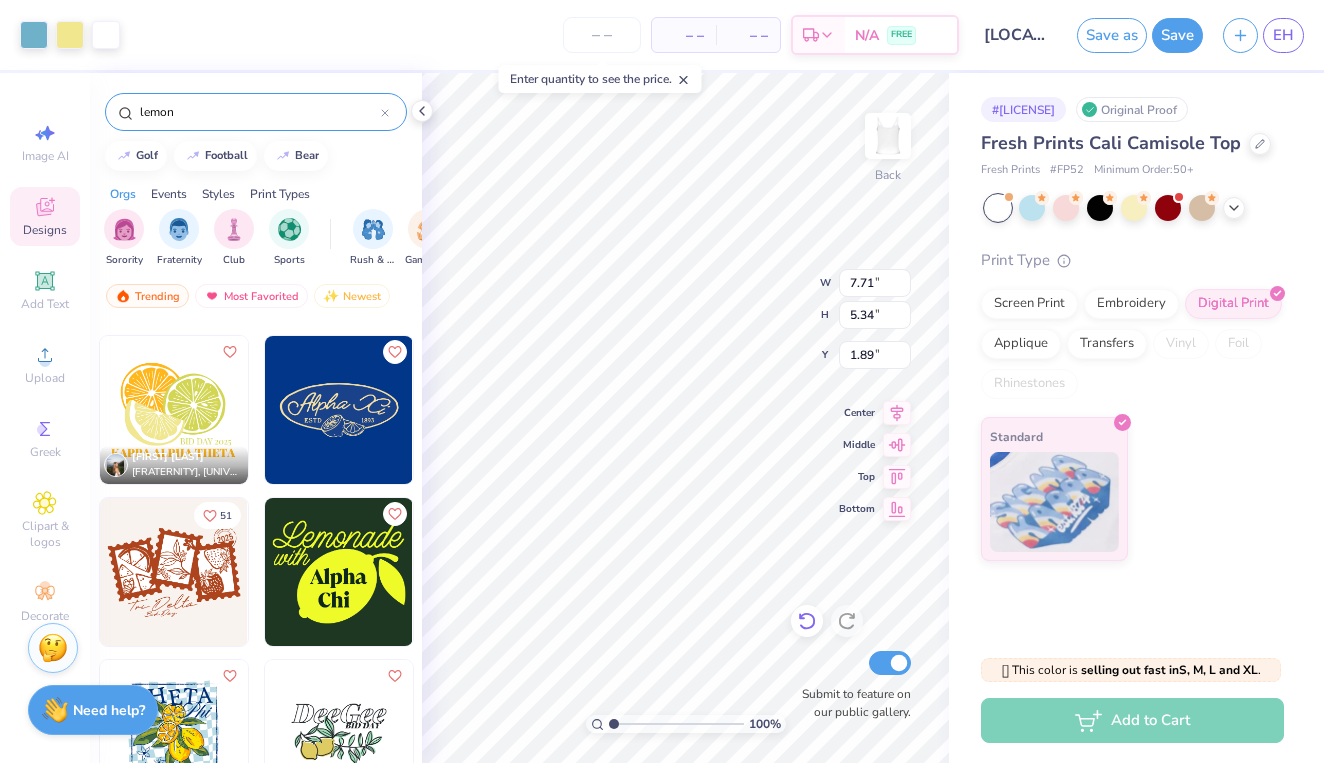 click 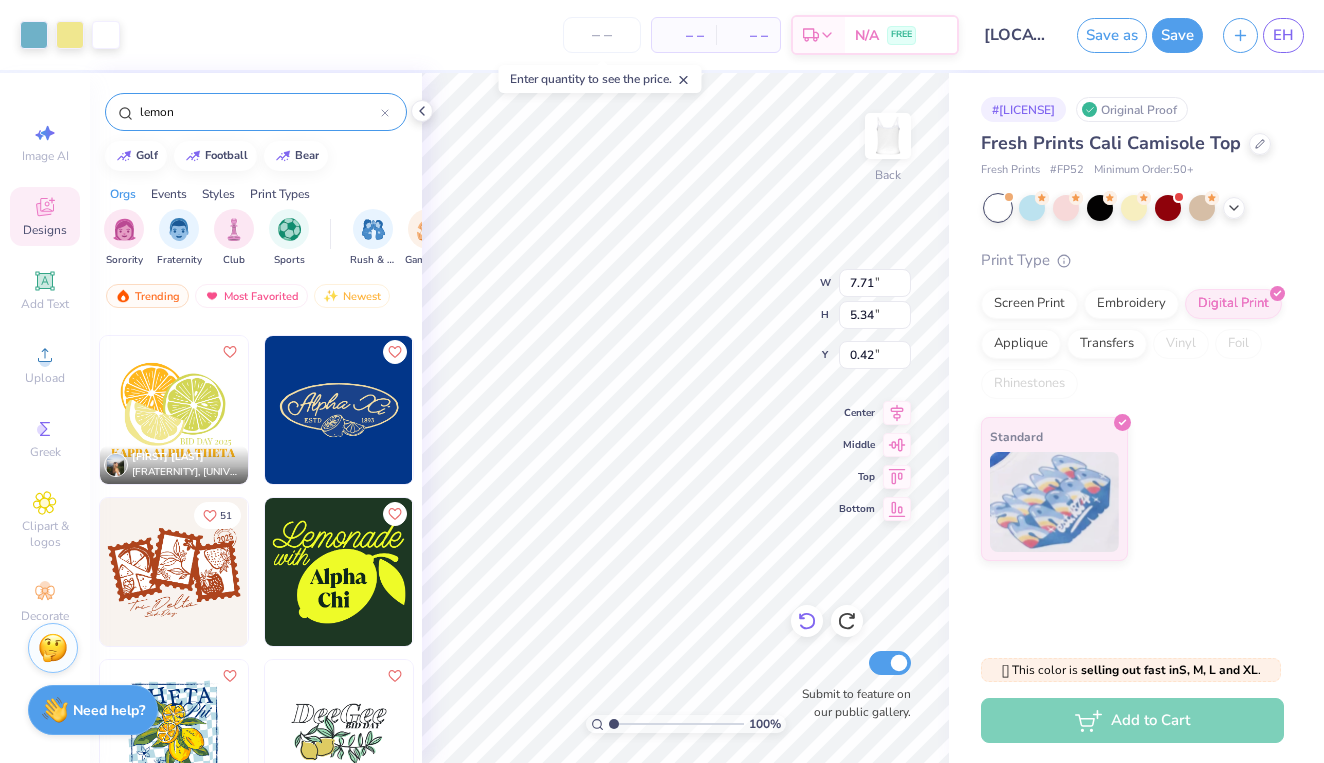 click 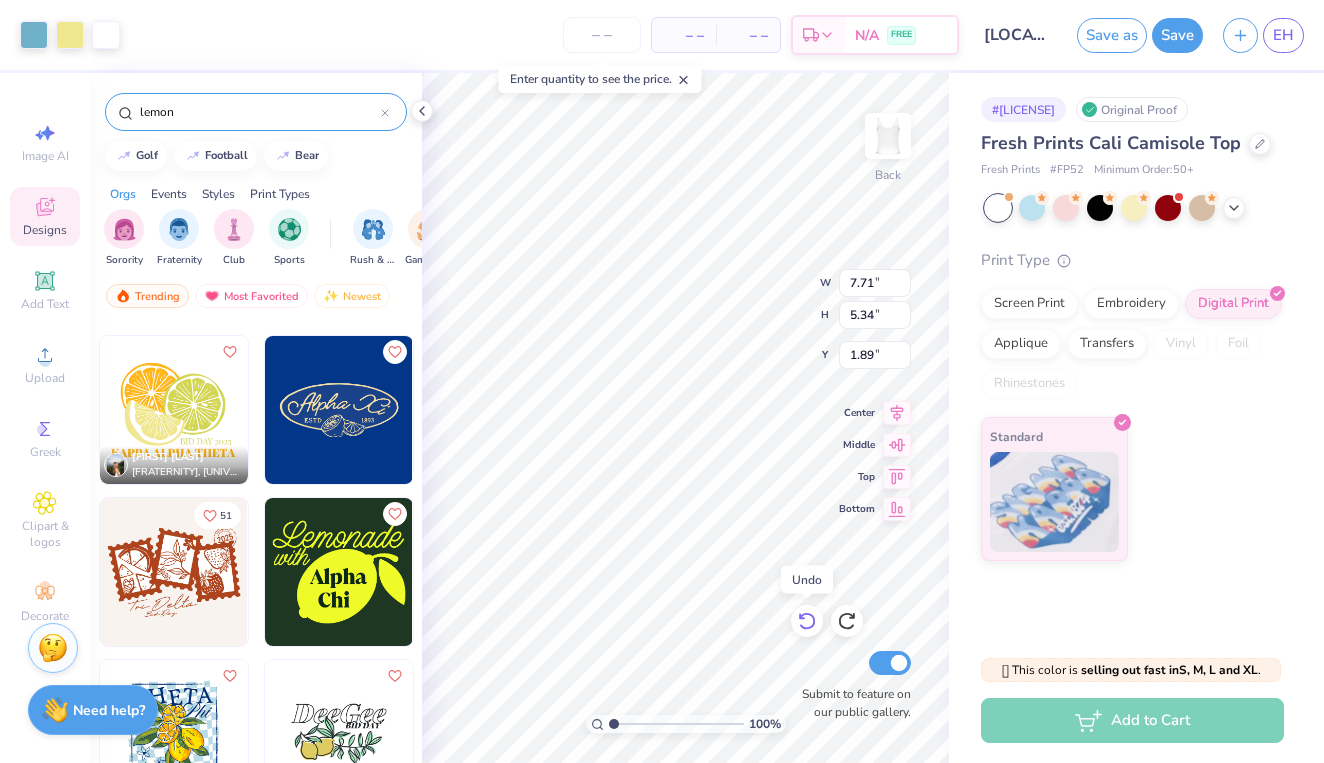 click 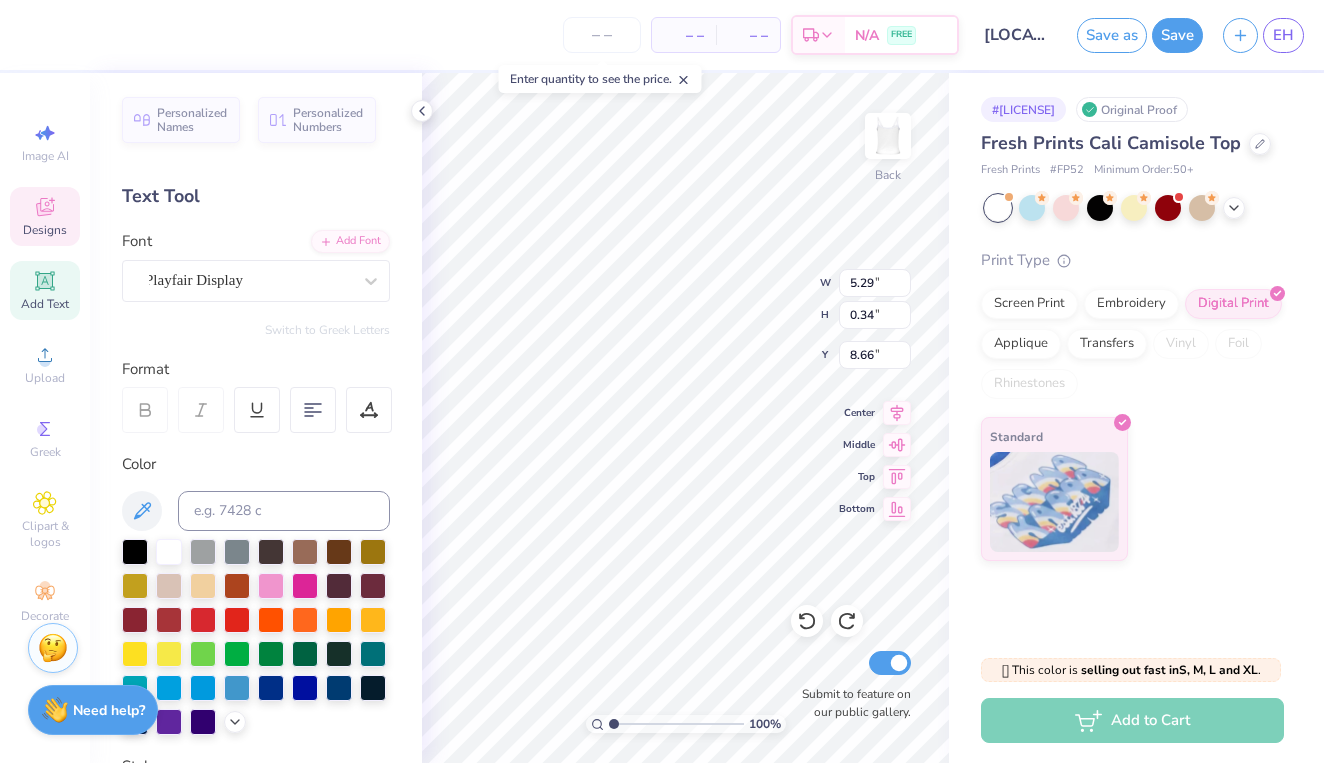 scroll, scrollTop: 0, scrollLeft: 4, axis: horizontal 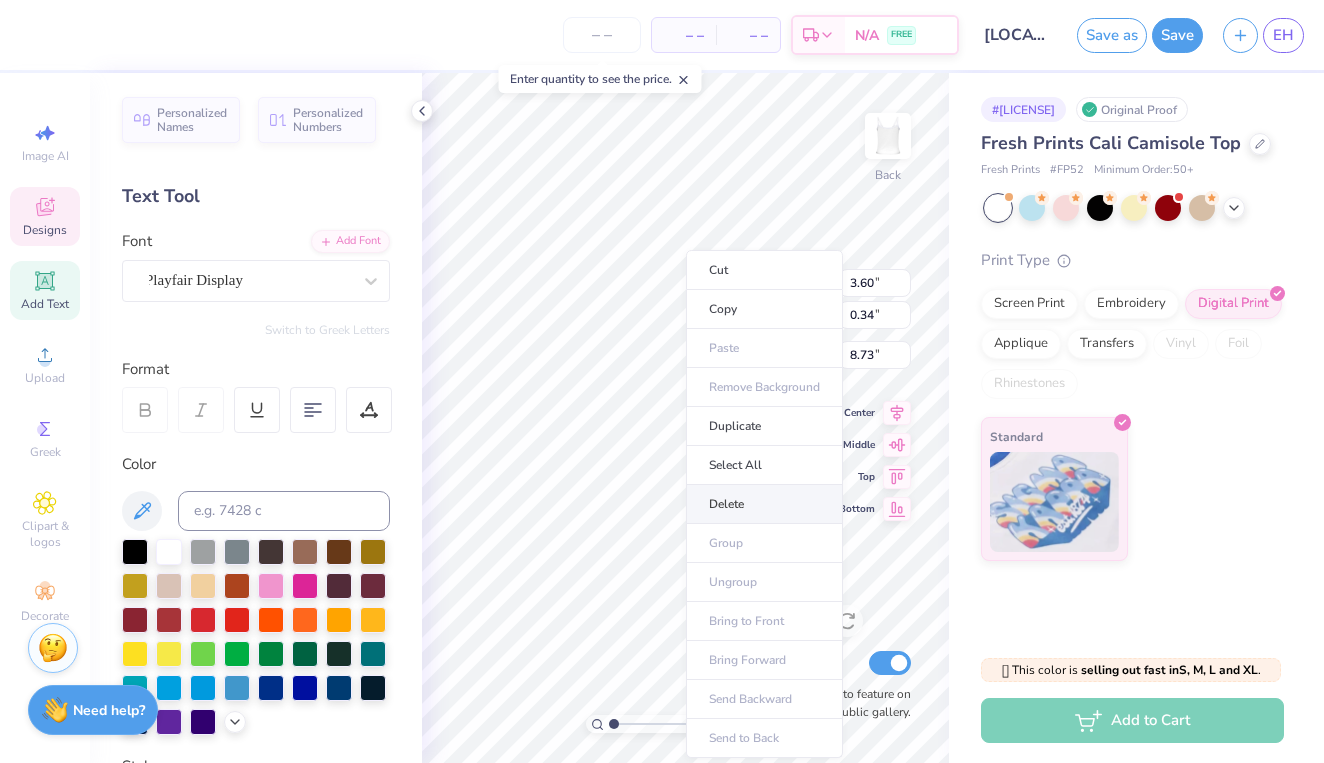 click on "Delete" at bounding box center (764, 504) 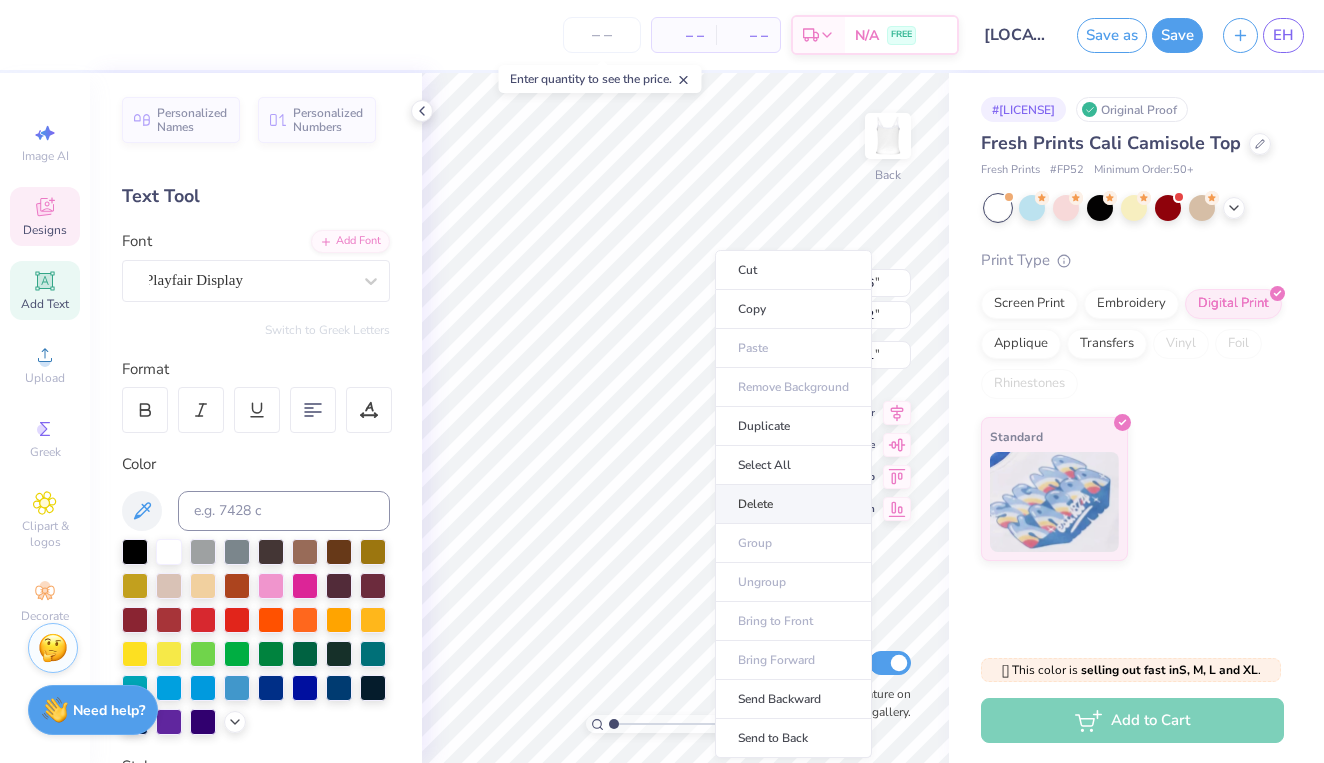 click on "Delete" at bounding box center (793, 504) 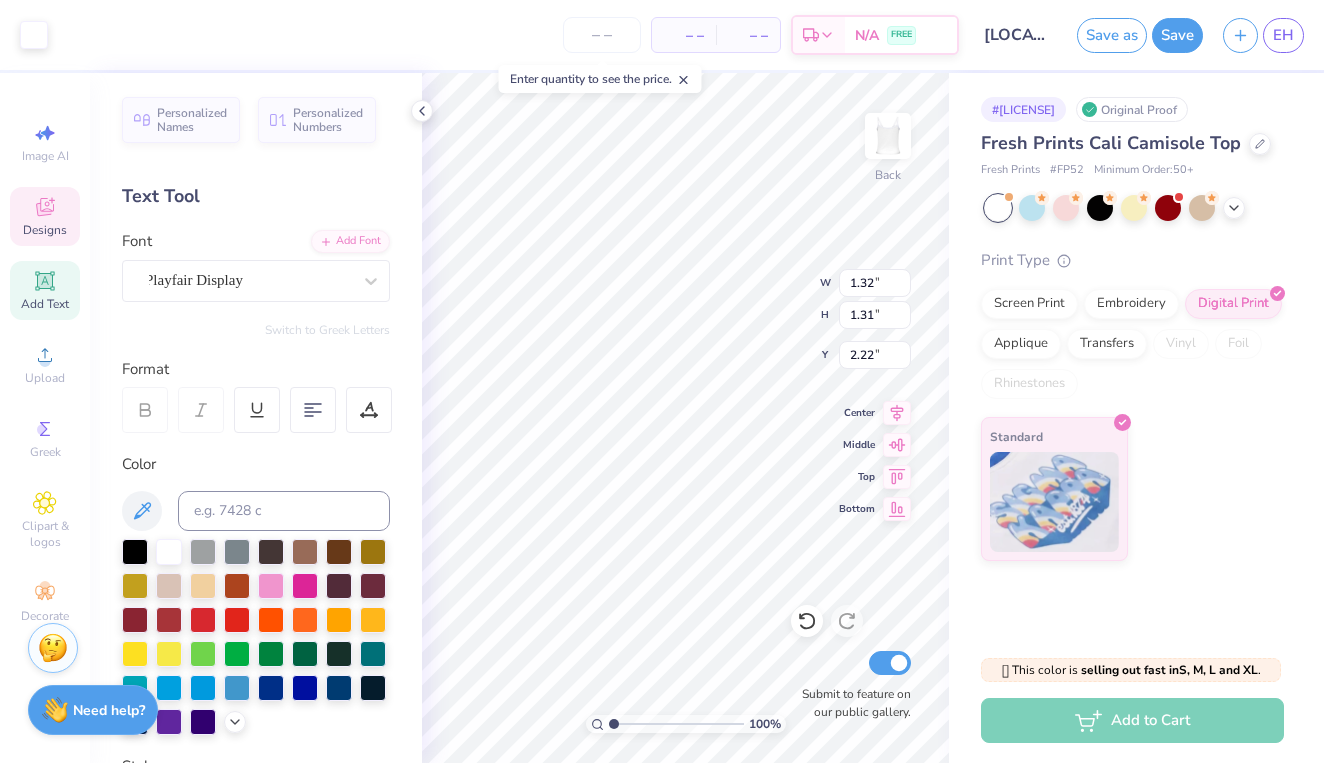 click on "Designs" at bounding box center (45, 216) 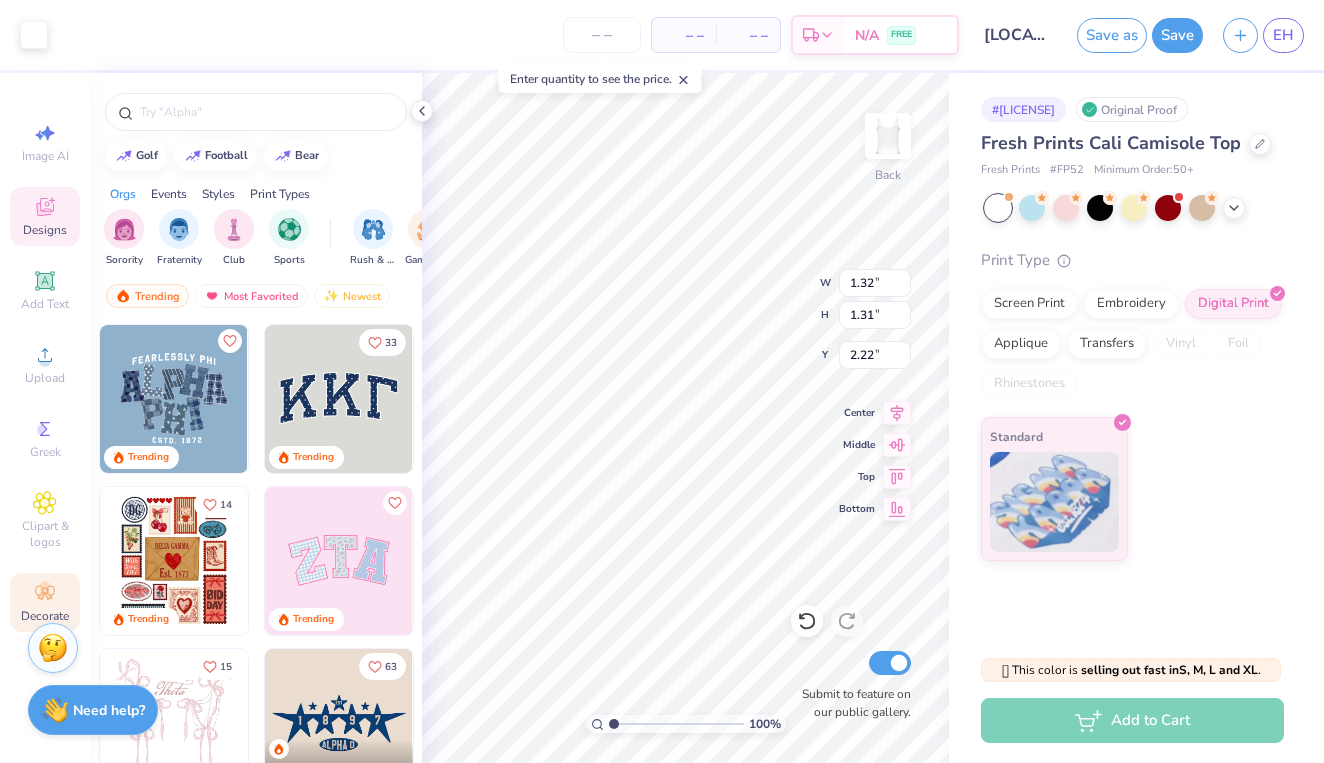 click 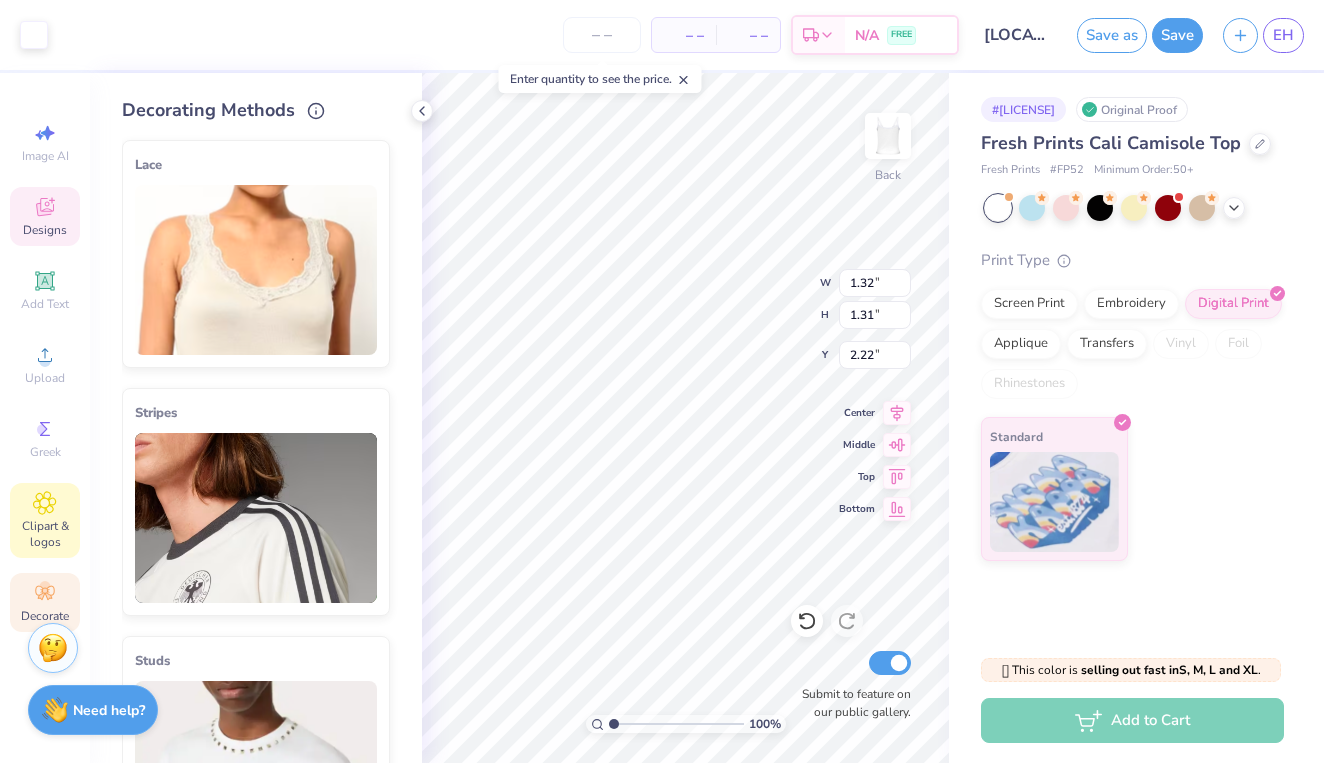 click on "Clipart & logos" at bounding box center [45, 534] 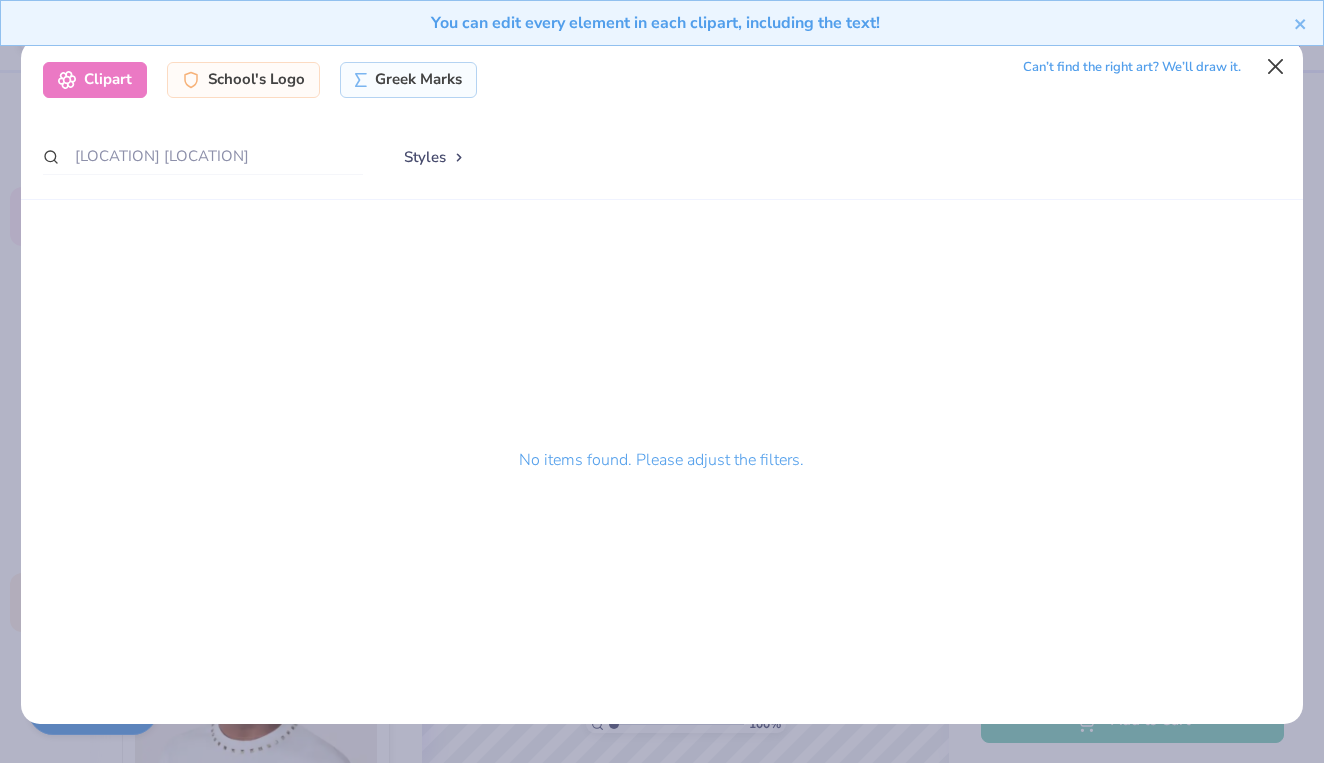 click at bounding box center (1276, 67) 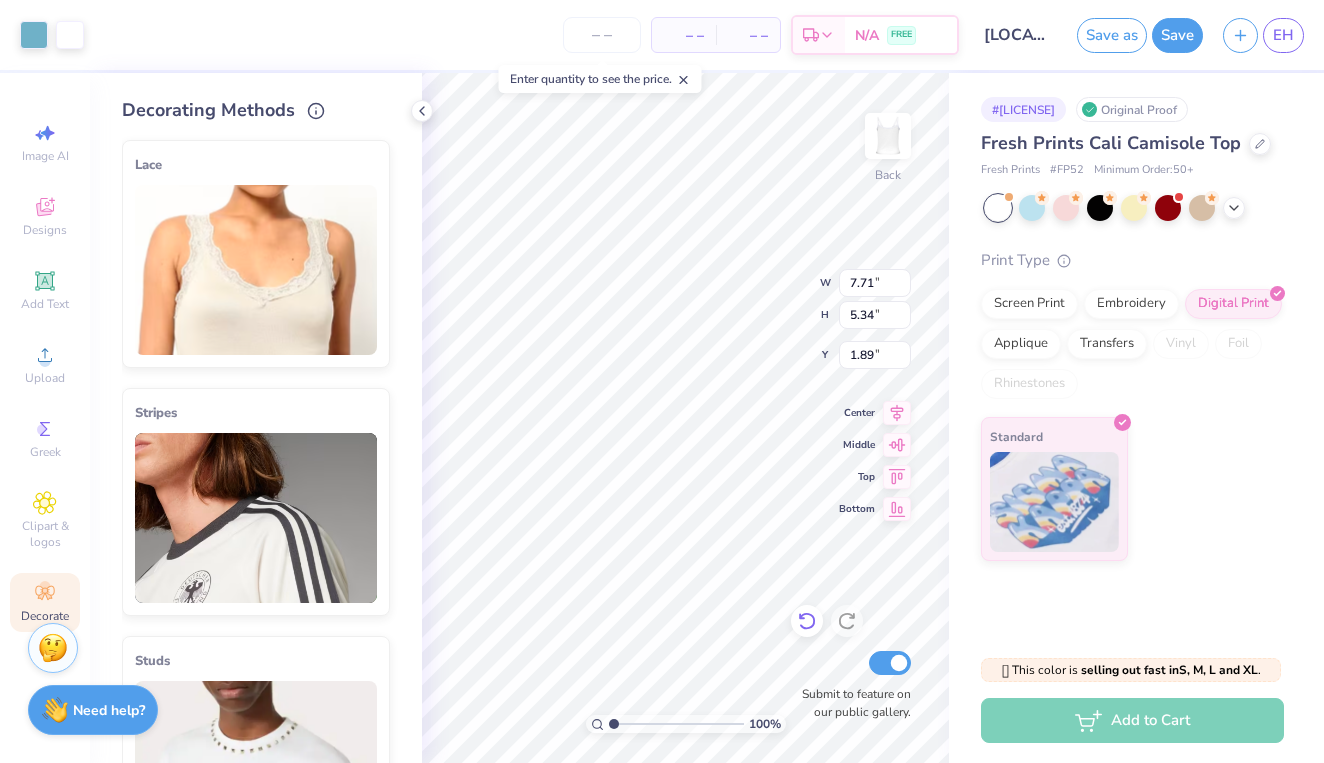 click 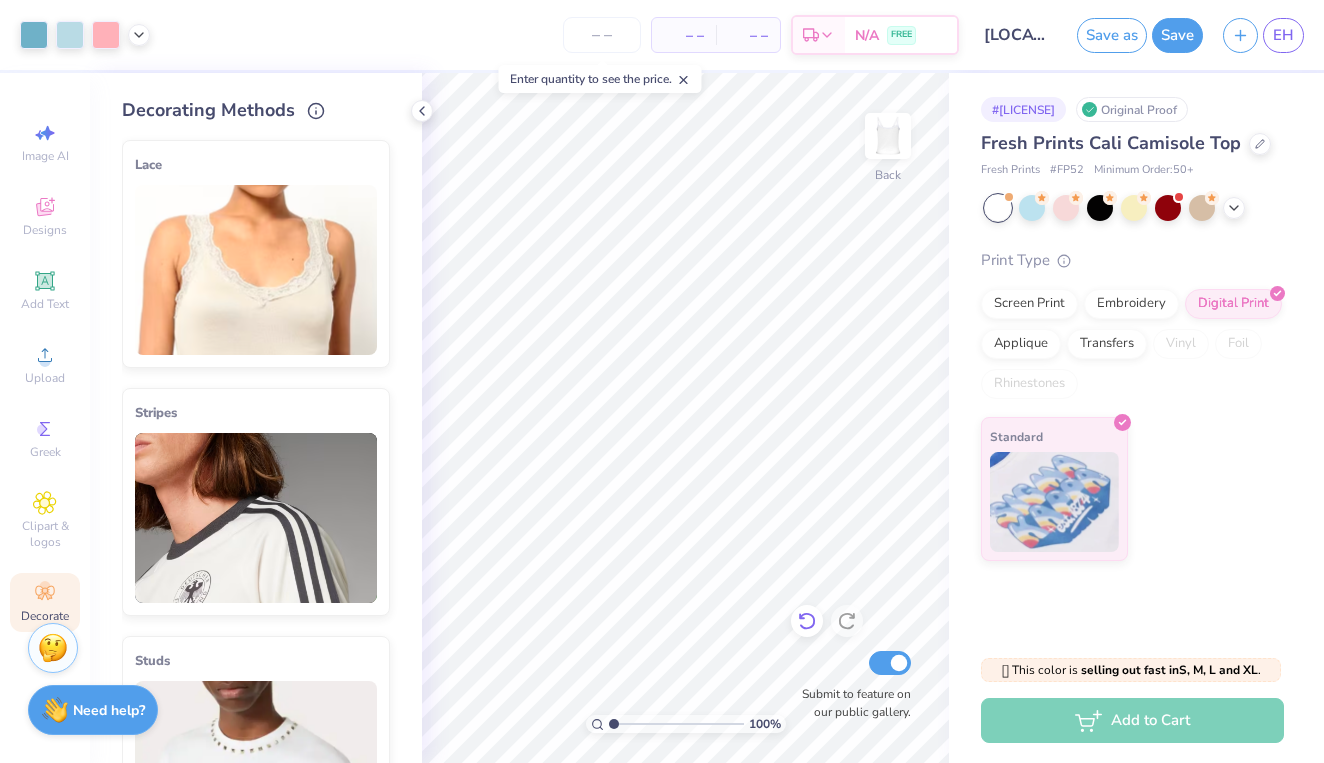 click 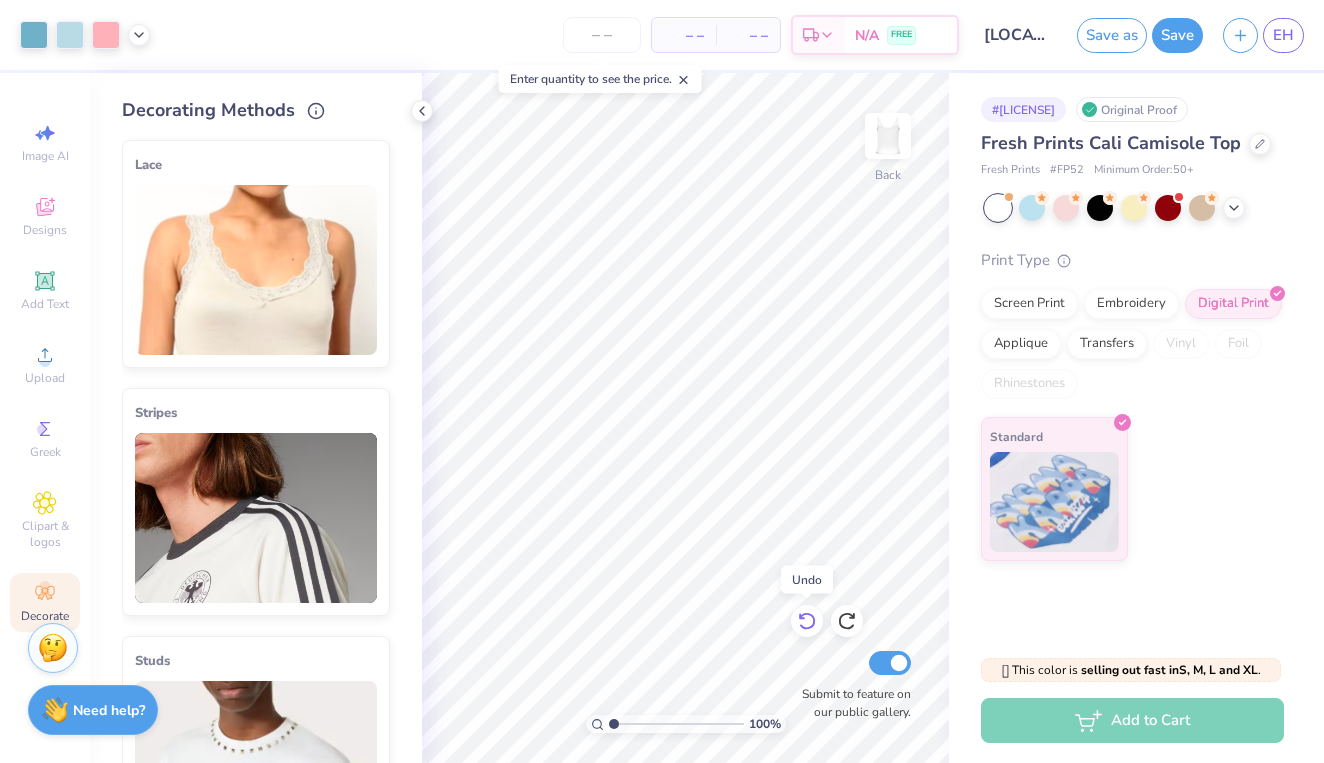 click 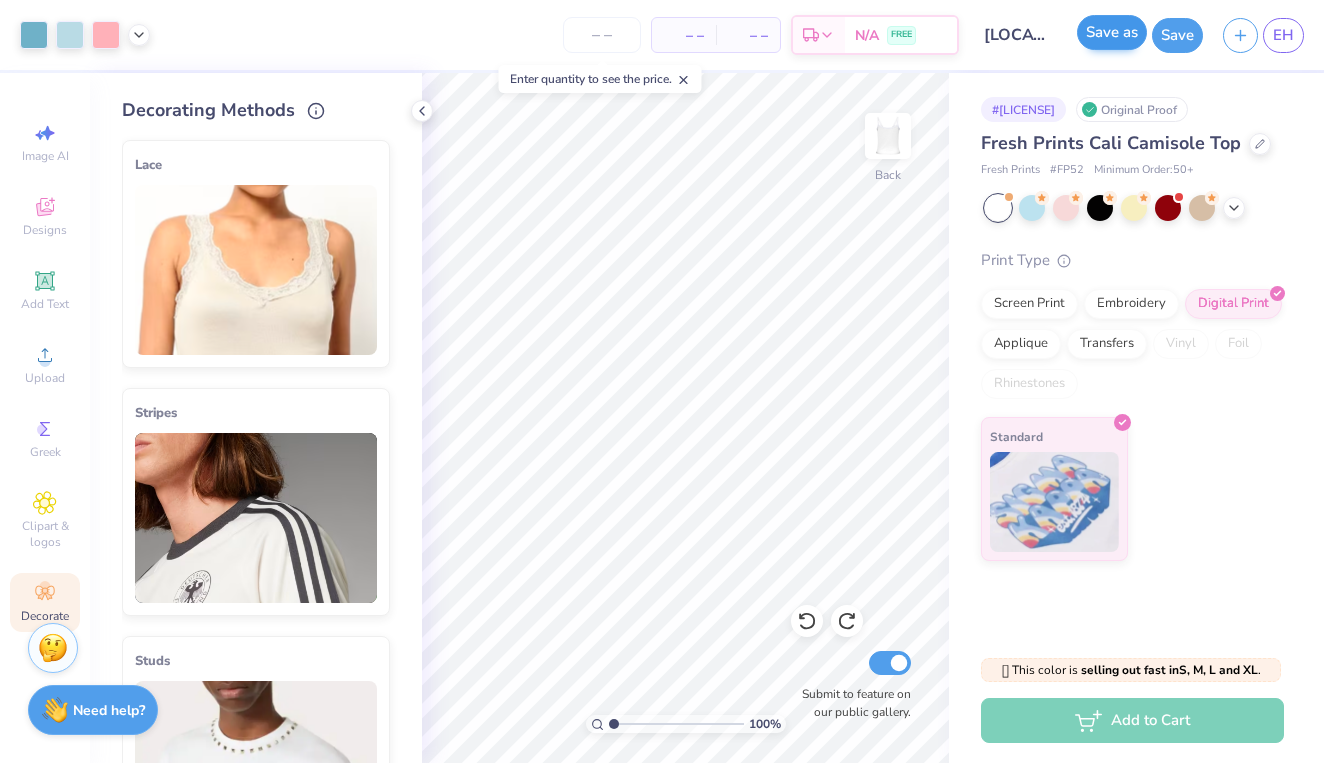 click on "Save as" at bounding box center [1112, 32] 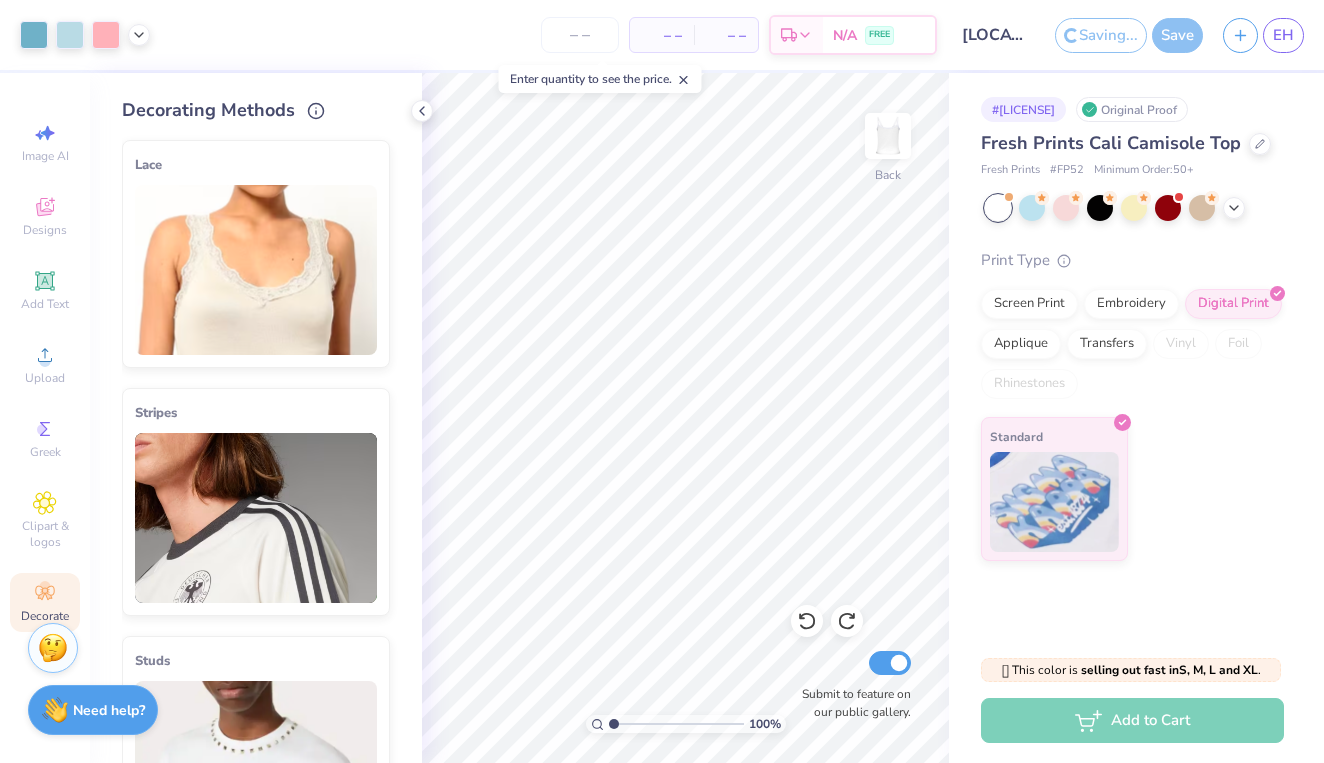 click on "Save" at bounding box center (1177, 35) 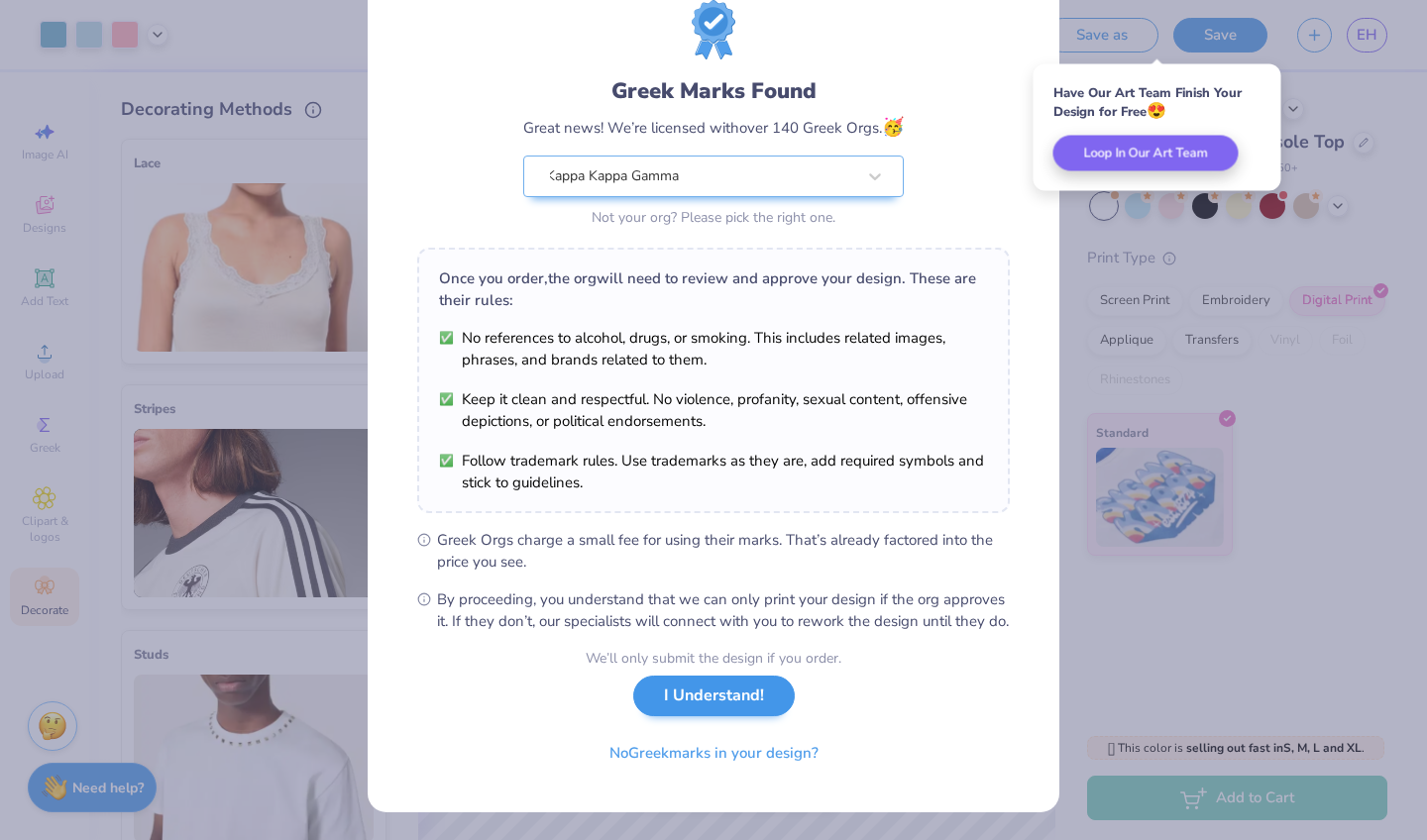 scroll, scrollTop: 87, scrollLeft: 0, axis: vertical 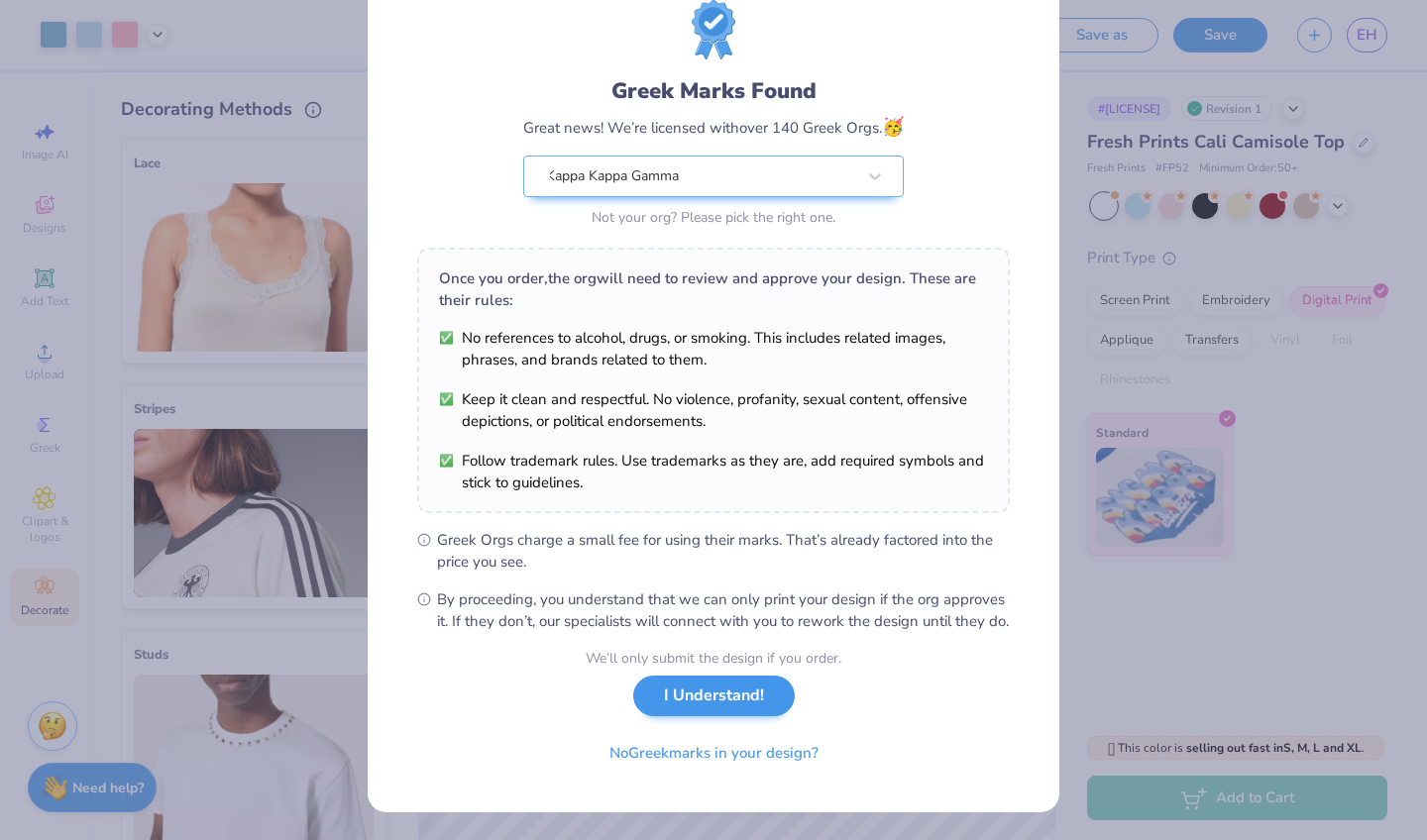 click on "I Understand!" at bounding box center (714, 695) 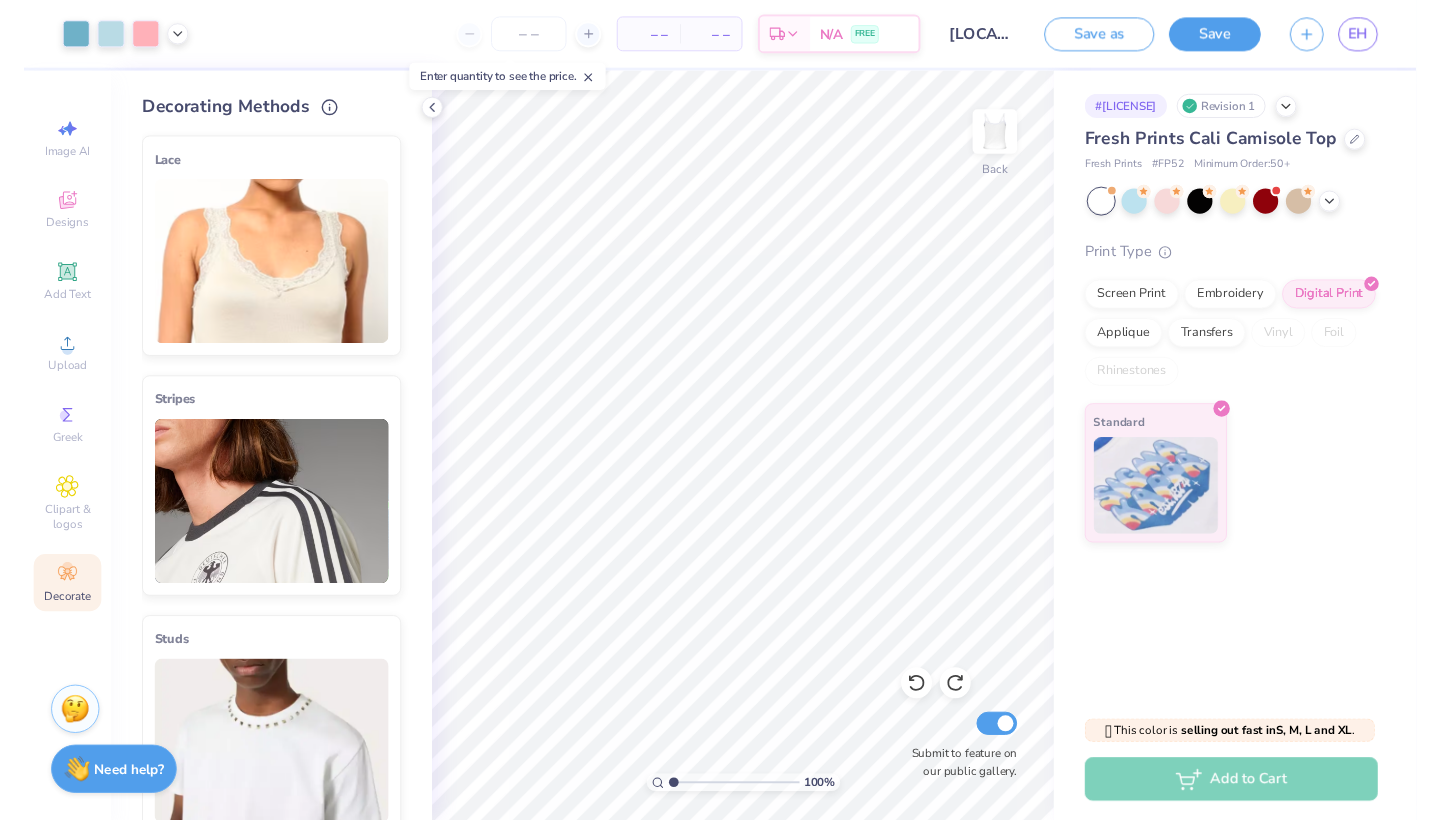 scroll, scrollTop: 0, scrollLeft: 0, axis: both 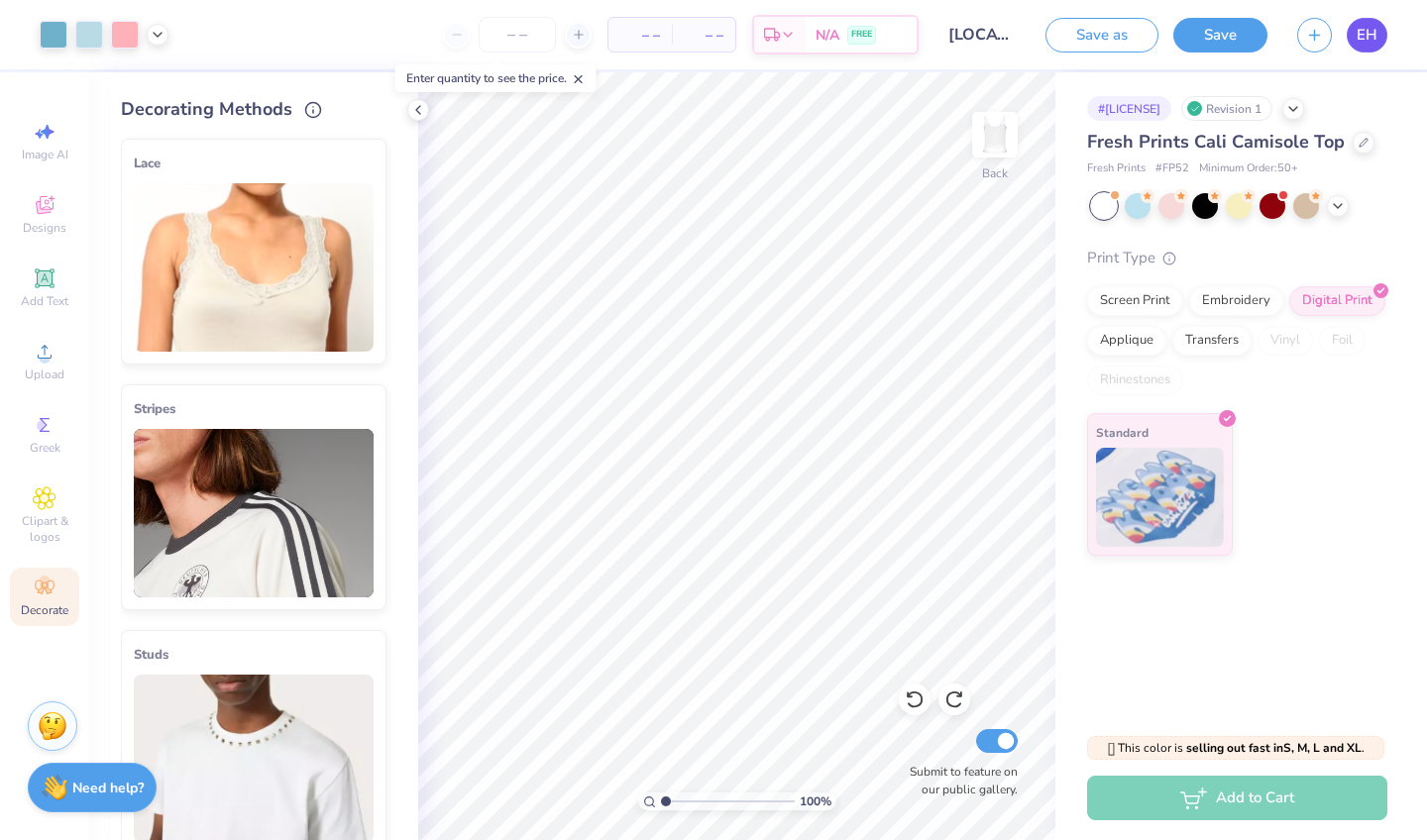 click on "EH" at bounding box center [1367, 35] 